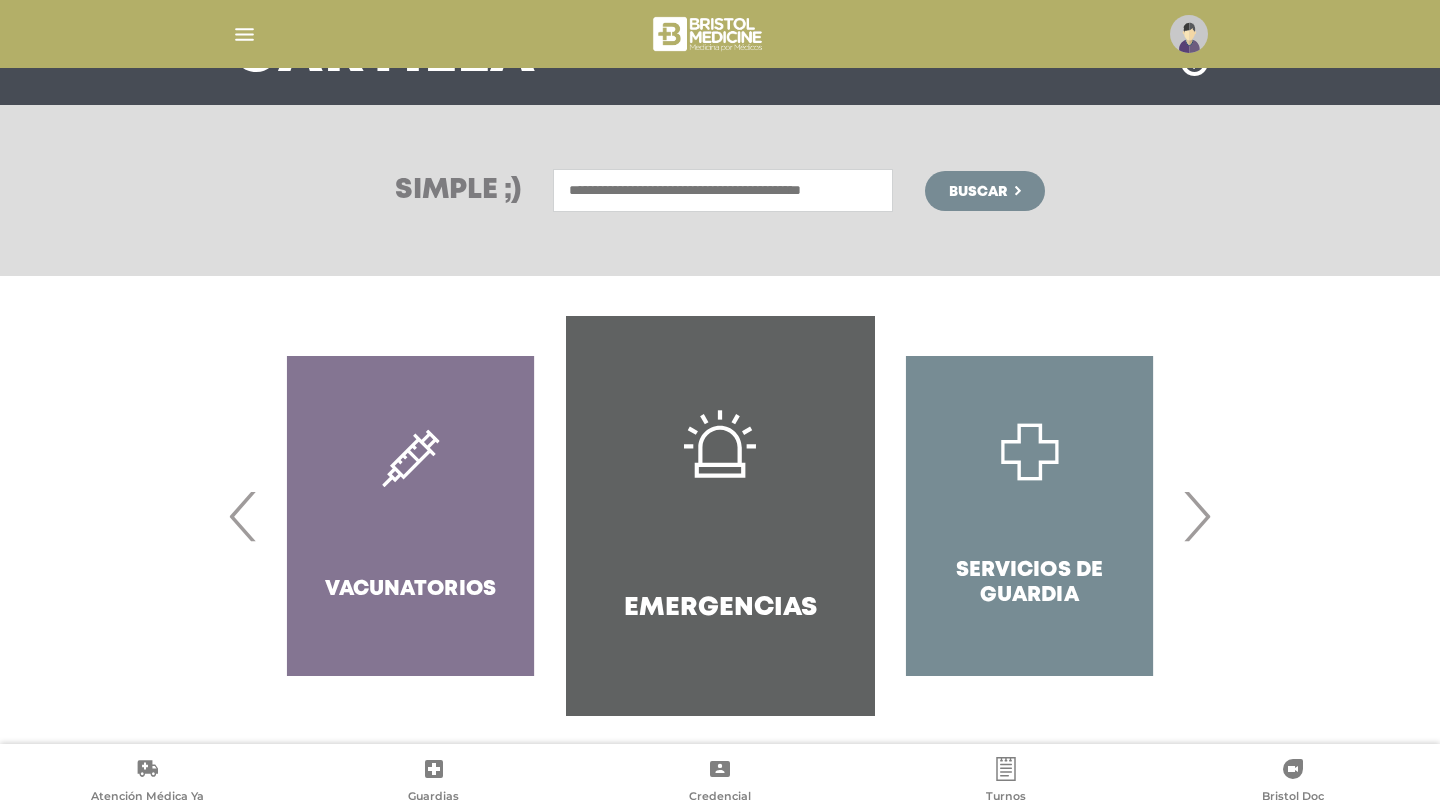 scroll, scrollTop: 215, scrollLeft: 0, axis: vertical 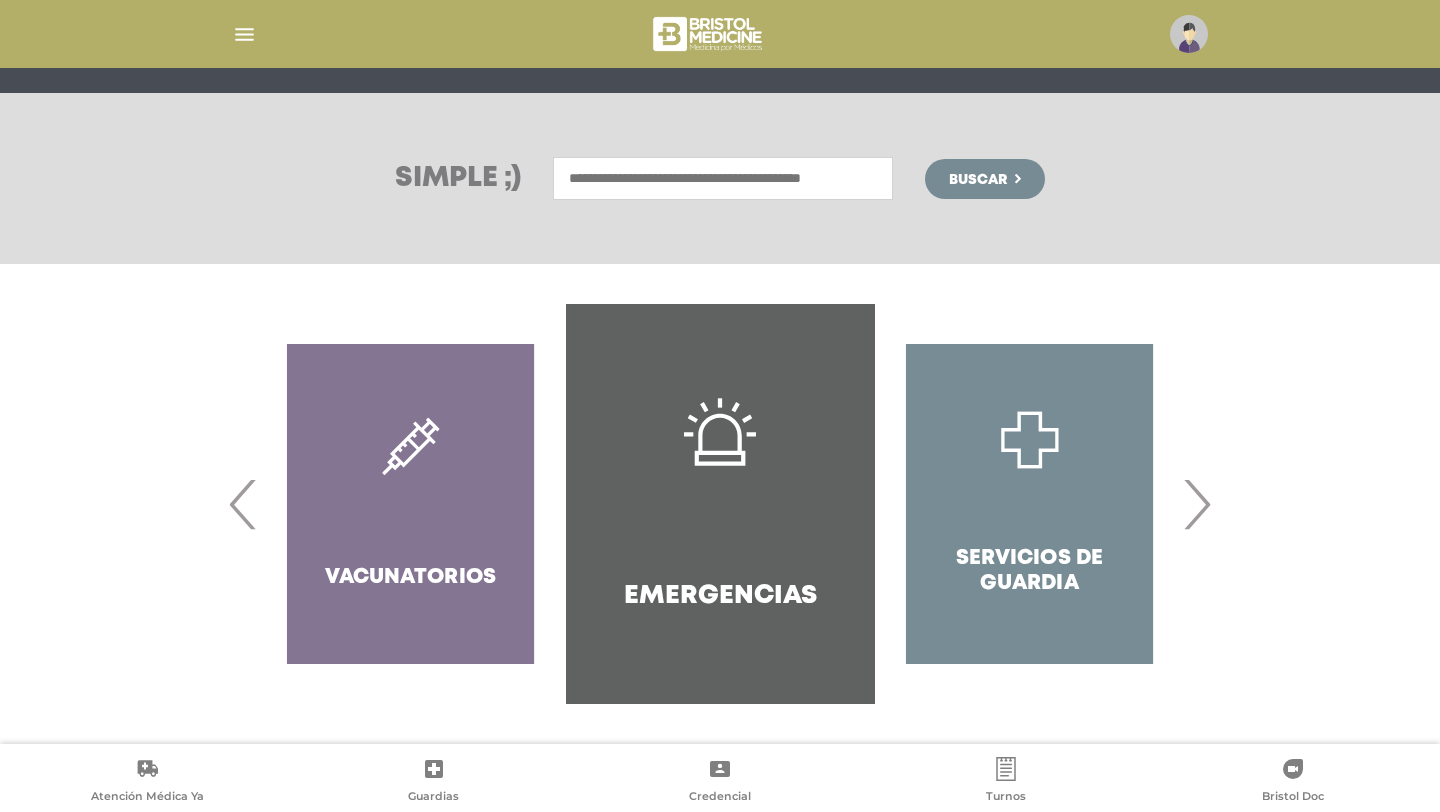 click on "›" at bounding box center [1196, 504] 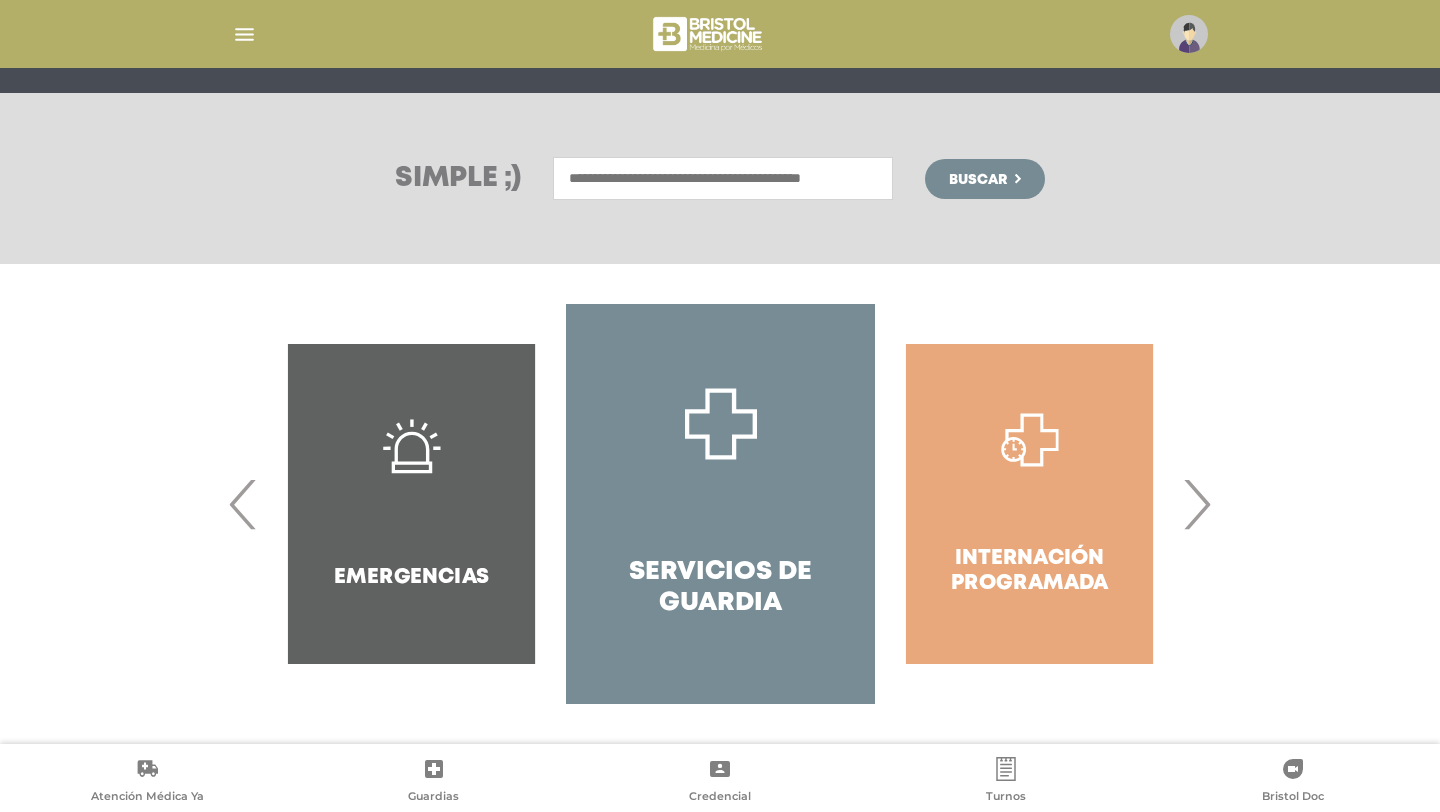 click on "›" at bounding box center [1196, 504] 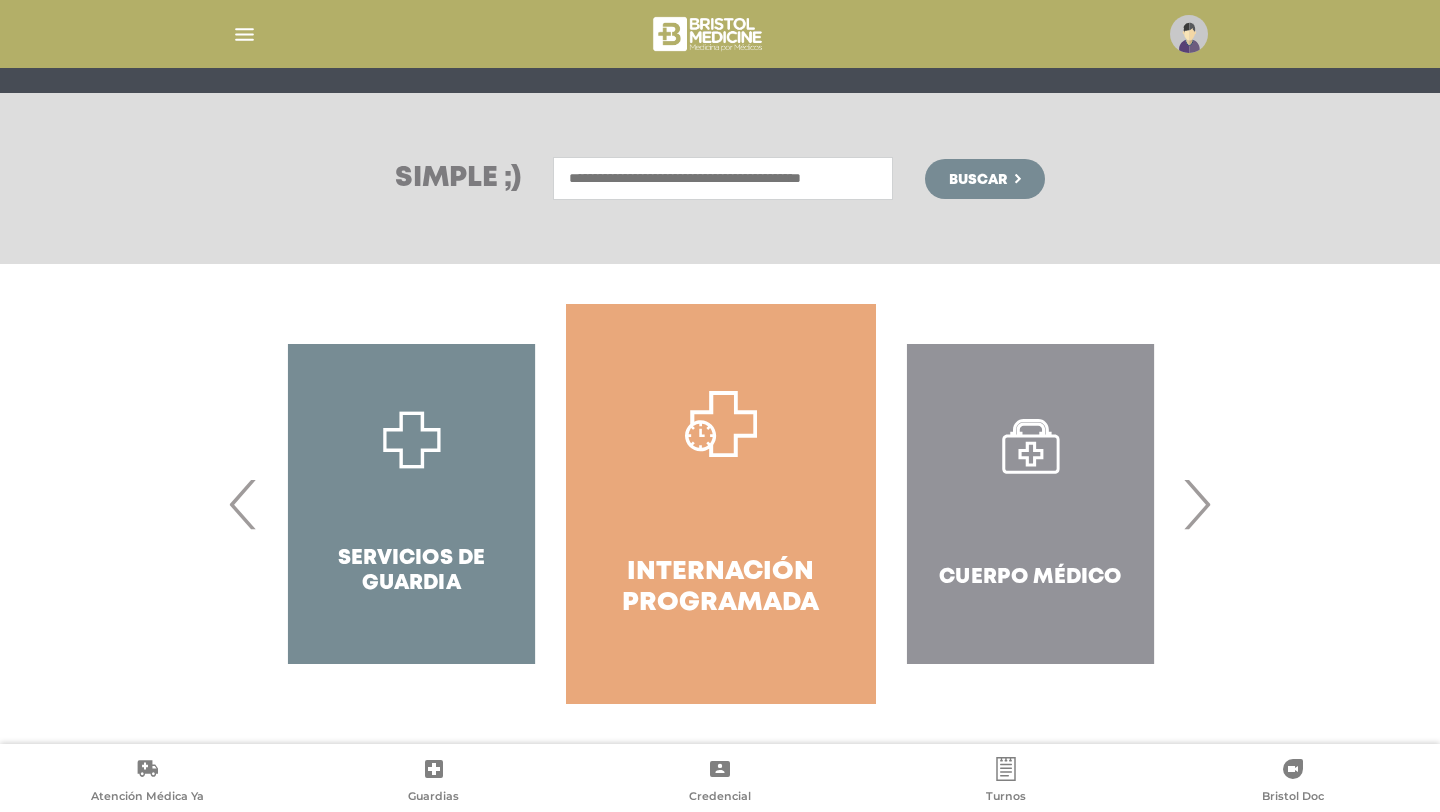 click on "›" at bounding box center (1196, 504) 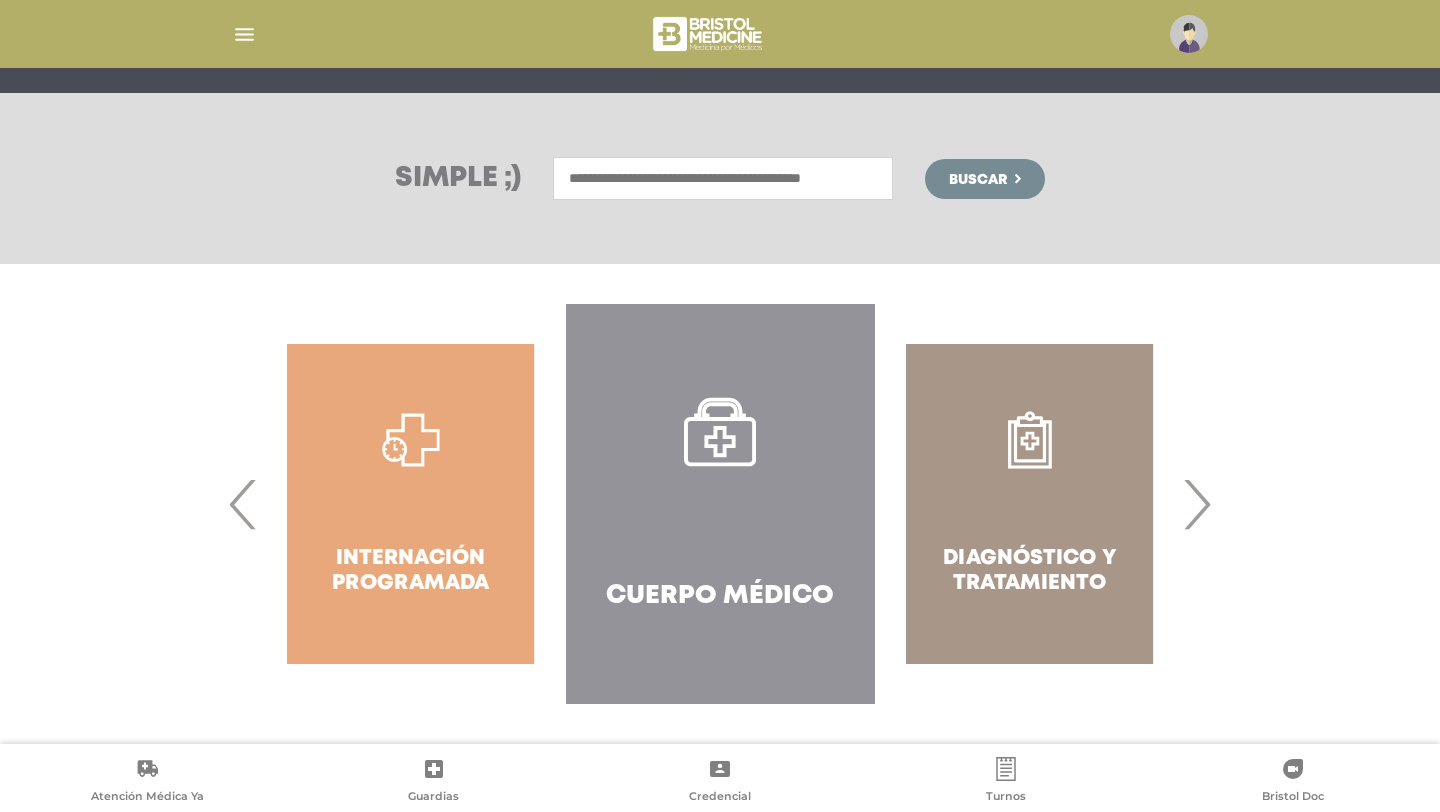 click on "›" at bounding box center (1196, 504) 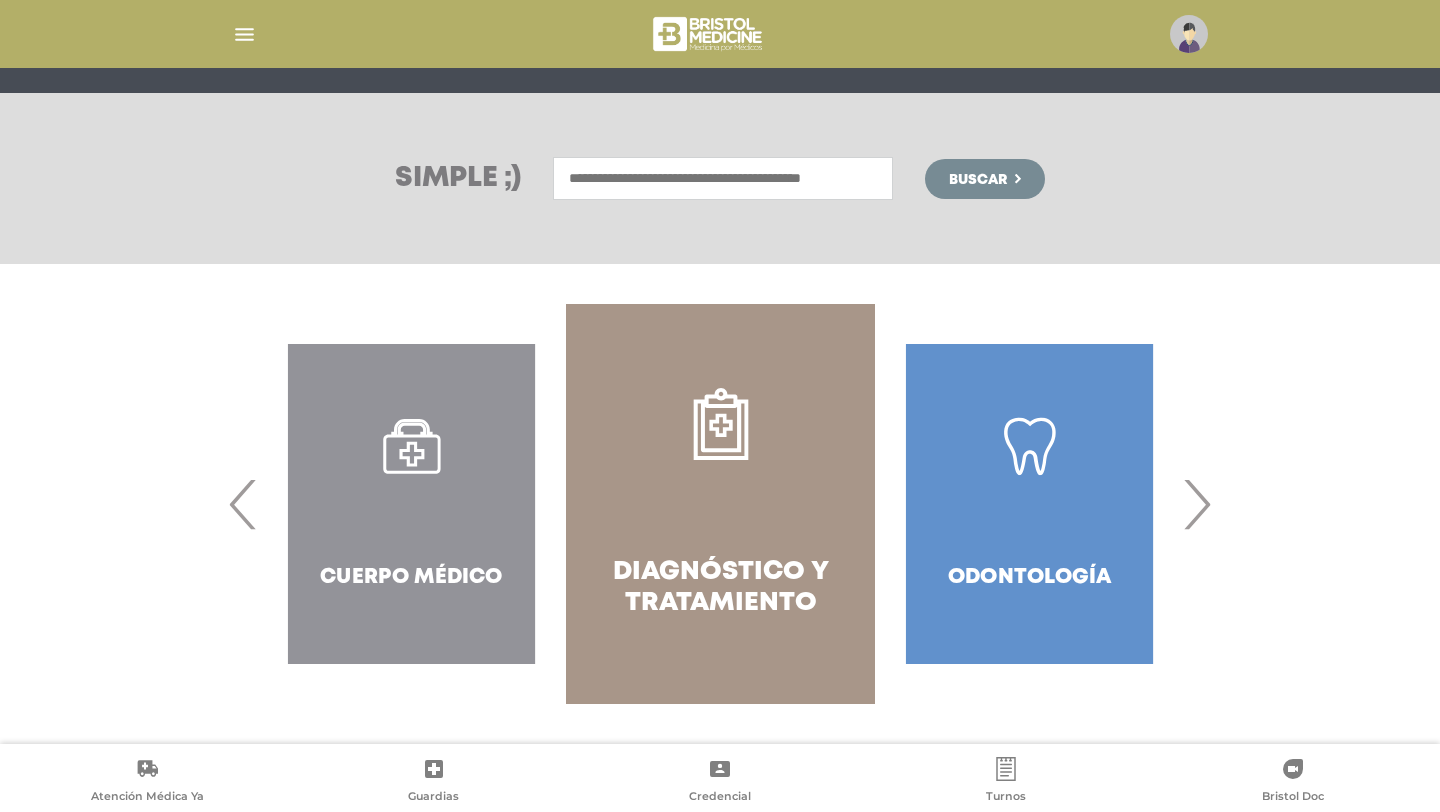 click on "›" at bounding box center [1196, 504] 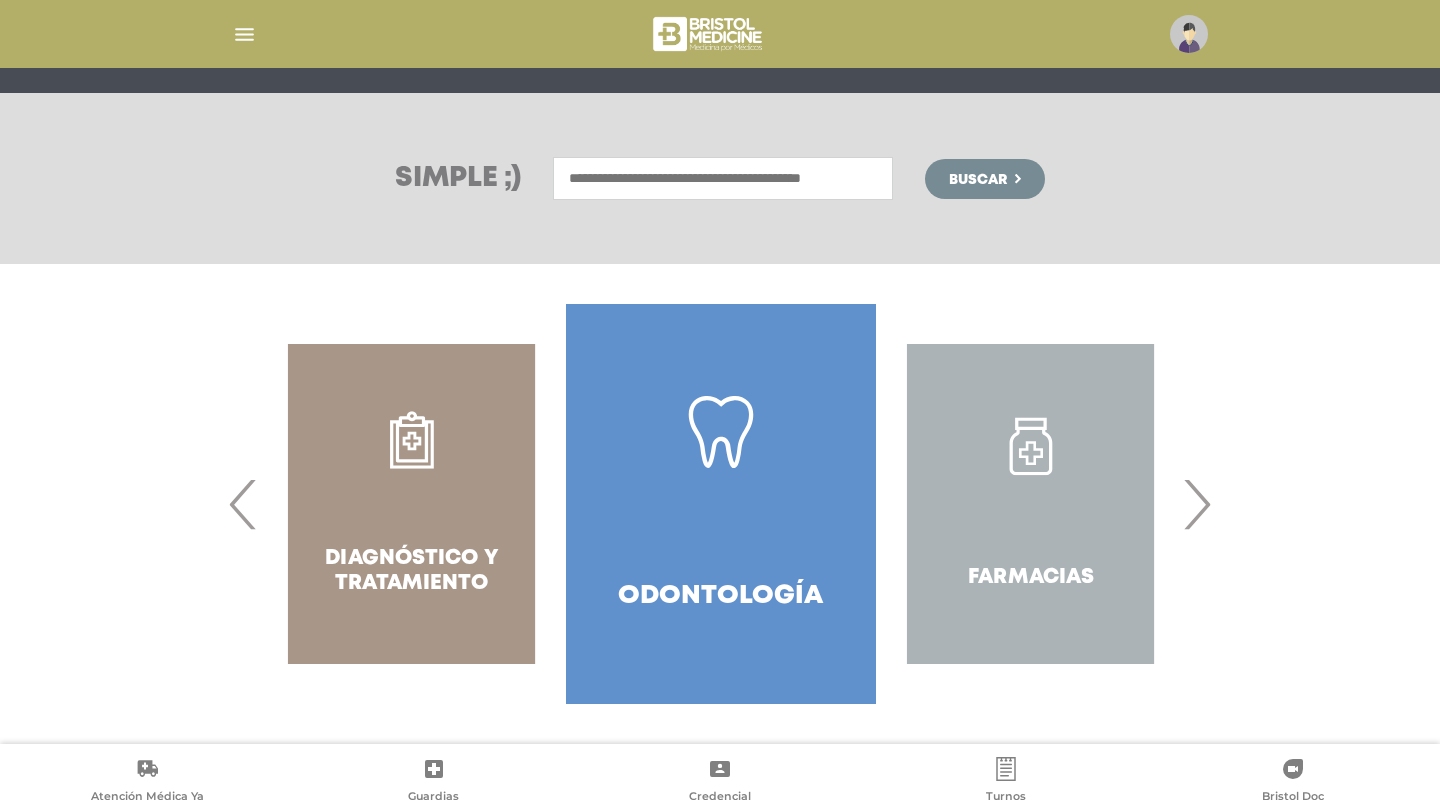 click on "›" at bounding box center [1196, 504] 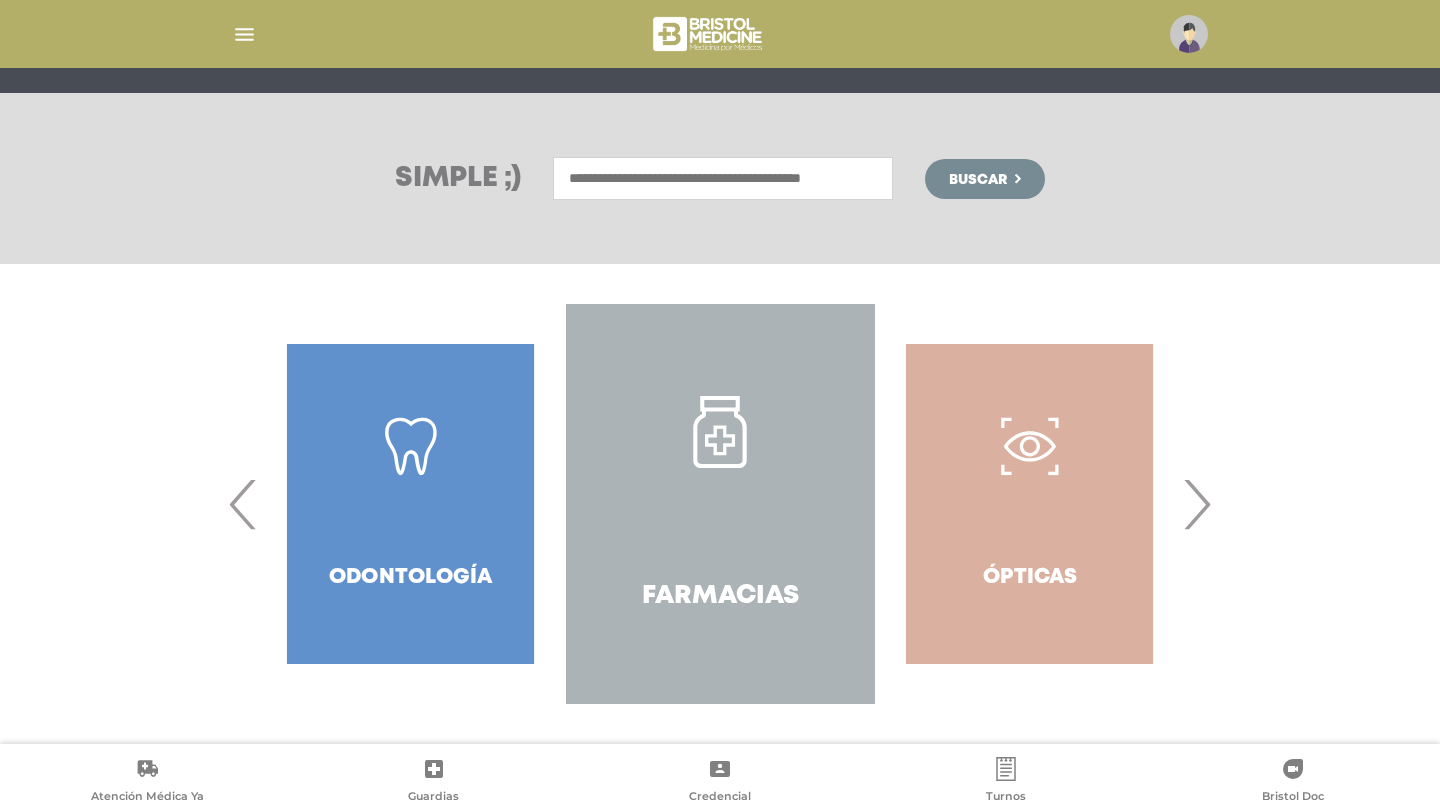 click on "›" at bounding box center [1196, 504] 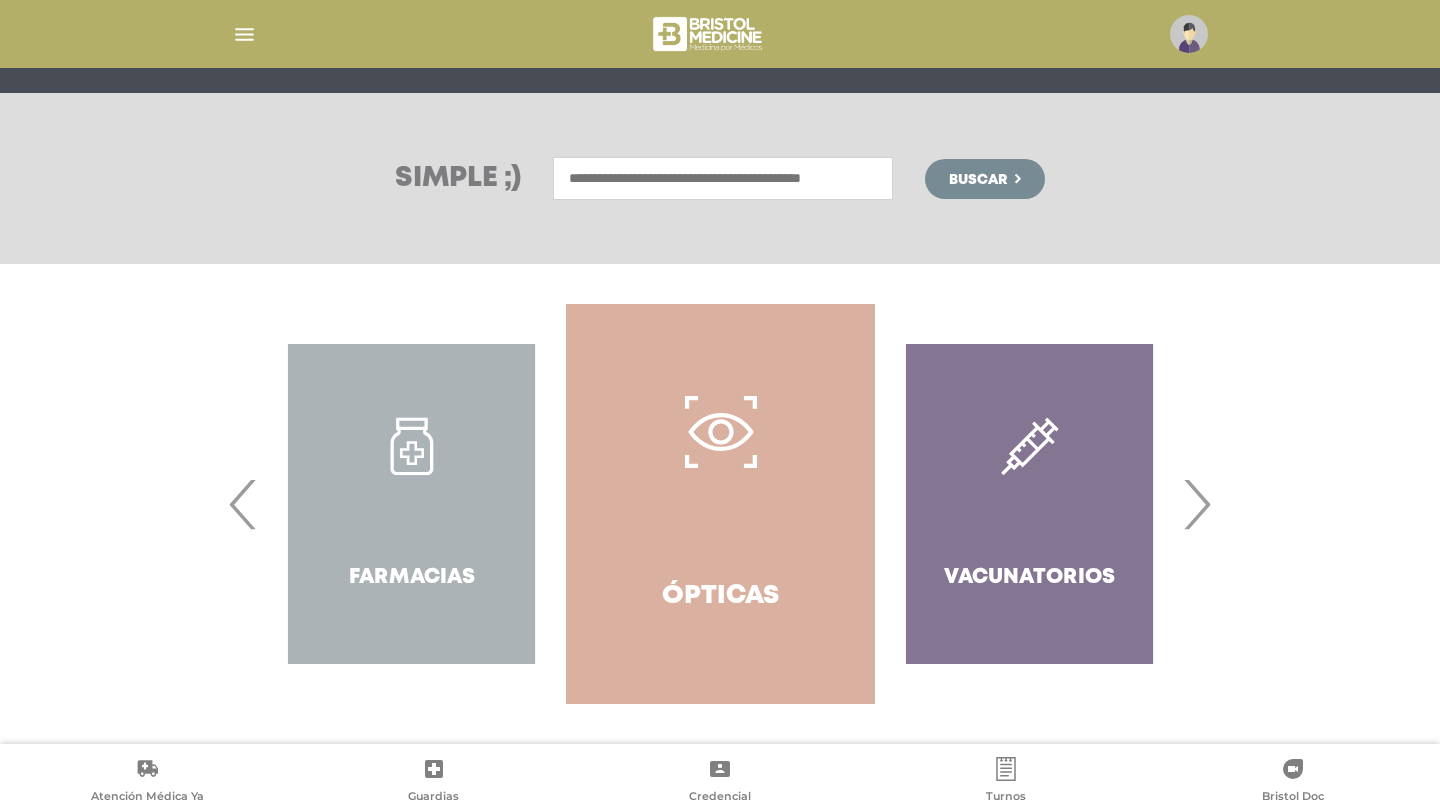 click on "Ópticas" at bounding box center [720, 504] 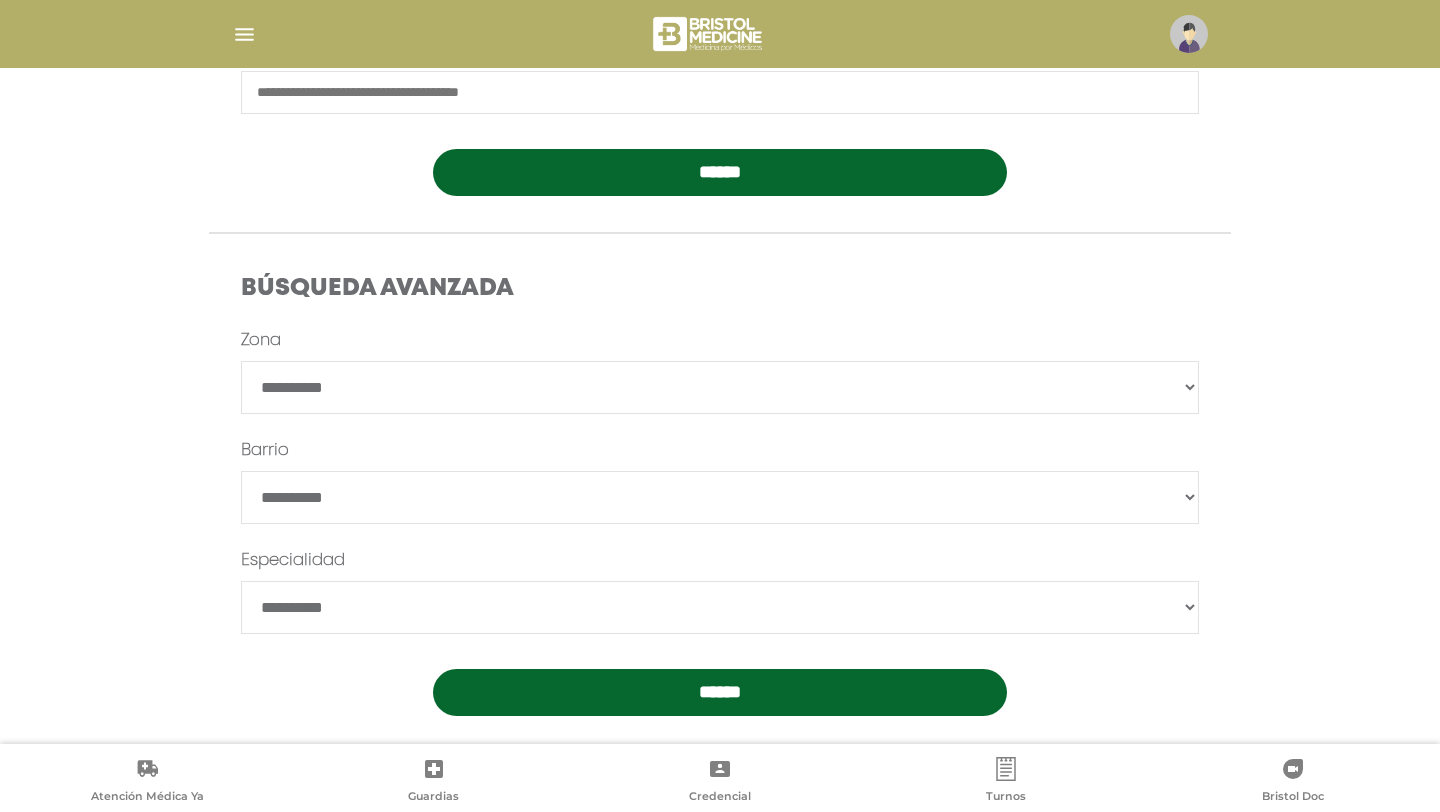 scroll, scrollTop: 423, scrollLeft: 0, axis: vertical 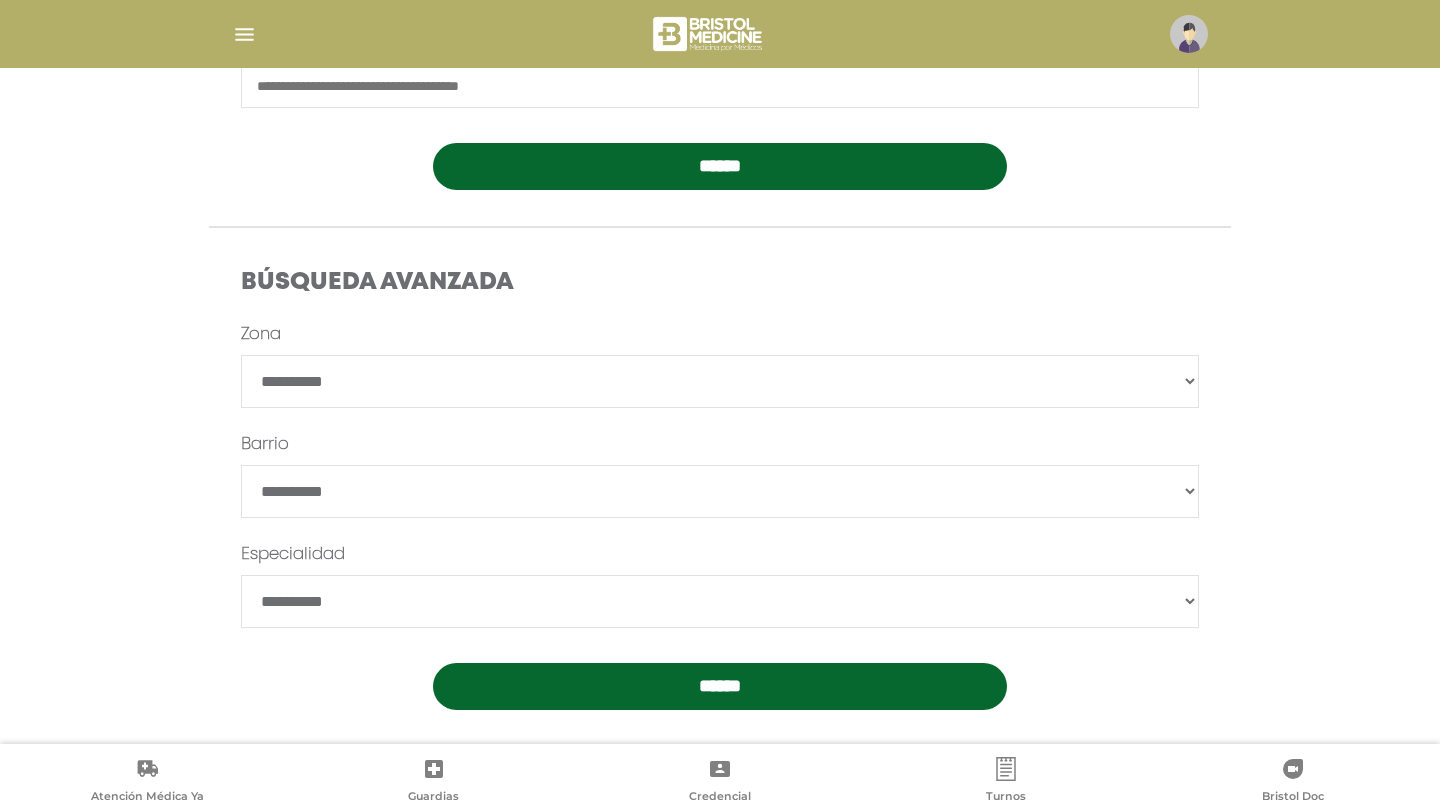 click on "**********" at bounding box center (720, 381) 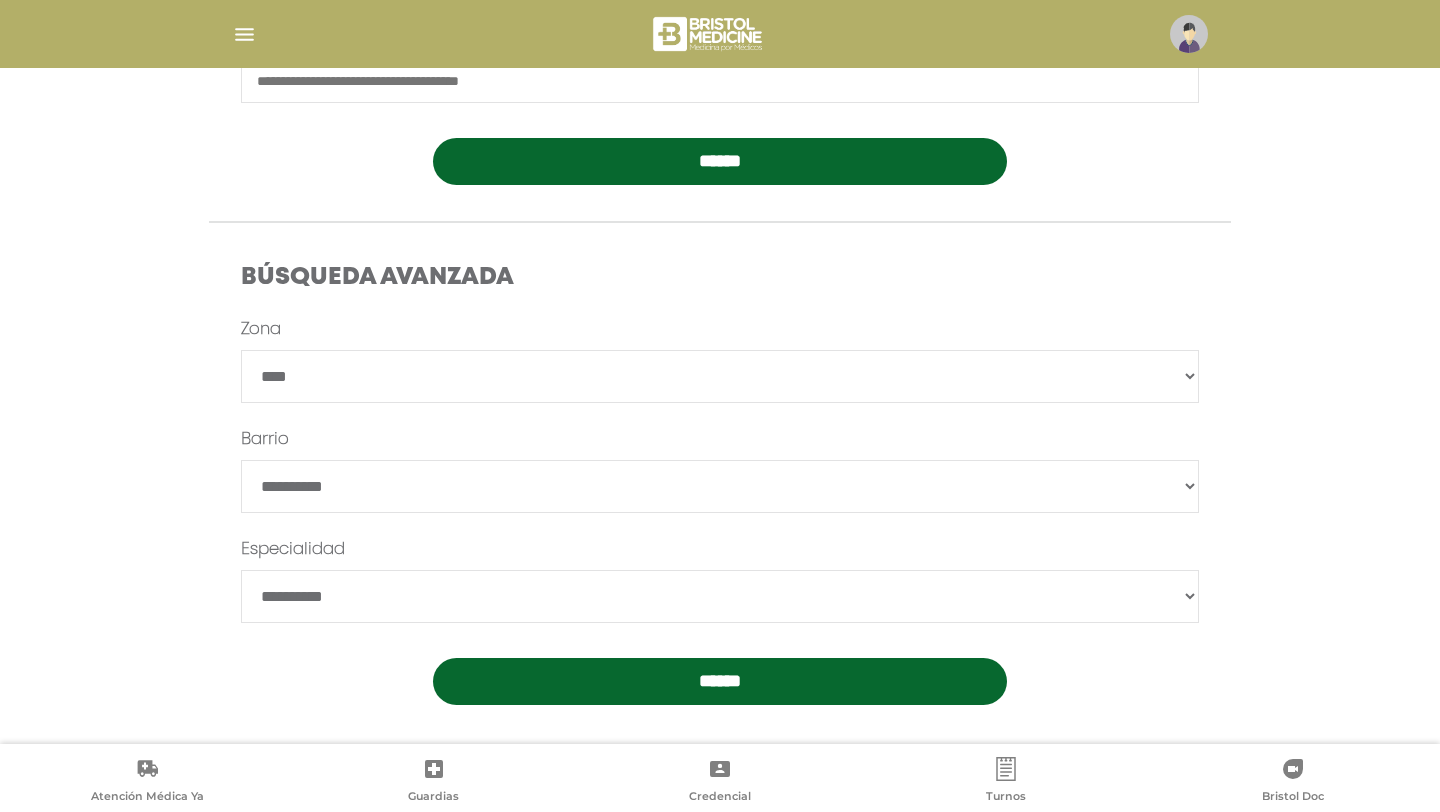 scroll, scrollTop: 440, scrollLeft: 0, axis: vertical 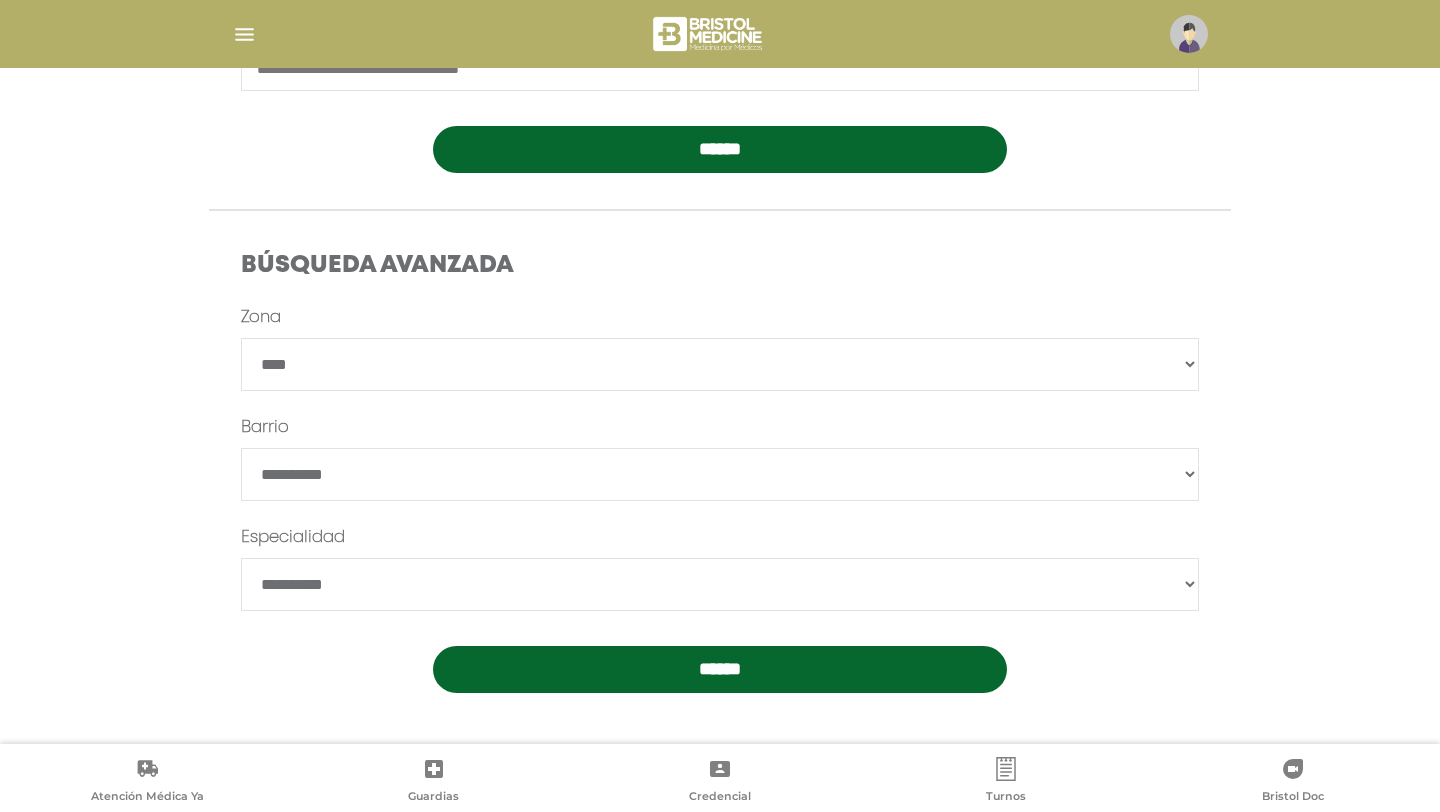 click on "**********" at bounding box center [720, 584] 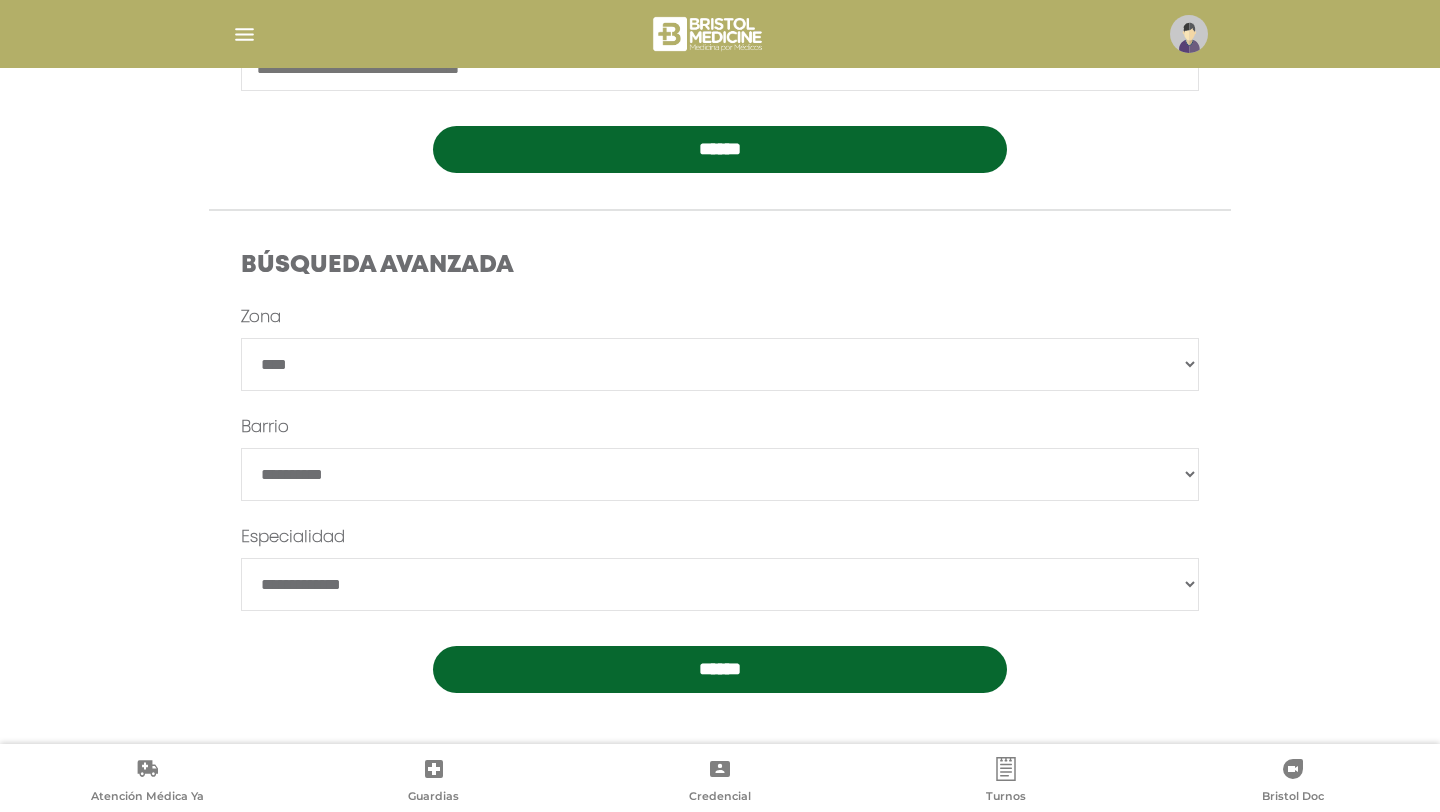 click on "******" at bounding box center [720, 669] 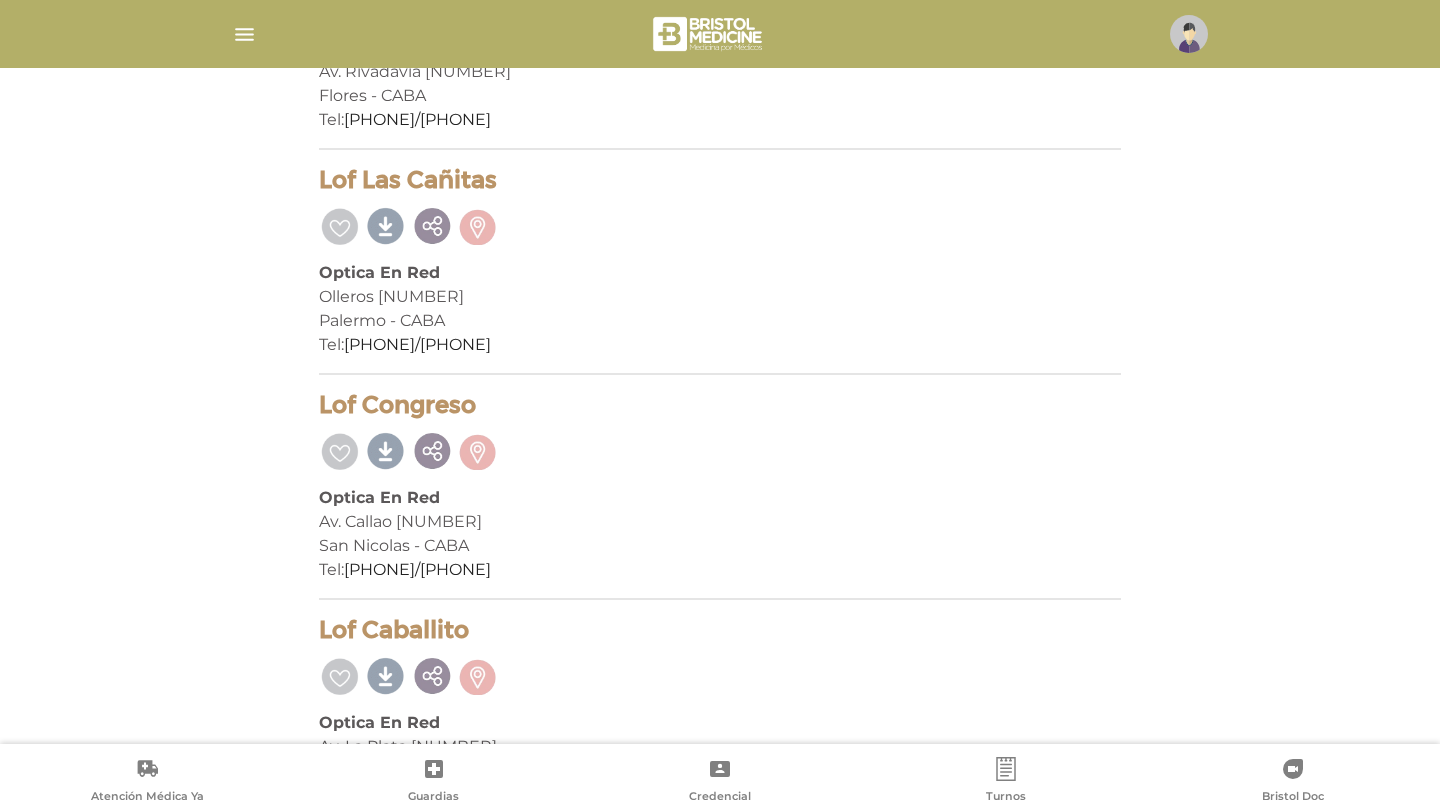scroll, scrollTop: 5307, scrollLeft: 0, axis: vertical 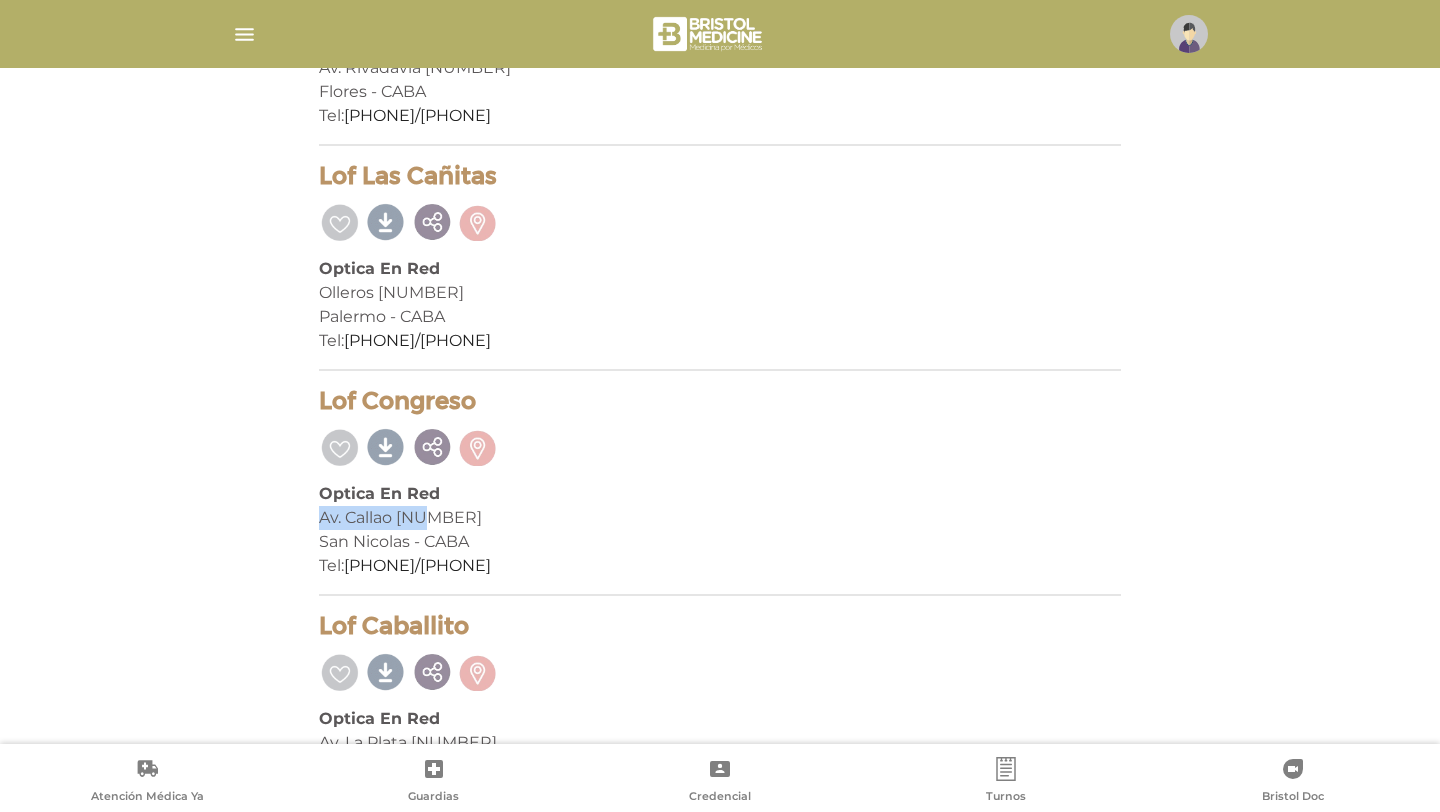 drag, startPoint x: 430, startPoint y: 515, endPoint x: 319, endPoint y: 522, distance: 111.220505 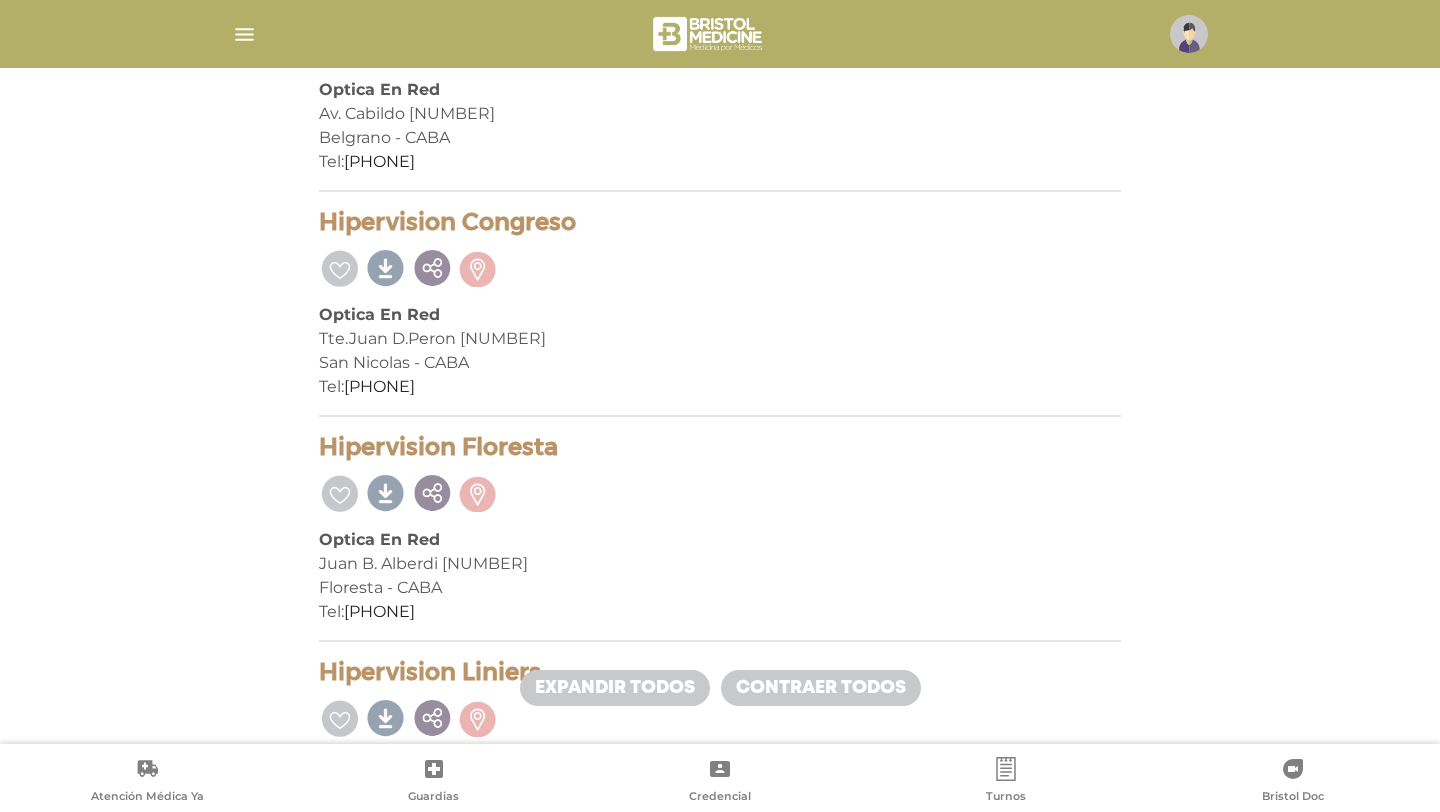 scroll, scrollTop: 709, scrollLeft: 0, axis: vertical 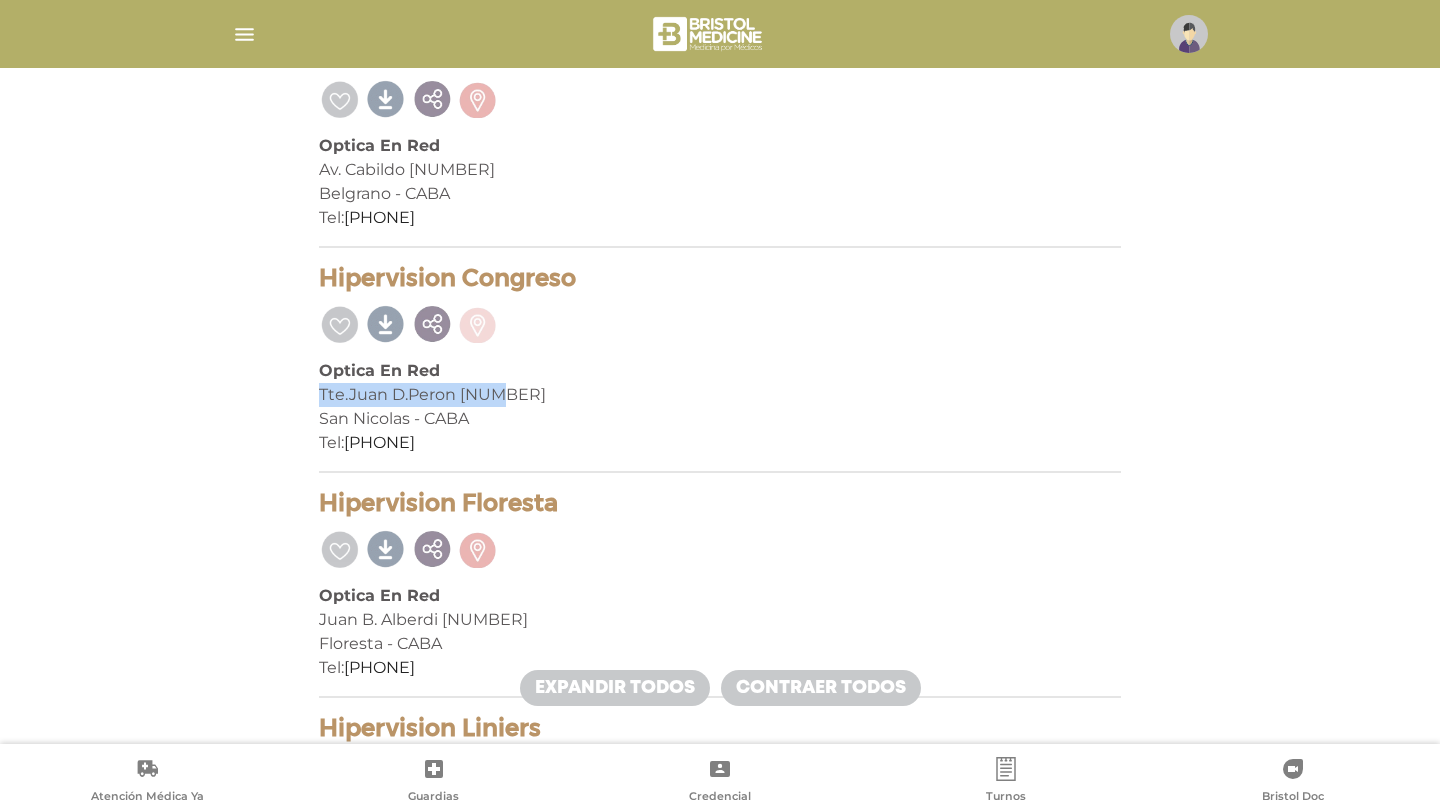 drag, startPoint x: 498, startPoint y: 390, endPoint x: 314, endPoint y: 391, distance: 184.00272 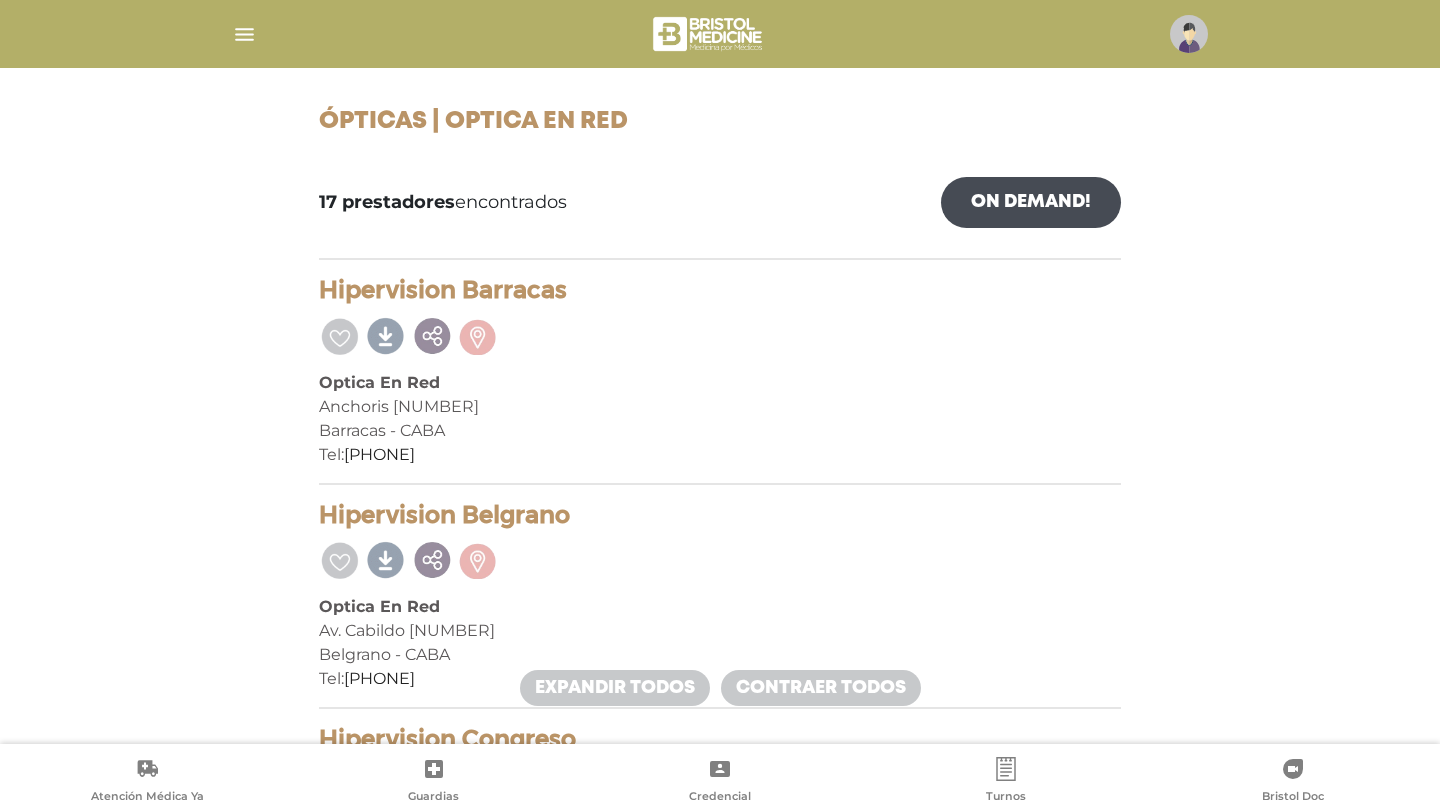 scroll, scrollTop: 210, scrollLeft: 0, axis: vertical 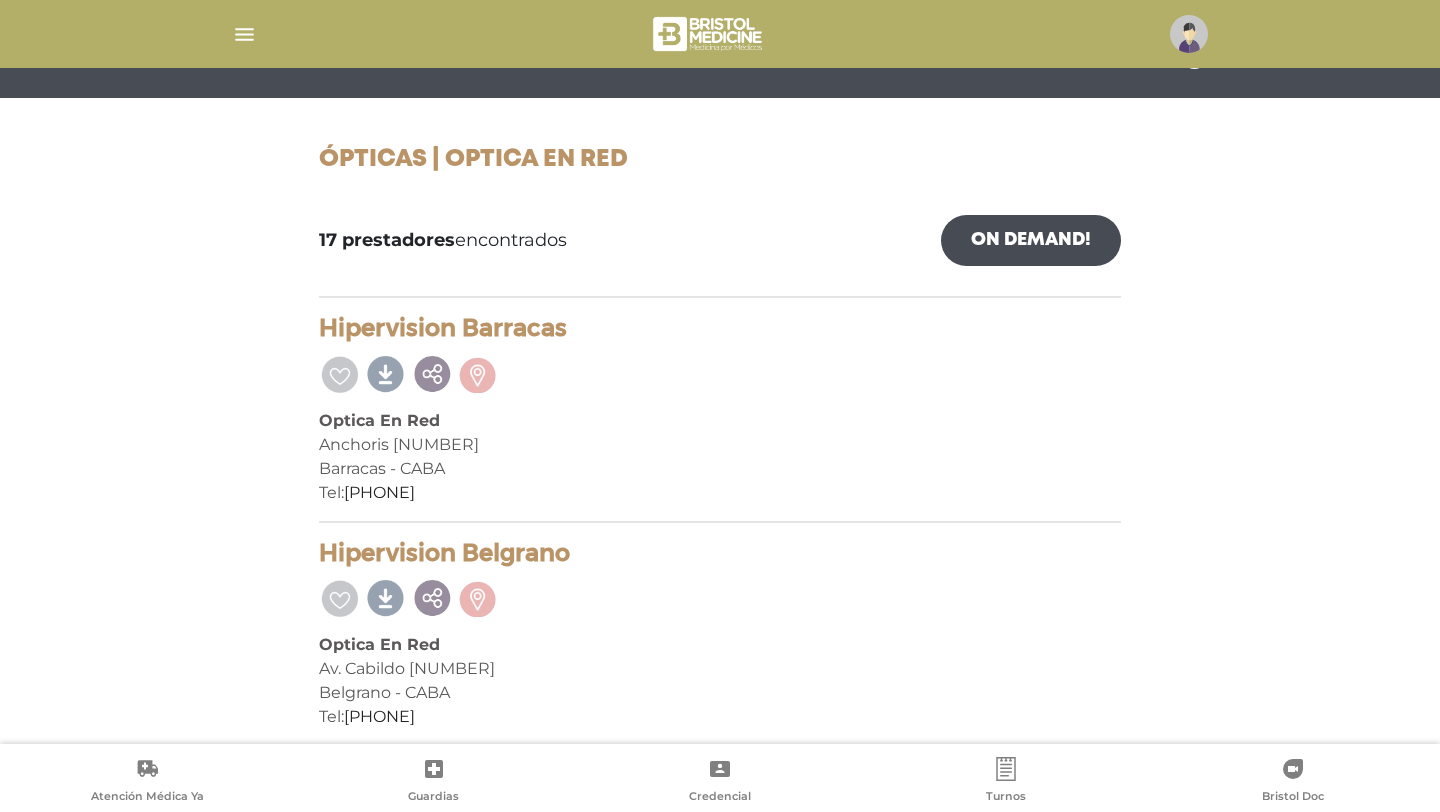 click at bounding box center [244, 34] 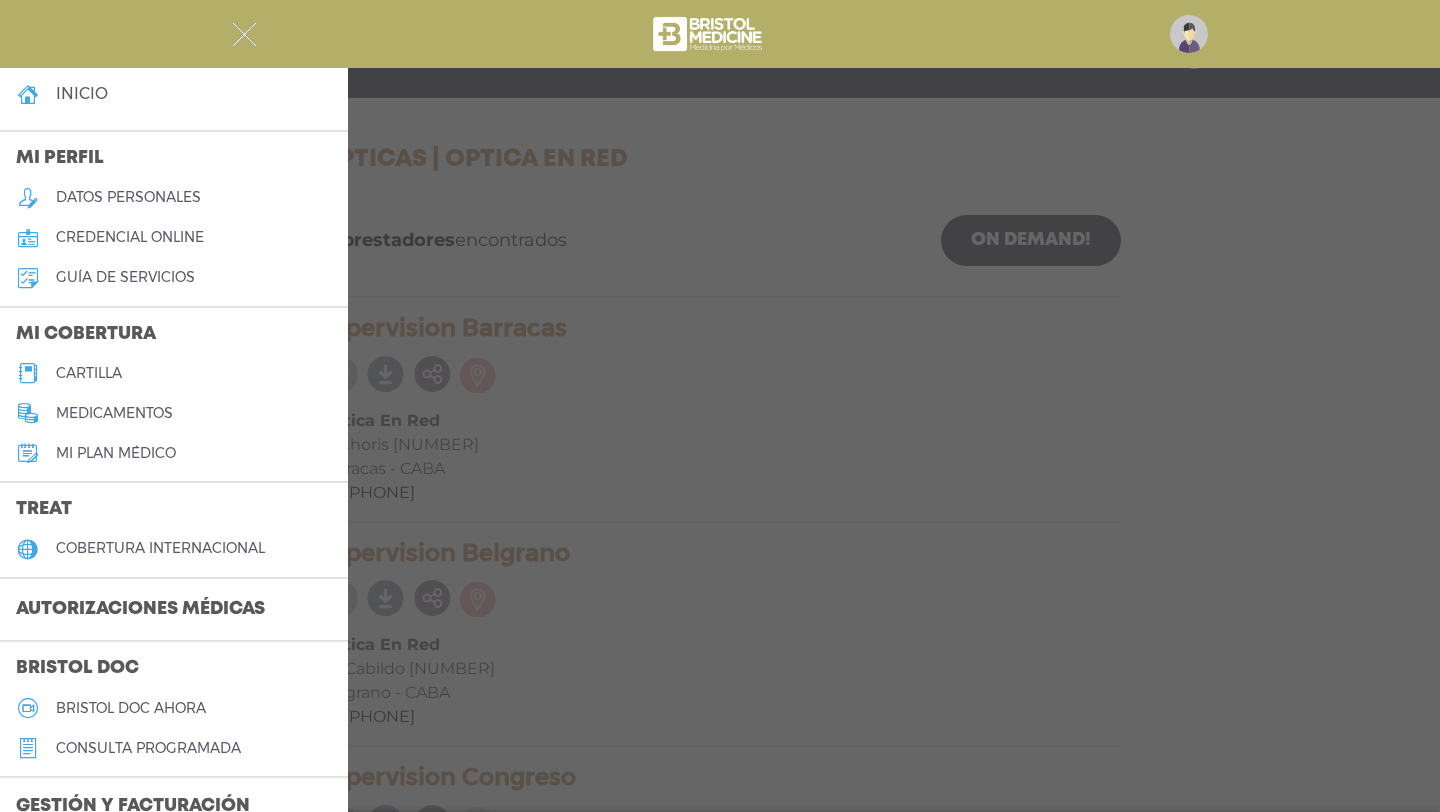 scroll, scrollTop: 7, scrollLeft: 0, axis: vertical 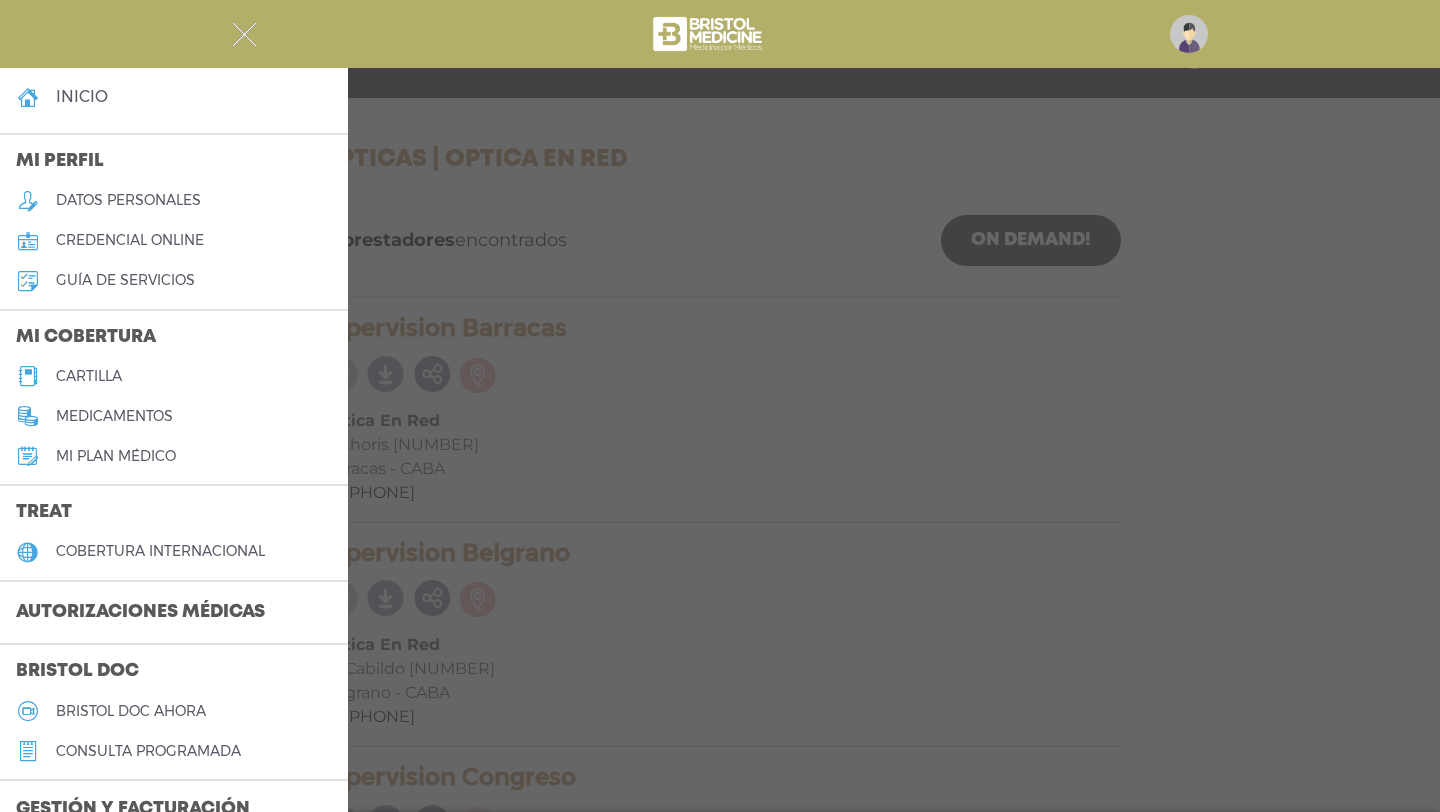 click on "guía de servicios" at bounding box center (125, 280) 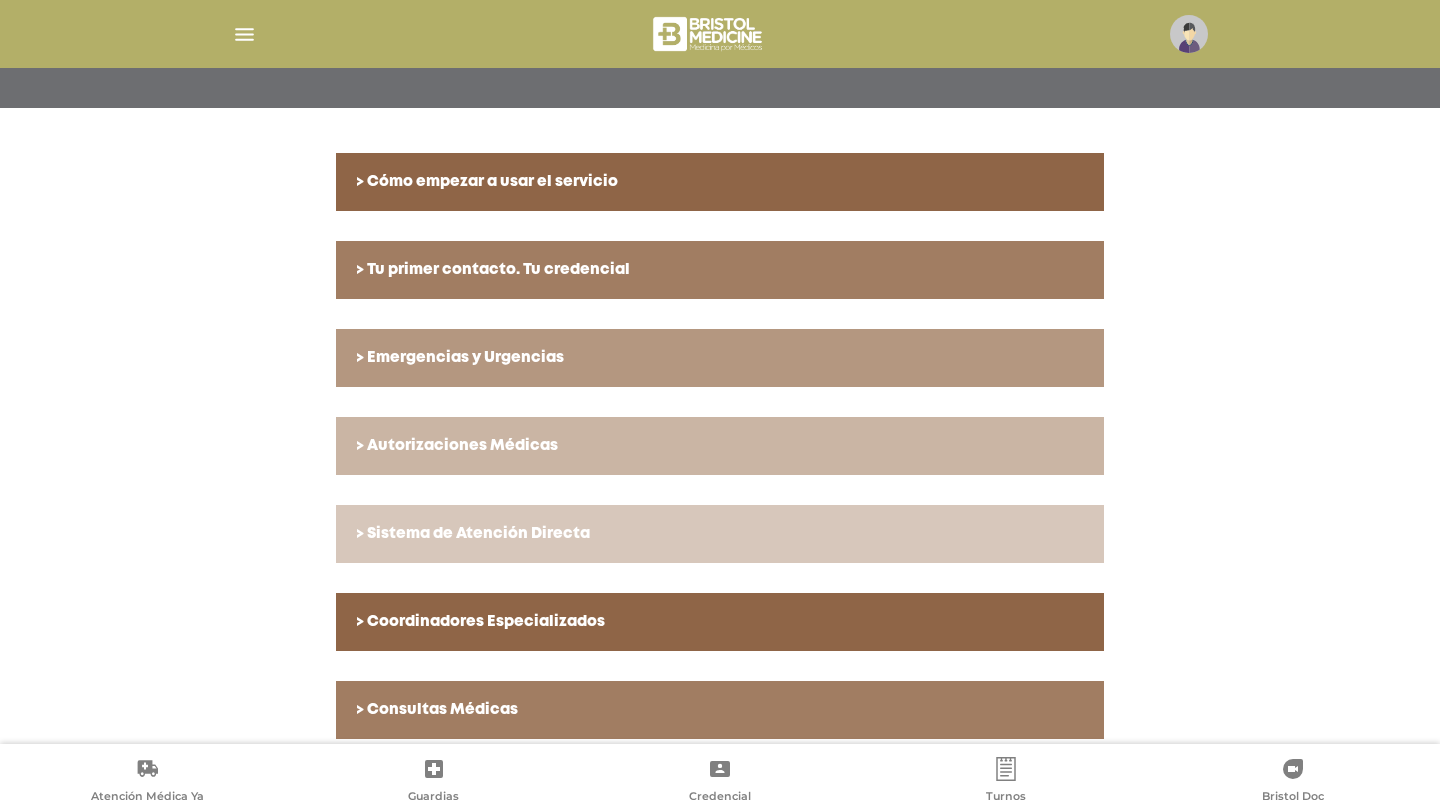 scroll, scrollTop: 385, scrollLeft: 0, axis: vertical 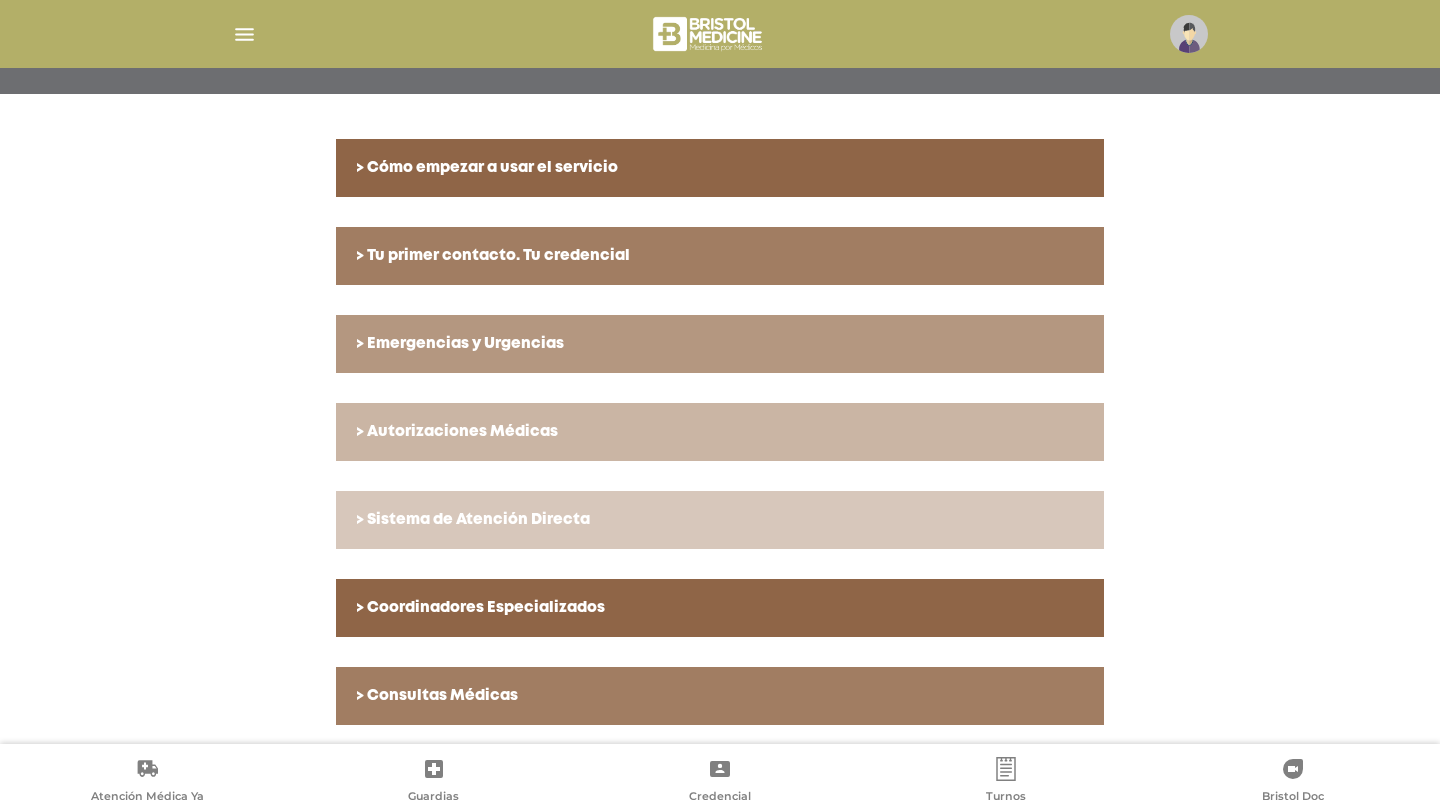 click on "> Autorizaciones Médicas" at bounding box center [720, 432] 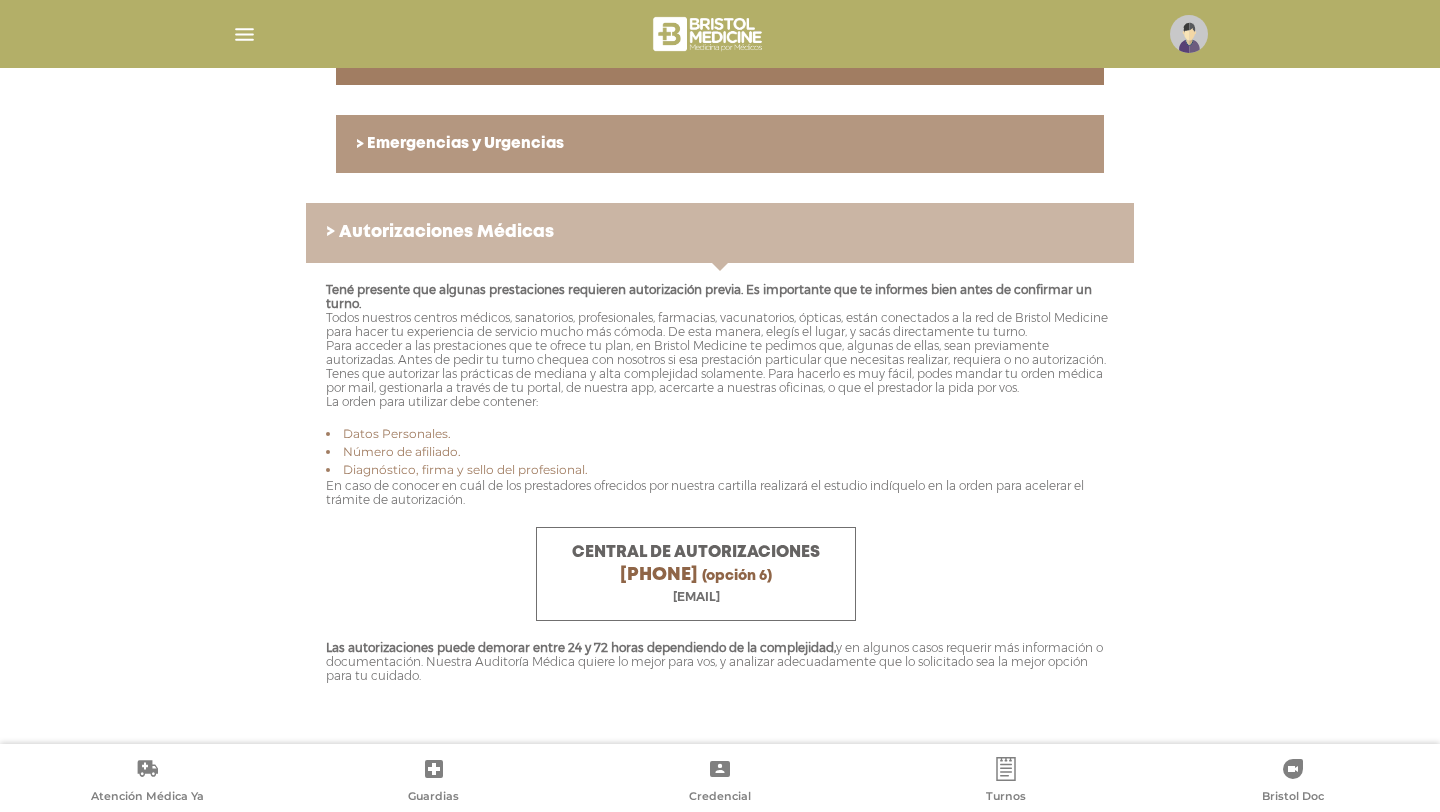 scroll, scrollTop: 579, scrollLeft: 0, axis: vertical 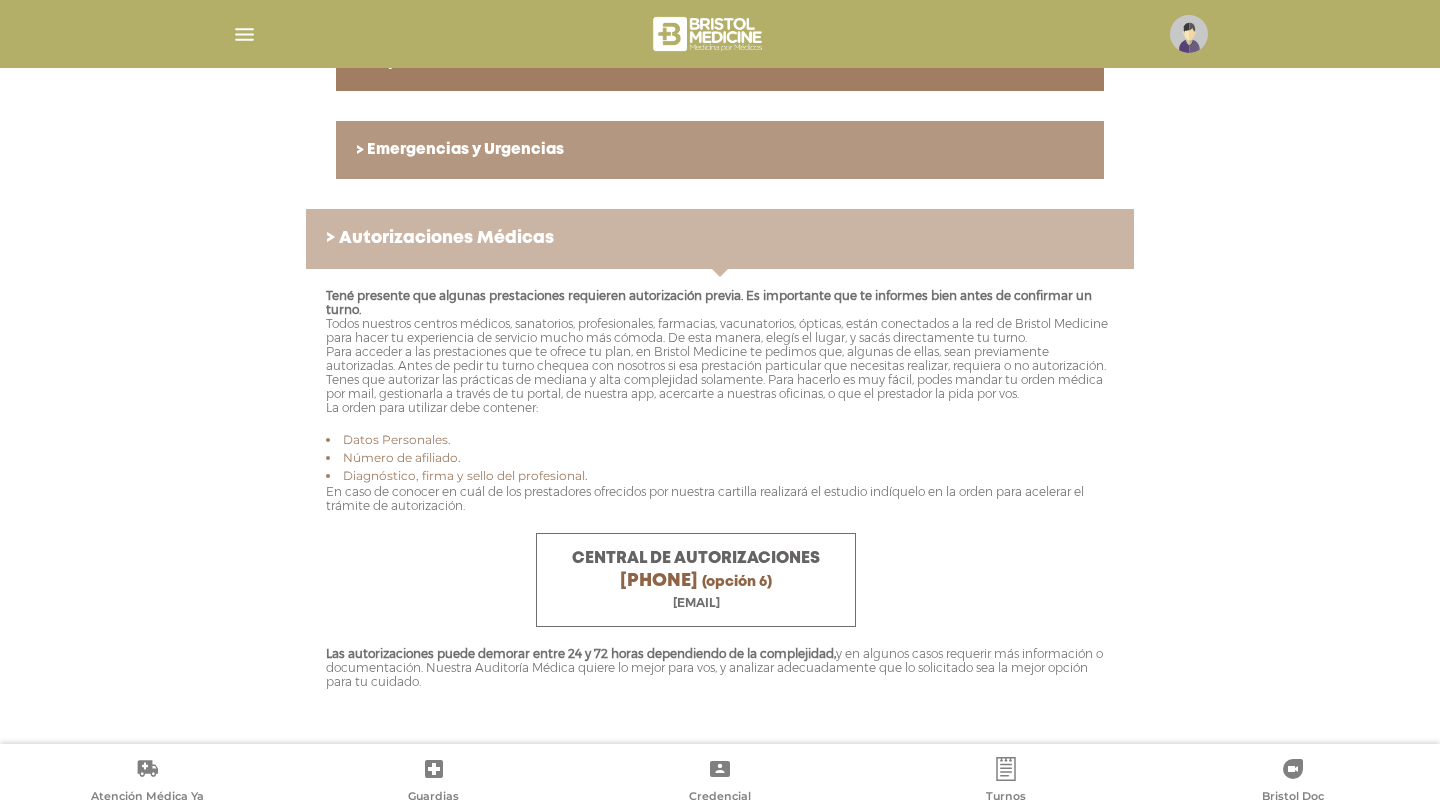 click at bounding box center [244, 34] 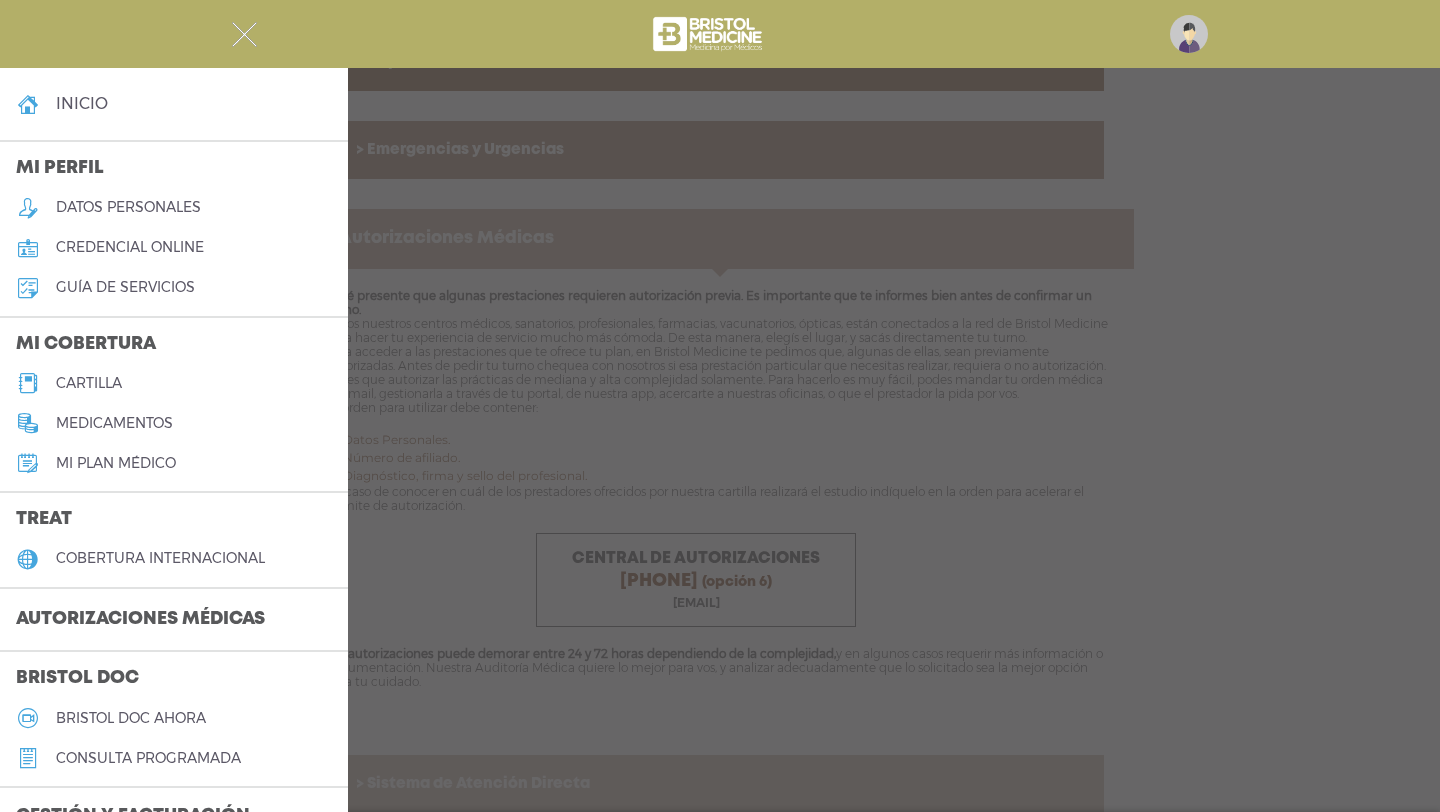 click on "cartilla" at bounding box center (89, 383) 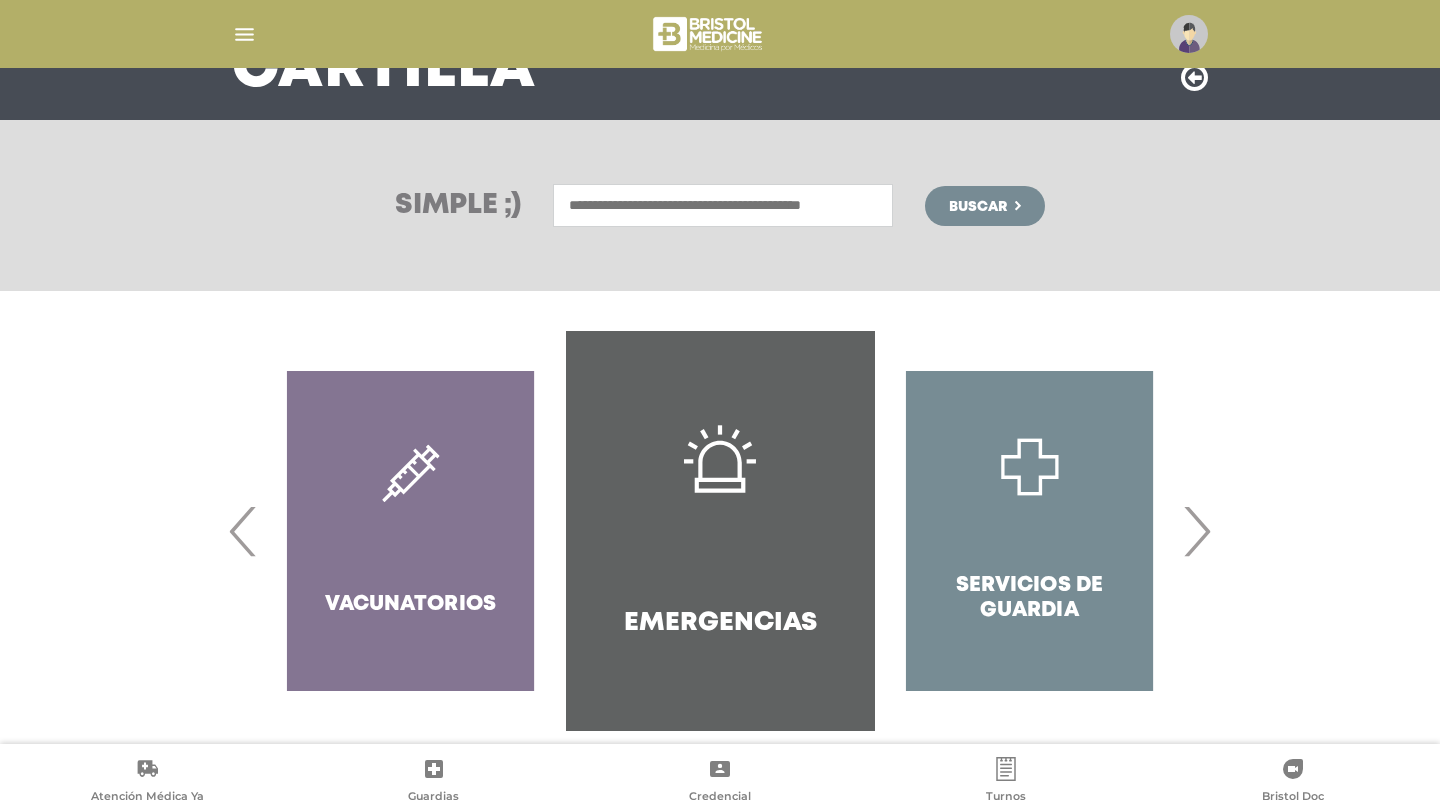 scroll, scrollTop: 215, scrollLeft: 0, axis: vertical 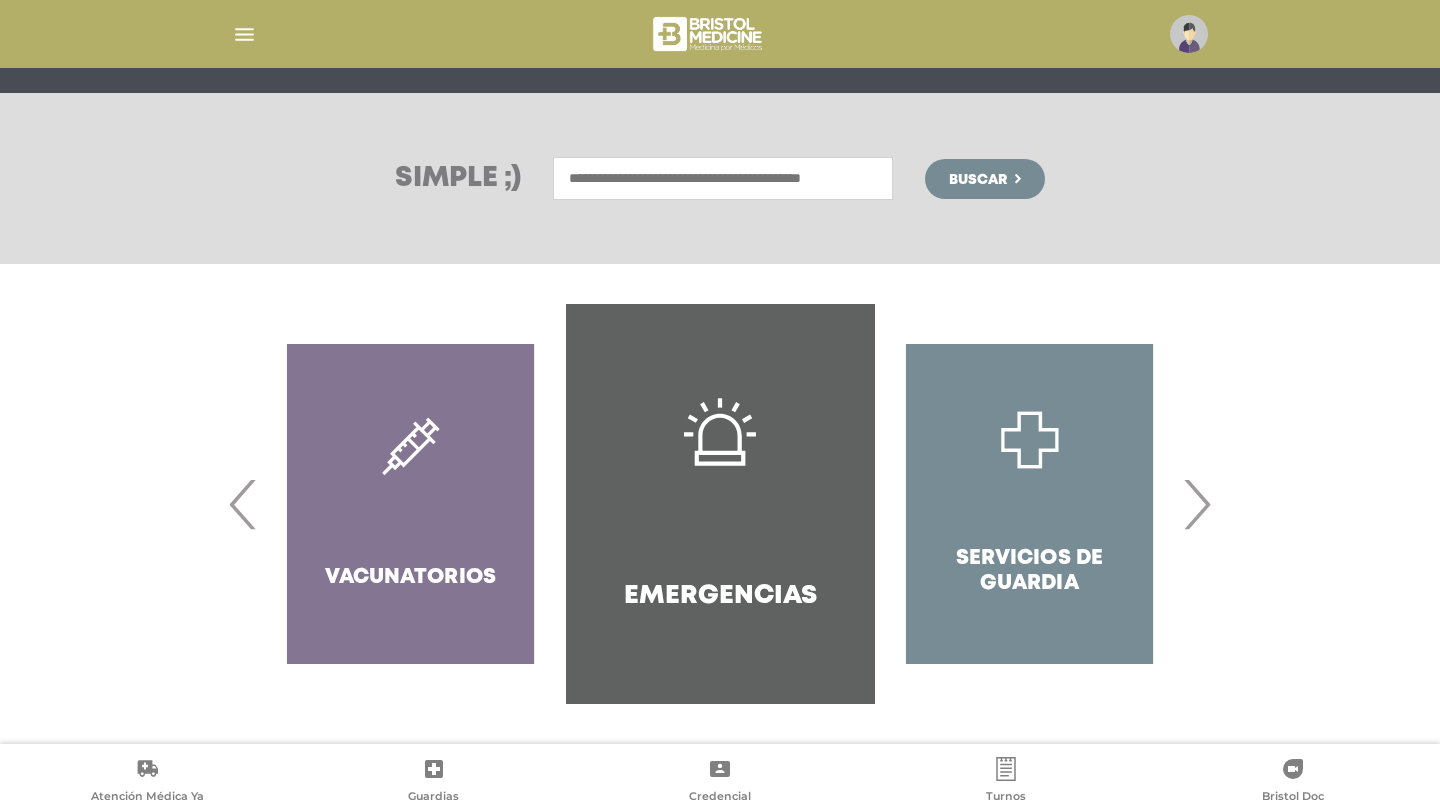 click on "›" at bounding box center [1196, 504] 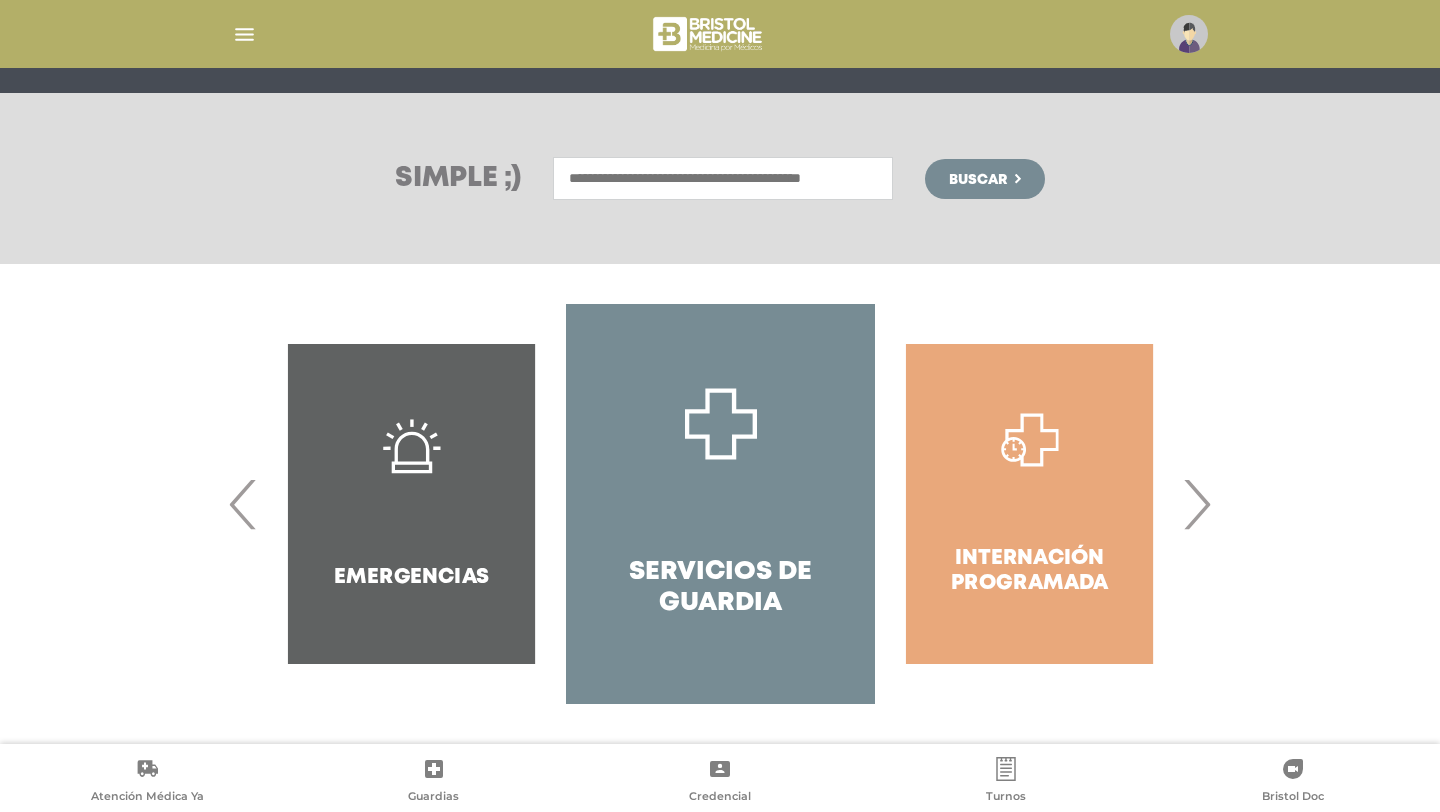 click on "›" at bounding box center [1196, 504] 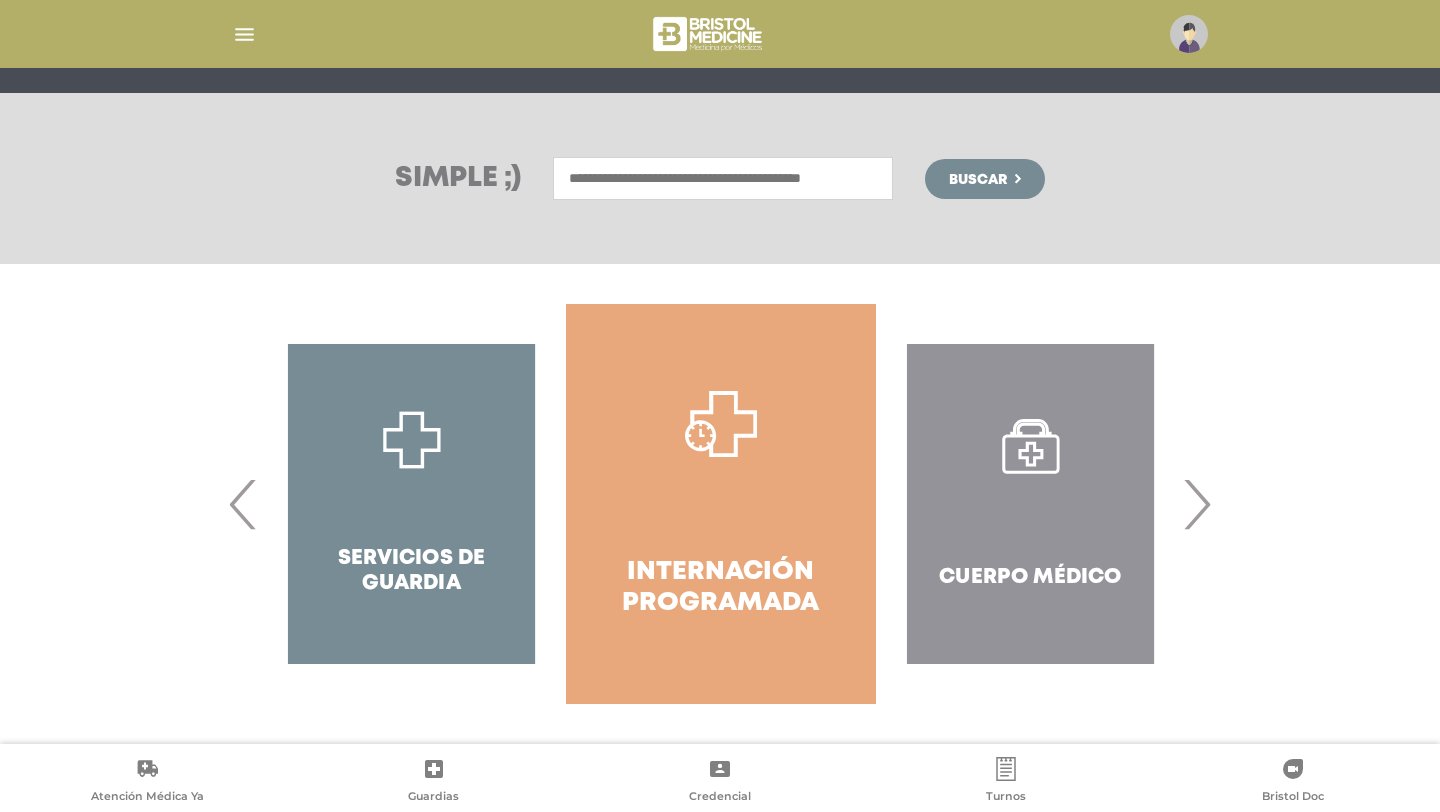 click on "›" at bounding box center (1196, 504) 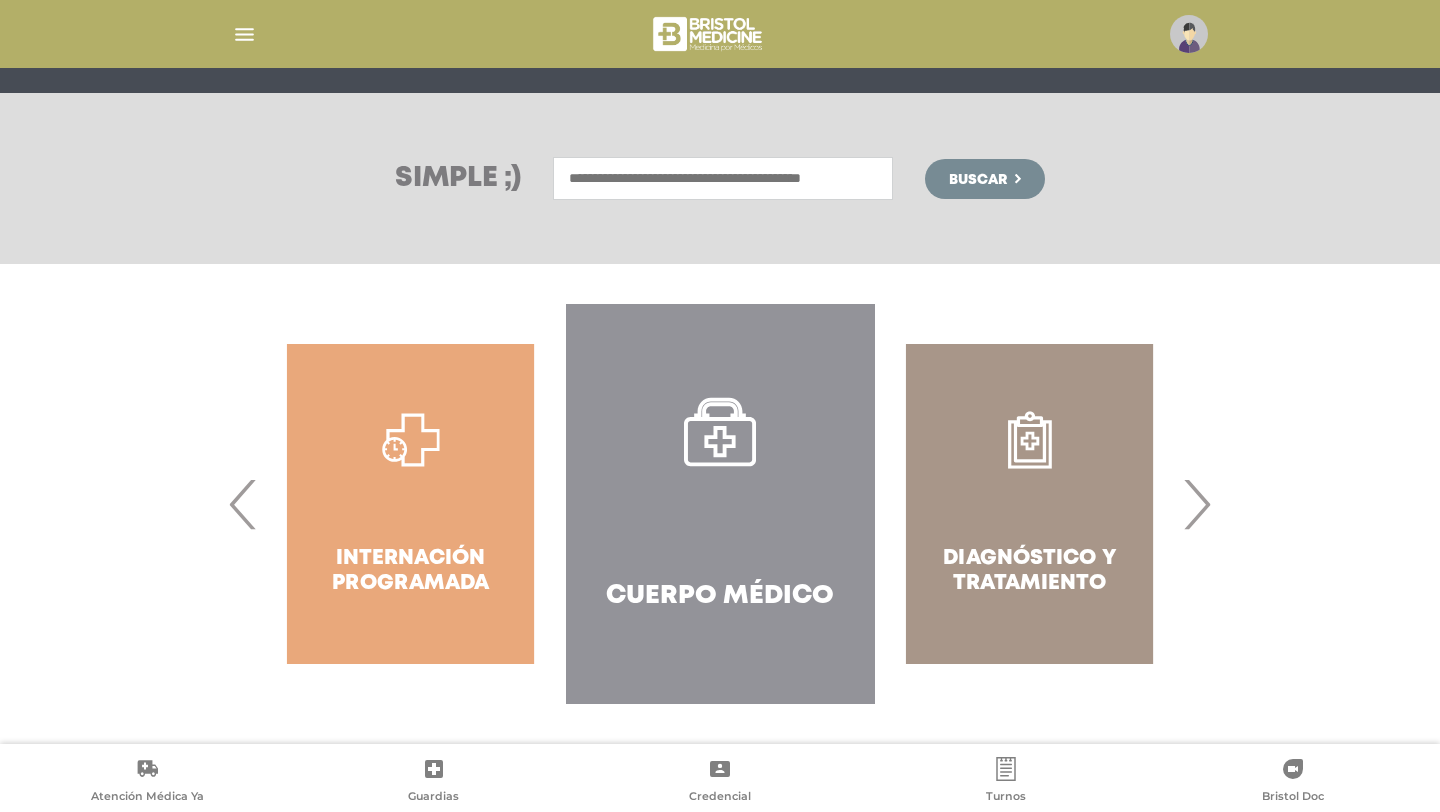 click on "›" at bounding box center [1196, 504] 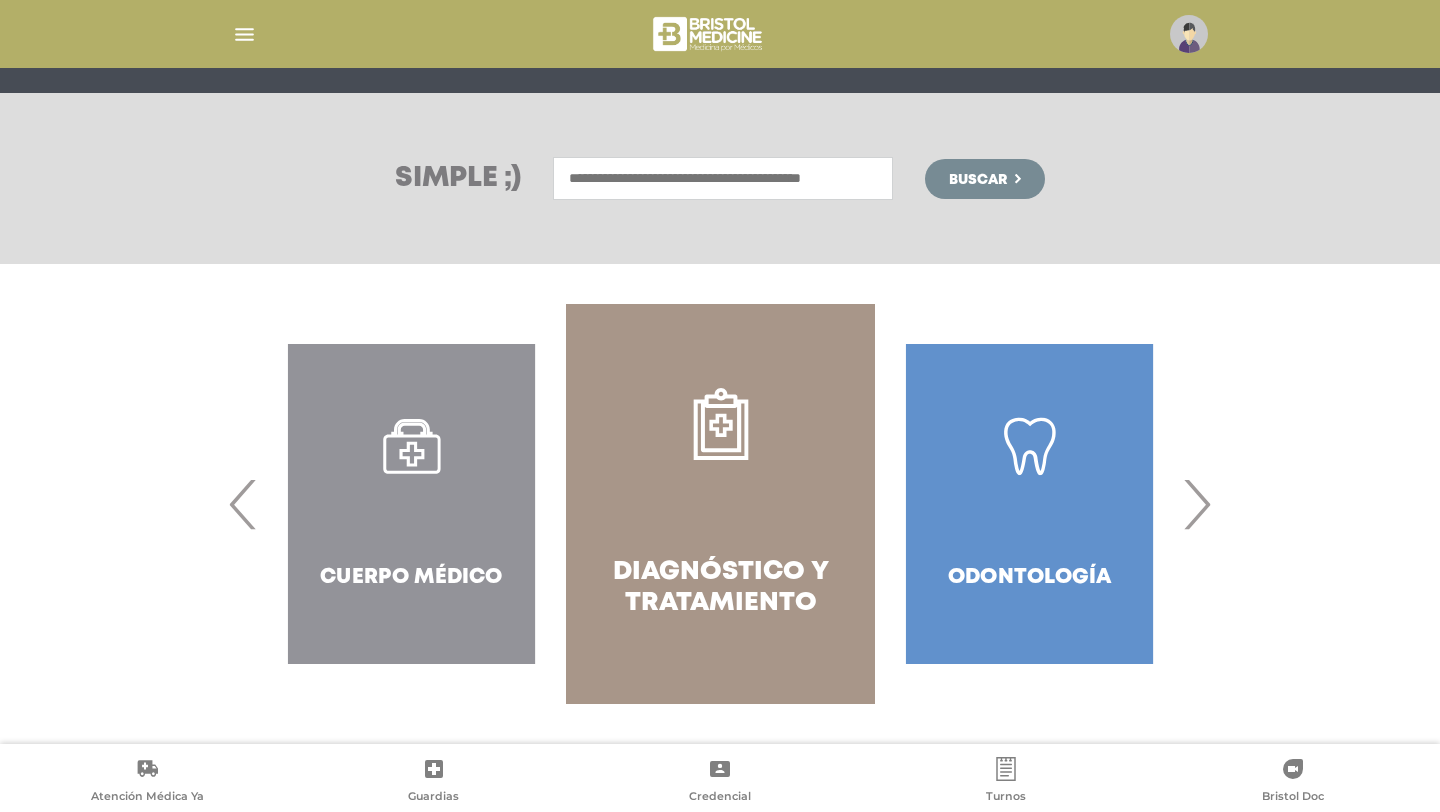 click on "Diagnóstico y Tratamiento" at bounding box center [720, 504] 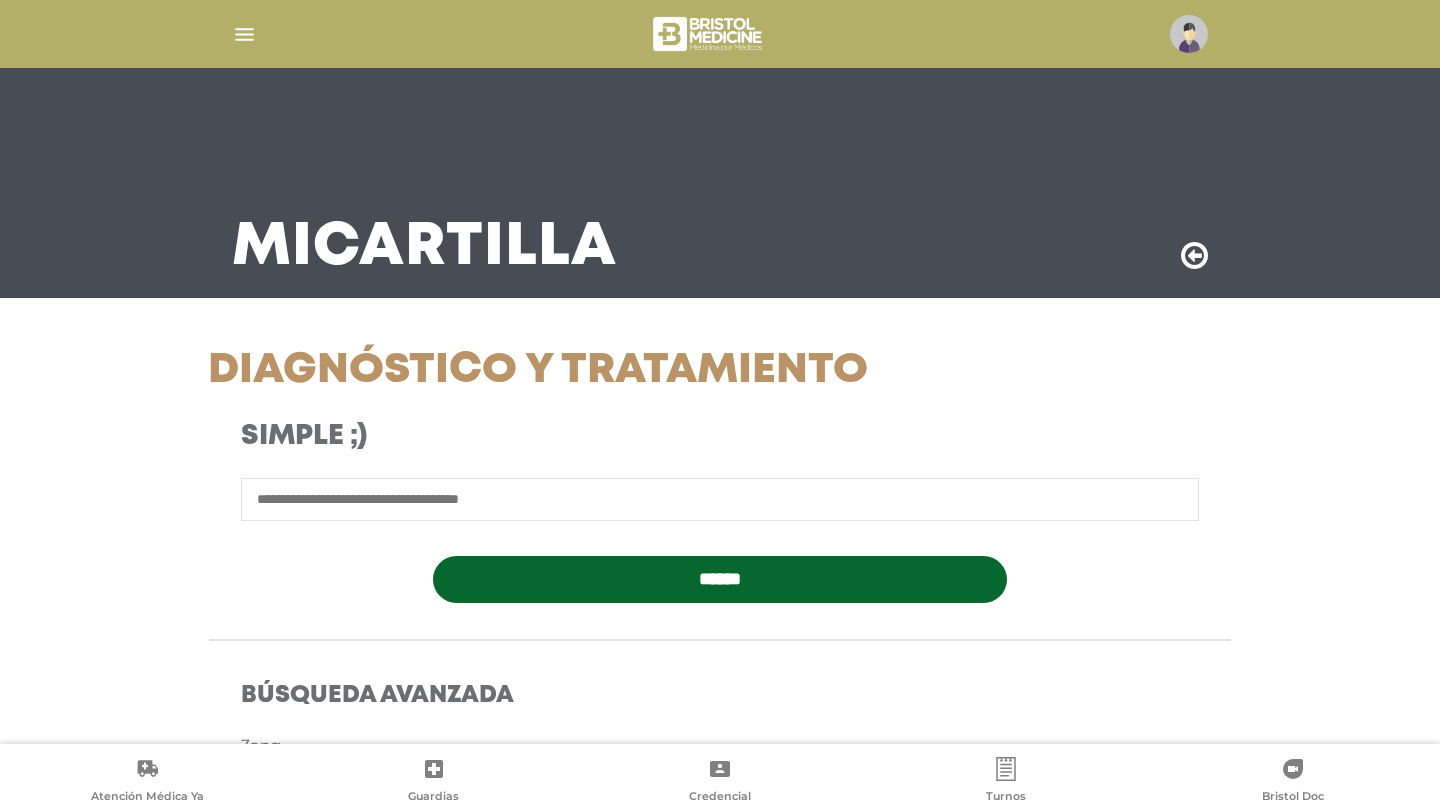 scroll, scrollTop: 6, scrollLeft: 0, axis: vertical 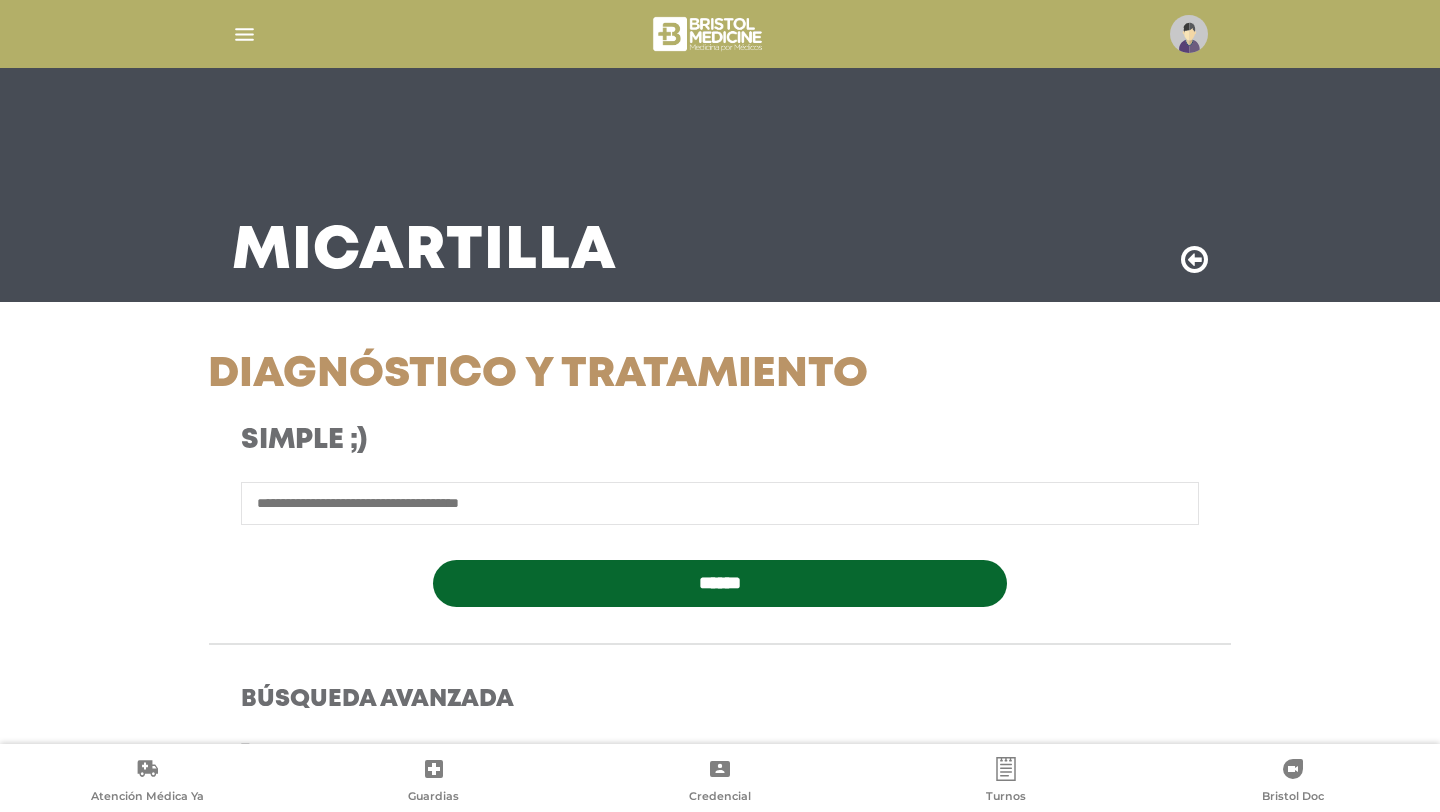 click on "******" at bounding box center (720, 583) 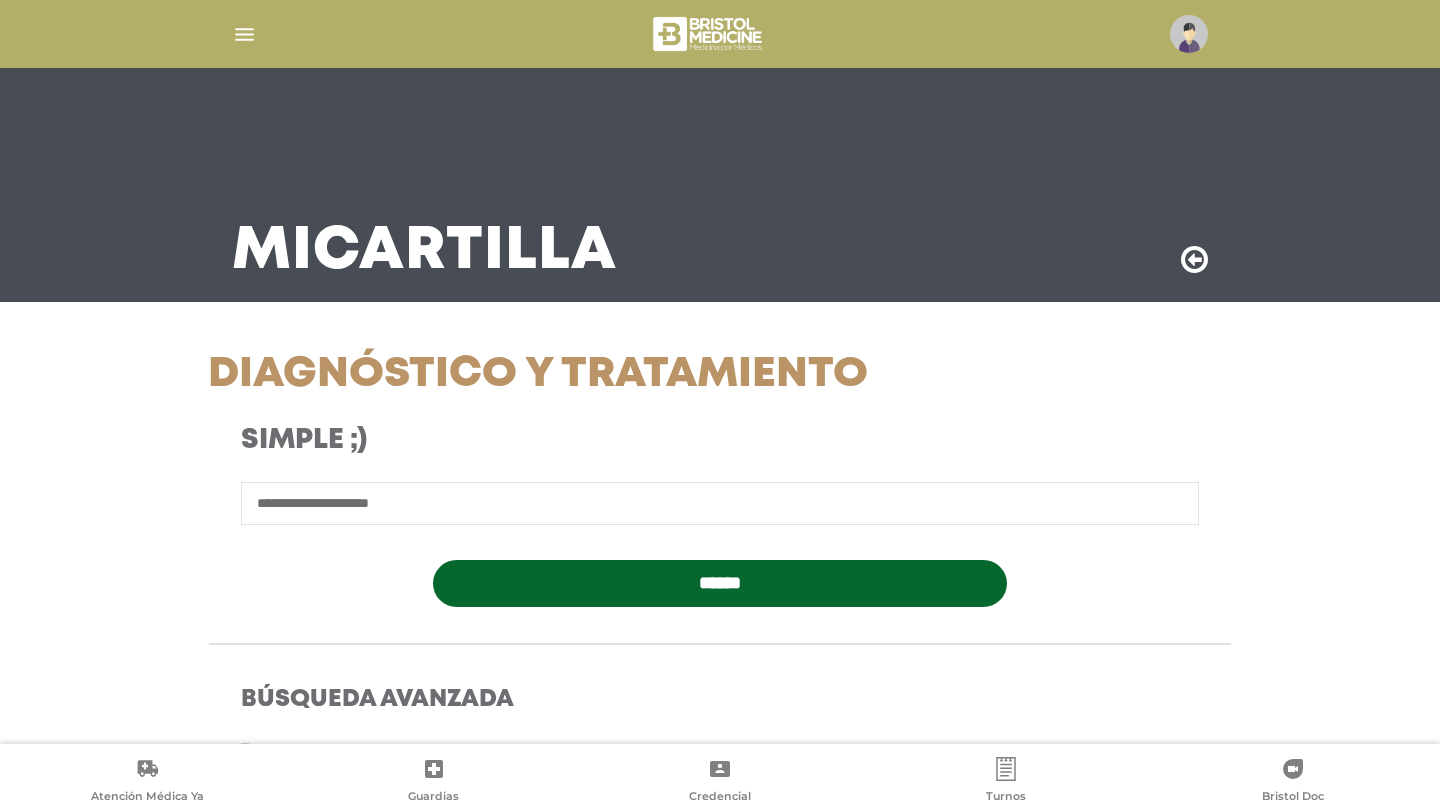type on "**********" 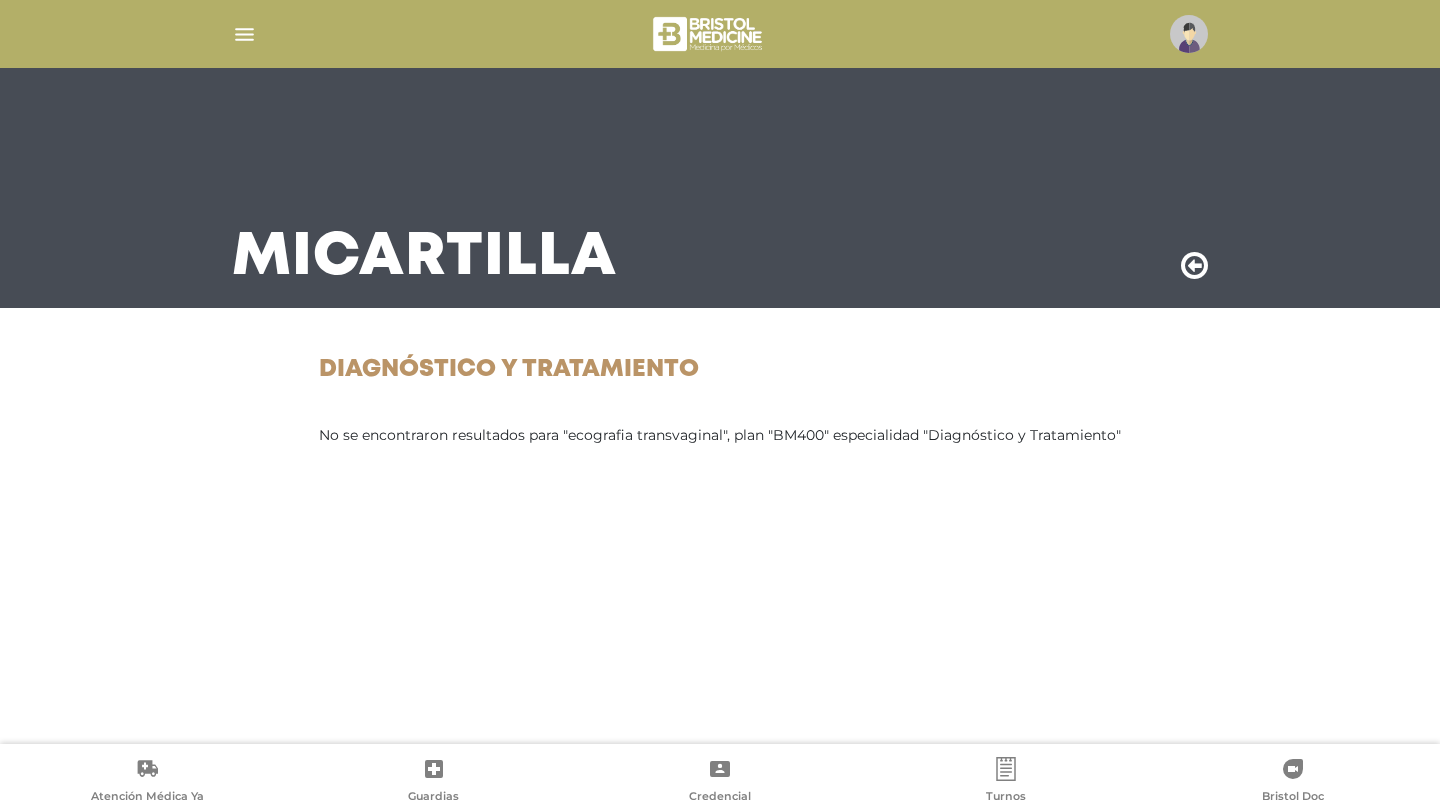 scroll, scrollTop: 0, scrollLeft: 0, axis: both 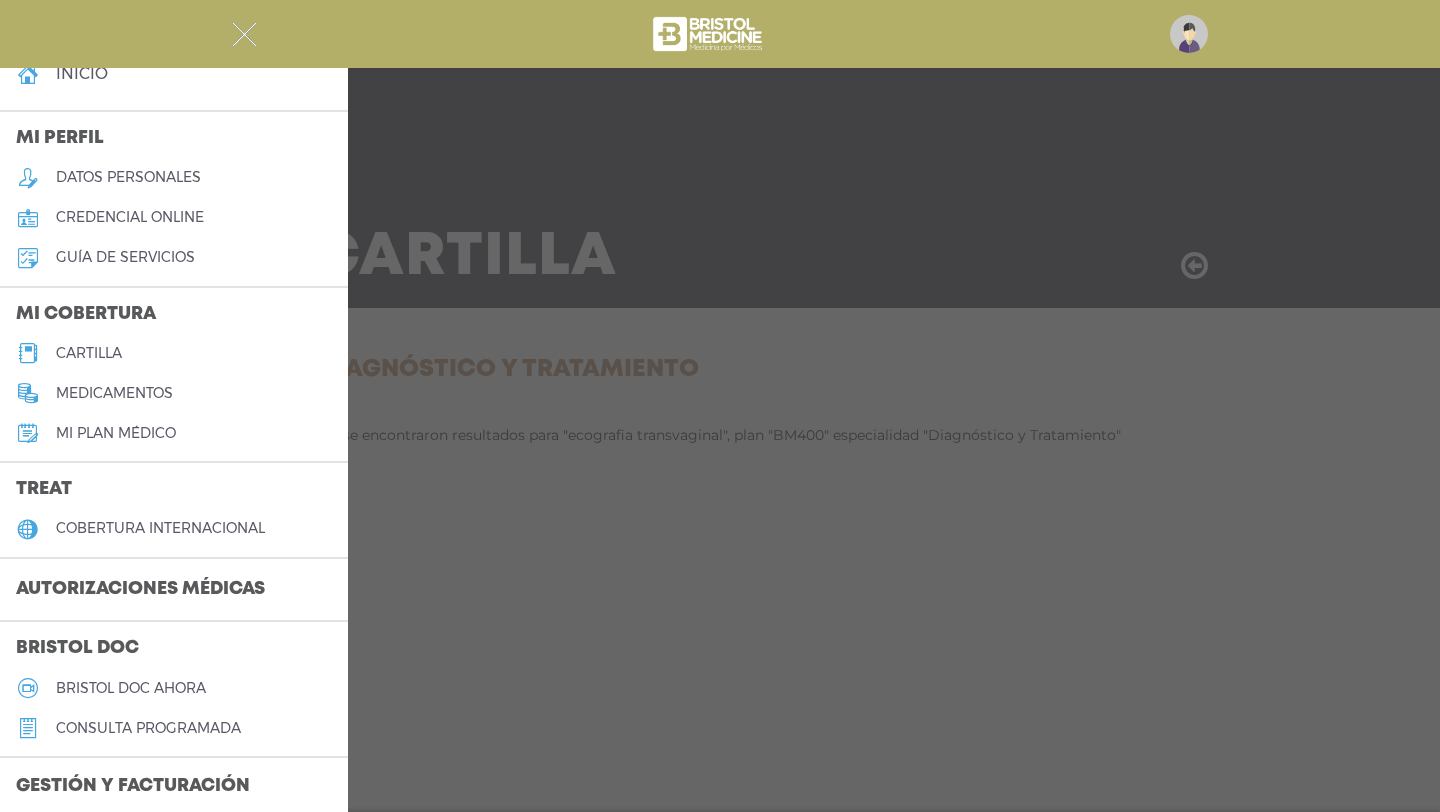 click on "guía de servicios" at bounding box center (125, 257) 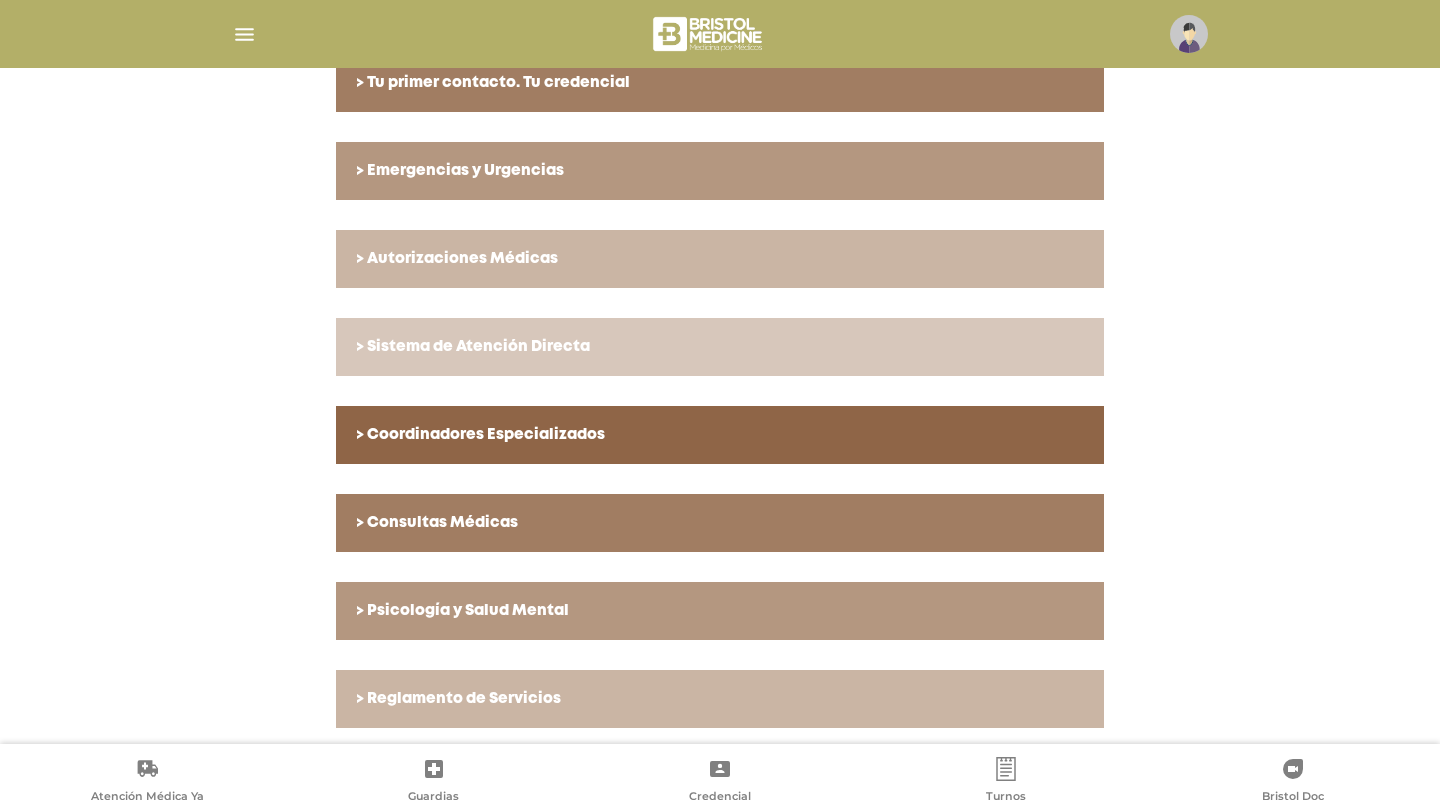 scroll, scrollTop: 567, scrollLeft: 0, axis: vertical 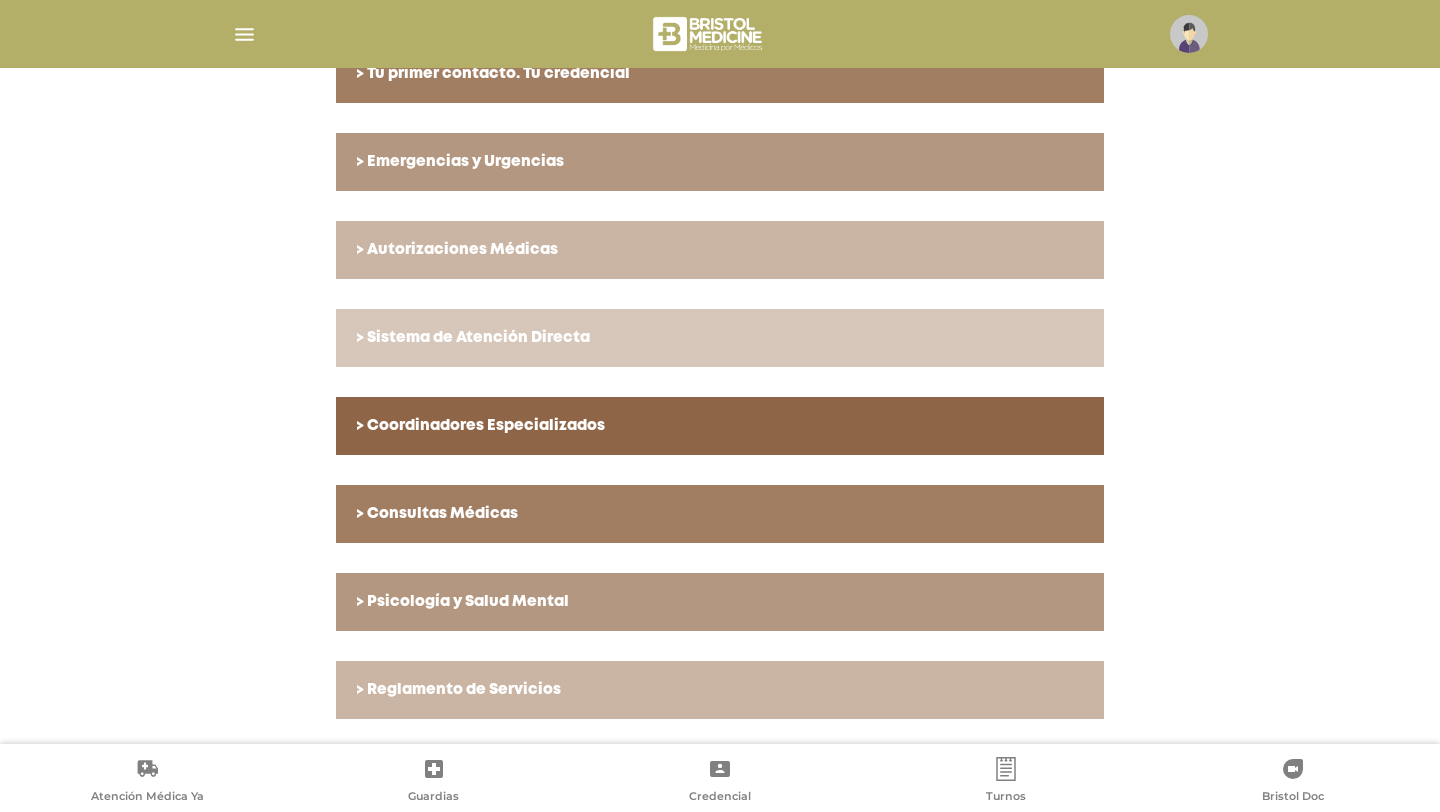 click on "> Coordinadores Especializados" at bounding box center [720, 426] 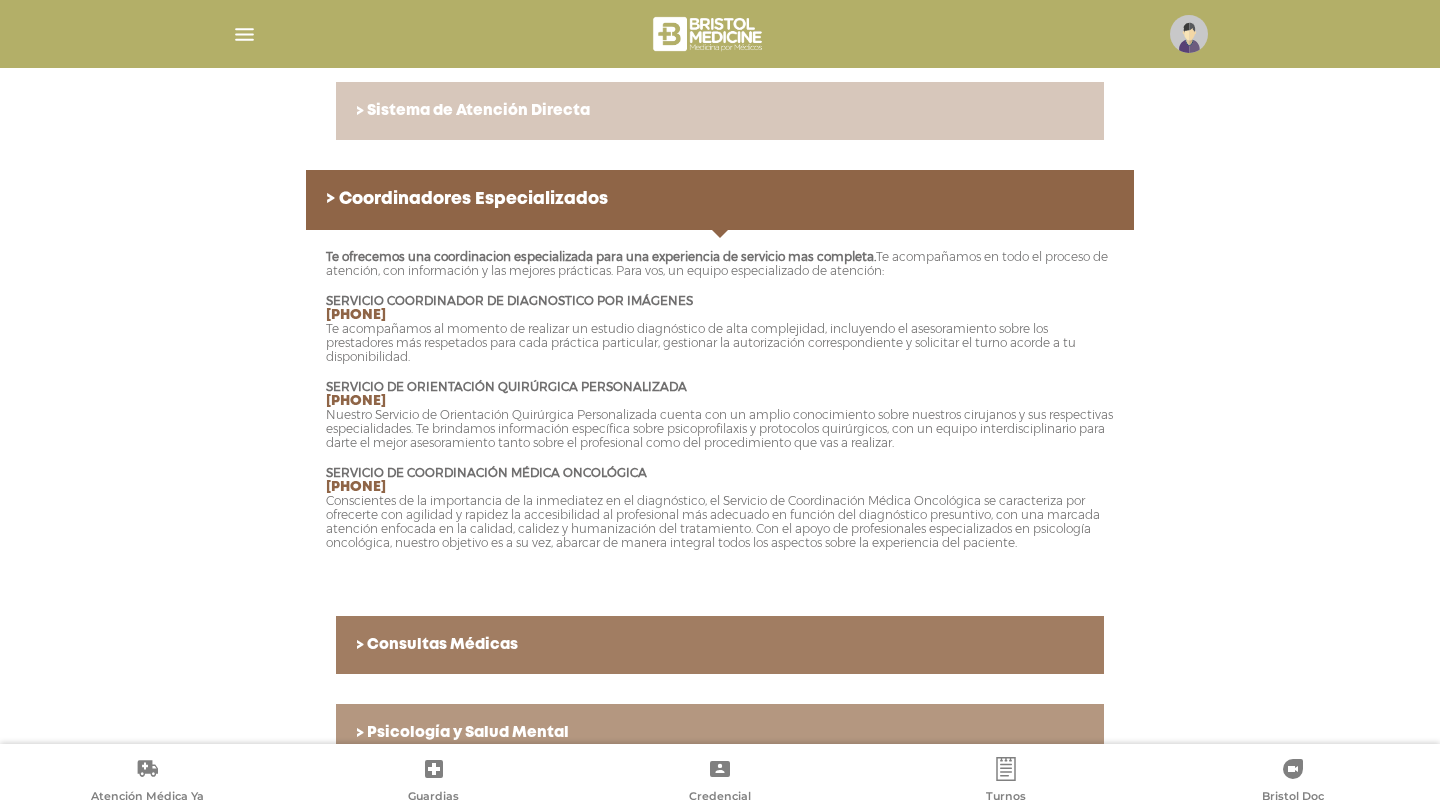 scroll, scrollTop: 798, scrollLeft: 0, axis: vertical 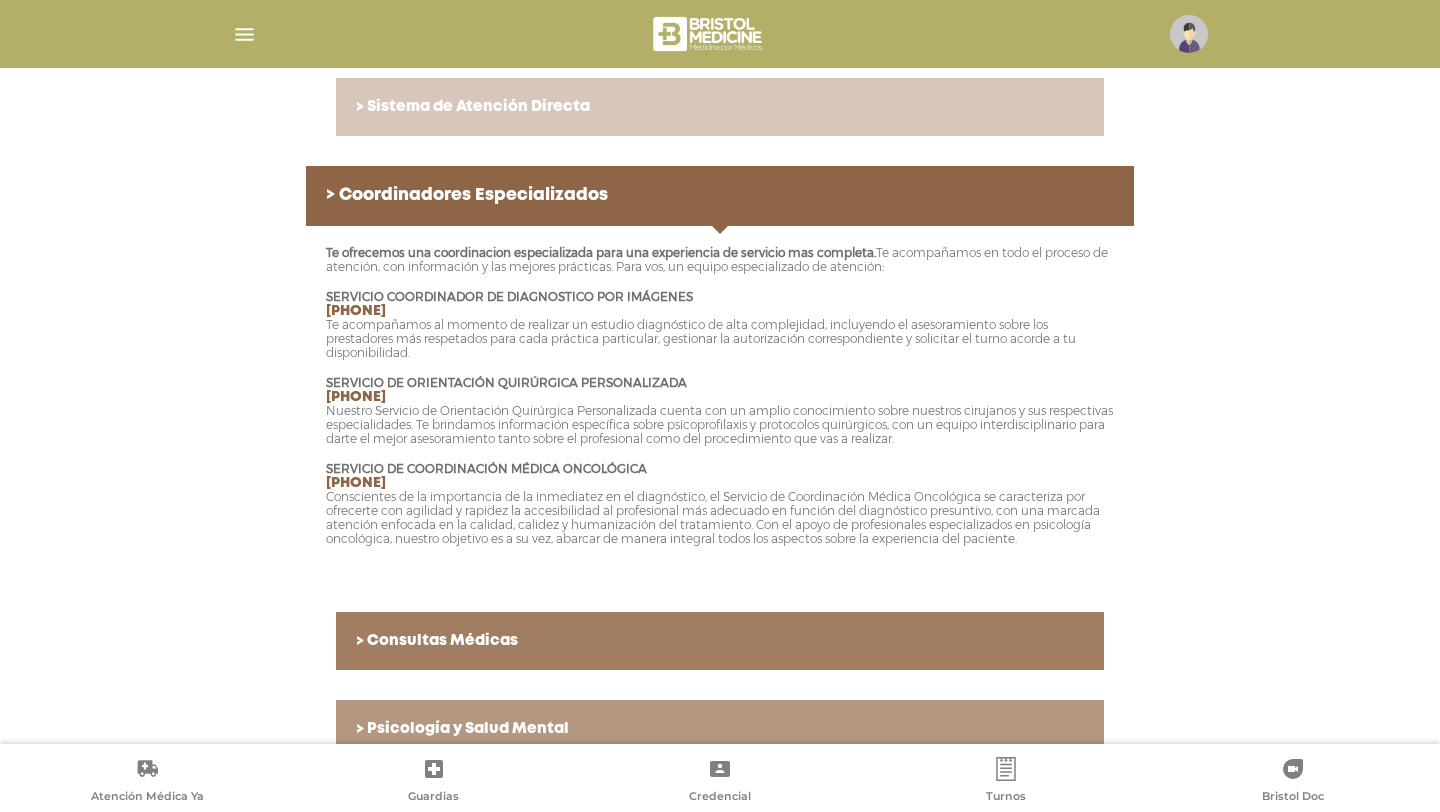 click on "> Coordinadores Especializados" at bounding box center (720, 196) 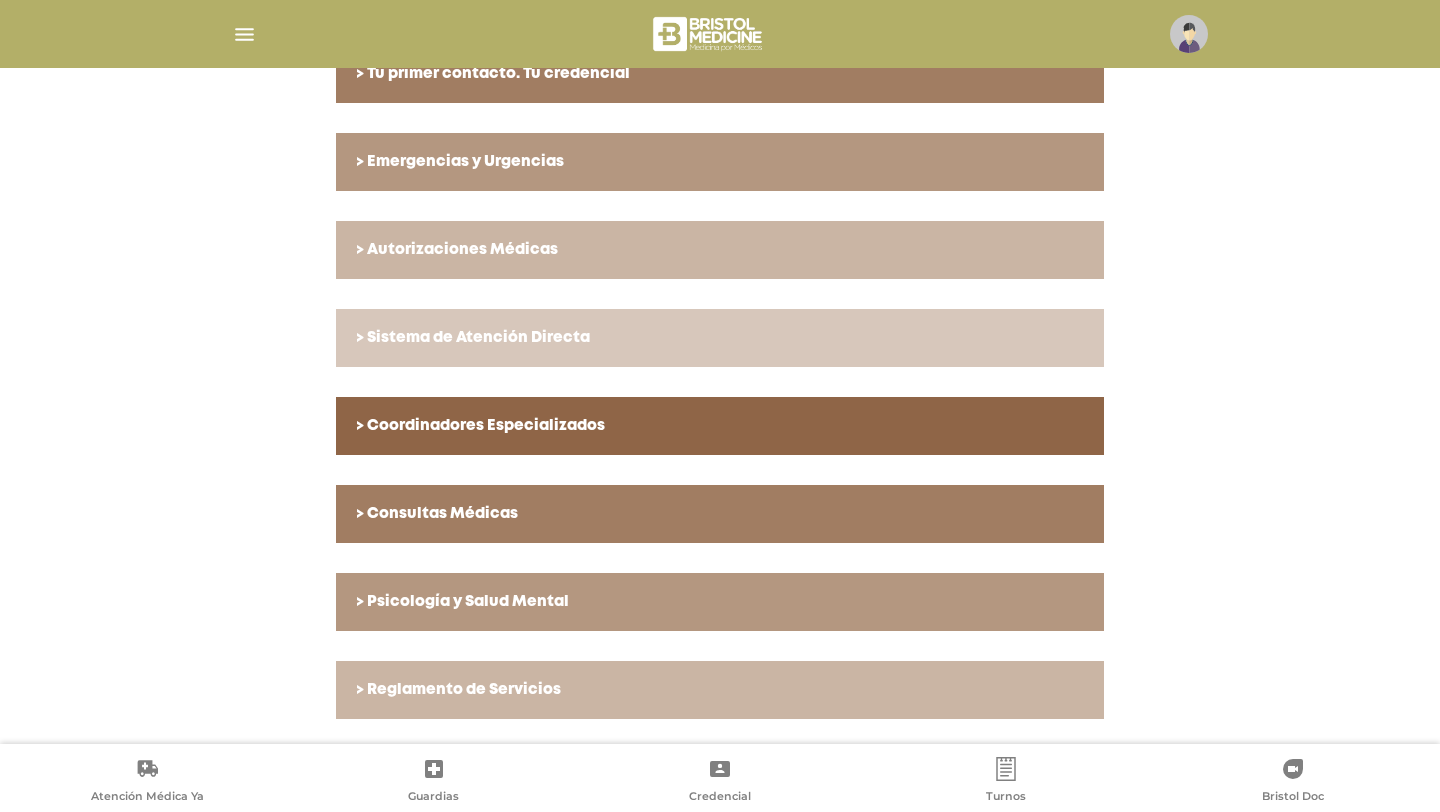 click on "> Sistema de Atención Directa" at bounding box center [720, 338] 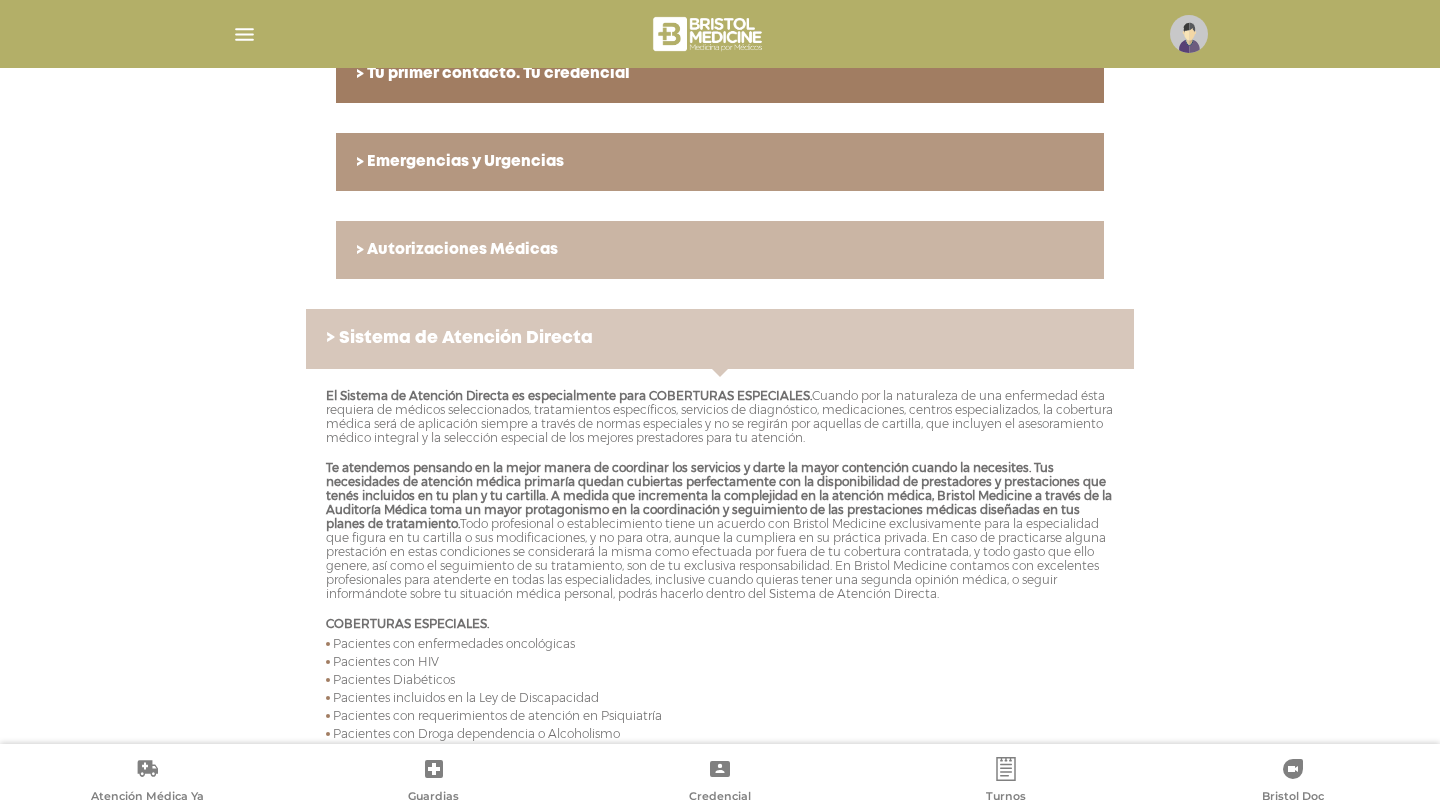 click on "> Sistema de Atención Directa" at bounding box center [720, 339] 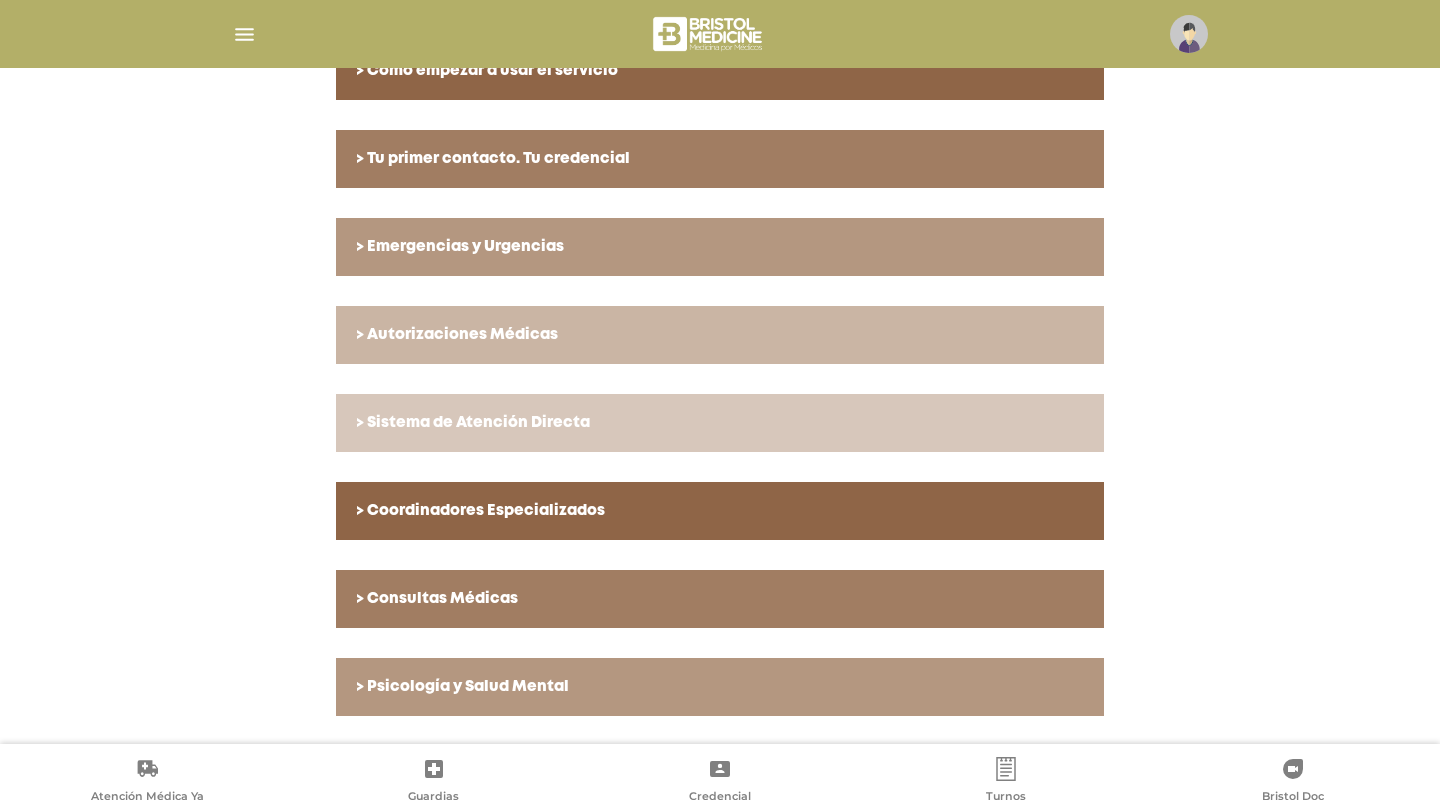 scroll, scrollTop: 480, scrollLeft: 0, axis: vertical 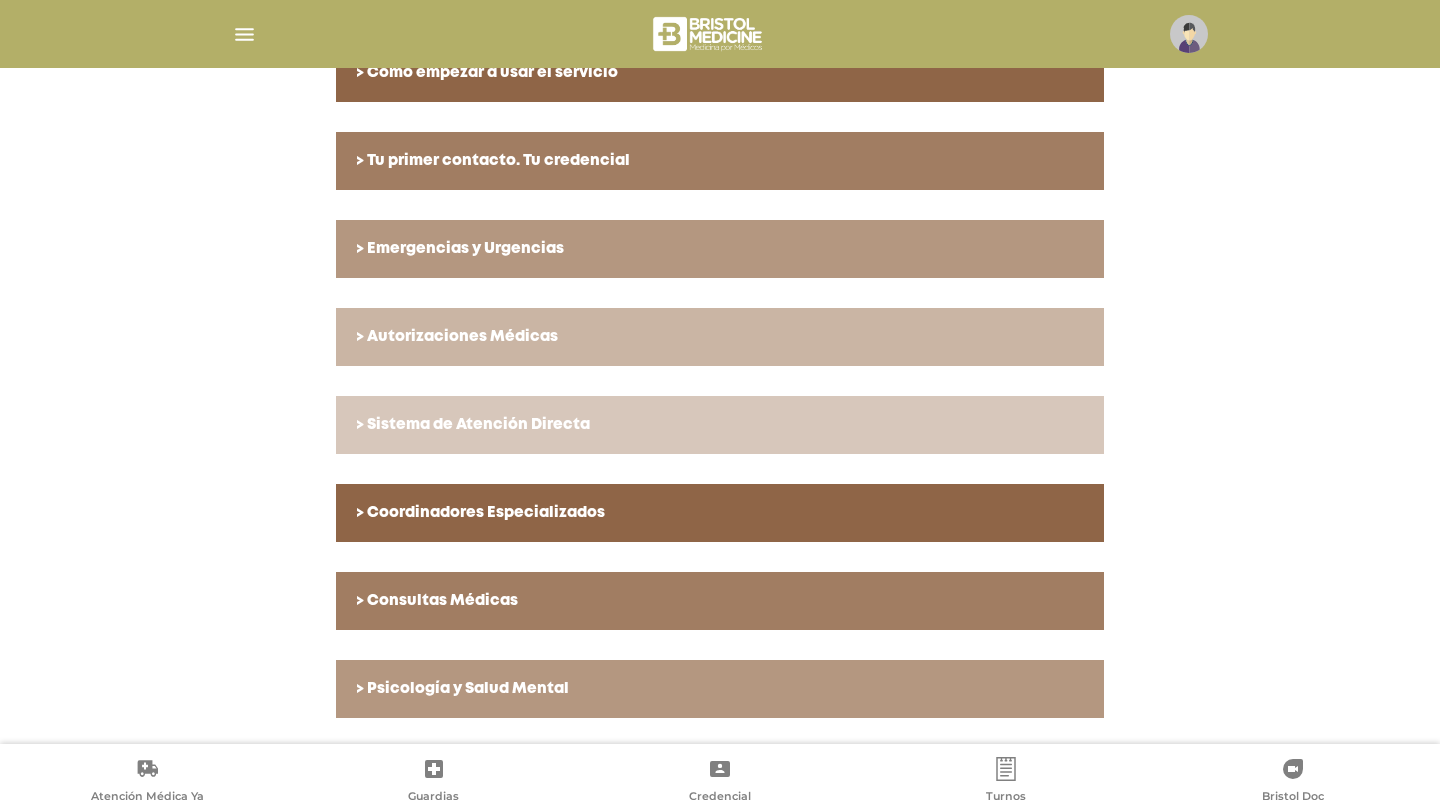 click on "> Tu primer contacto. Tu credencial" at bounding box center [720, 161] 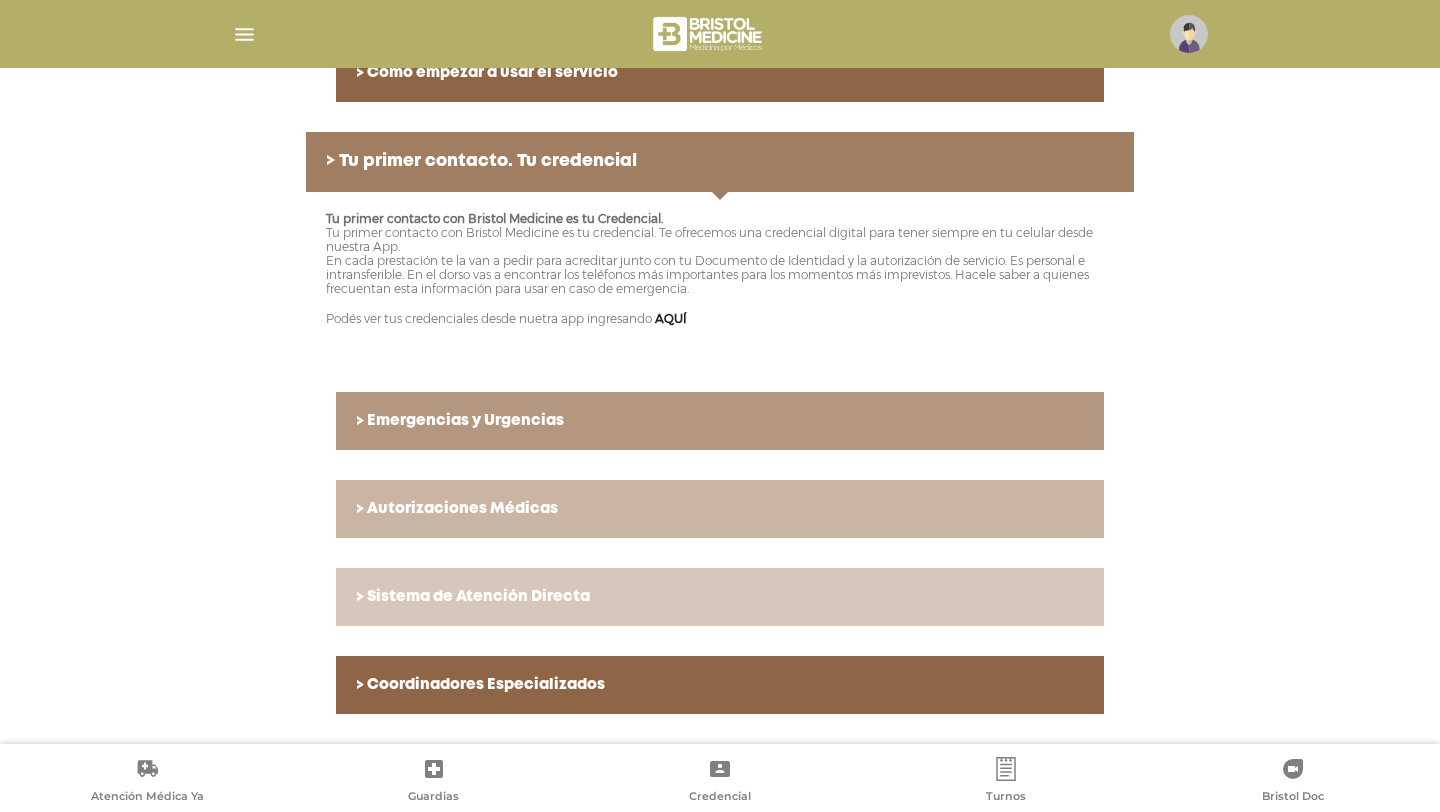 click on "> Tu primer contacto. Tu credencial" at bounding box center (720, 162) 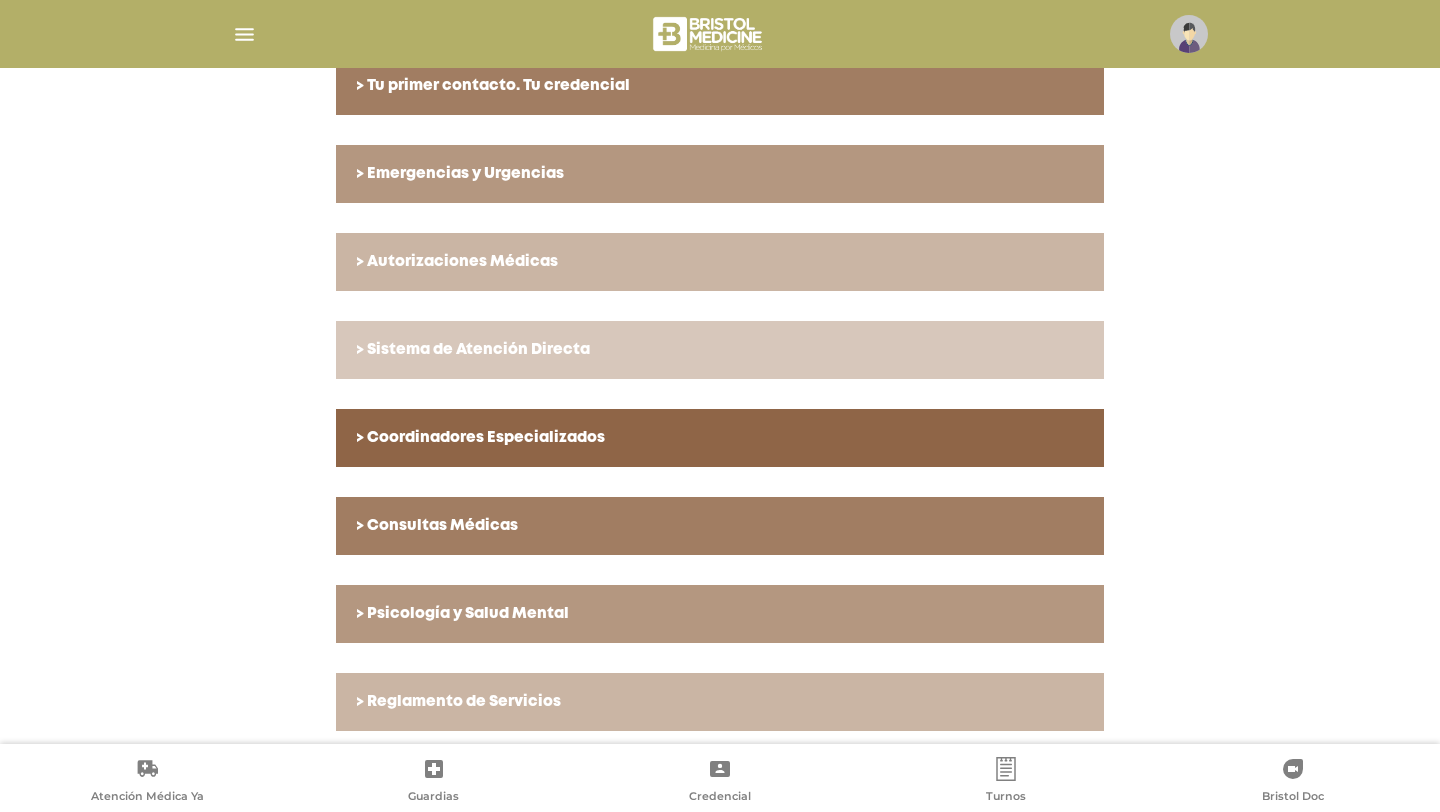 scroll, scrollTop: 567, scrollLeft: 0, axis: vertical 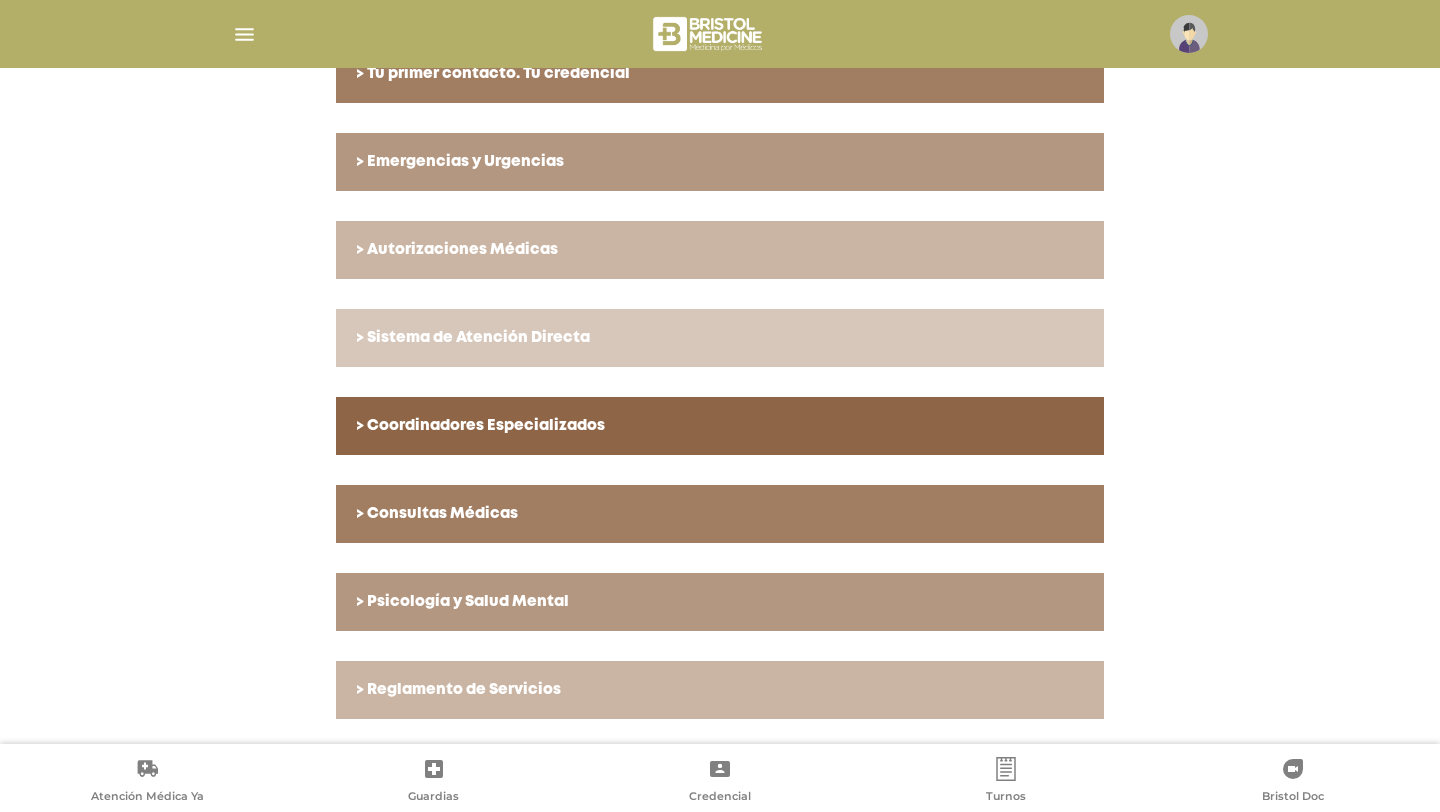 click on "Turnos" at bounding box center [1006, 782] 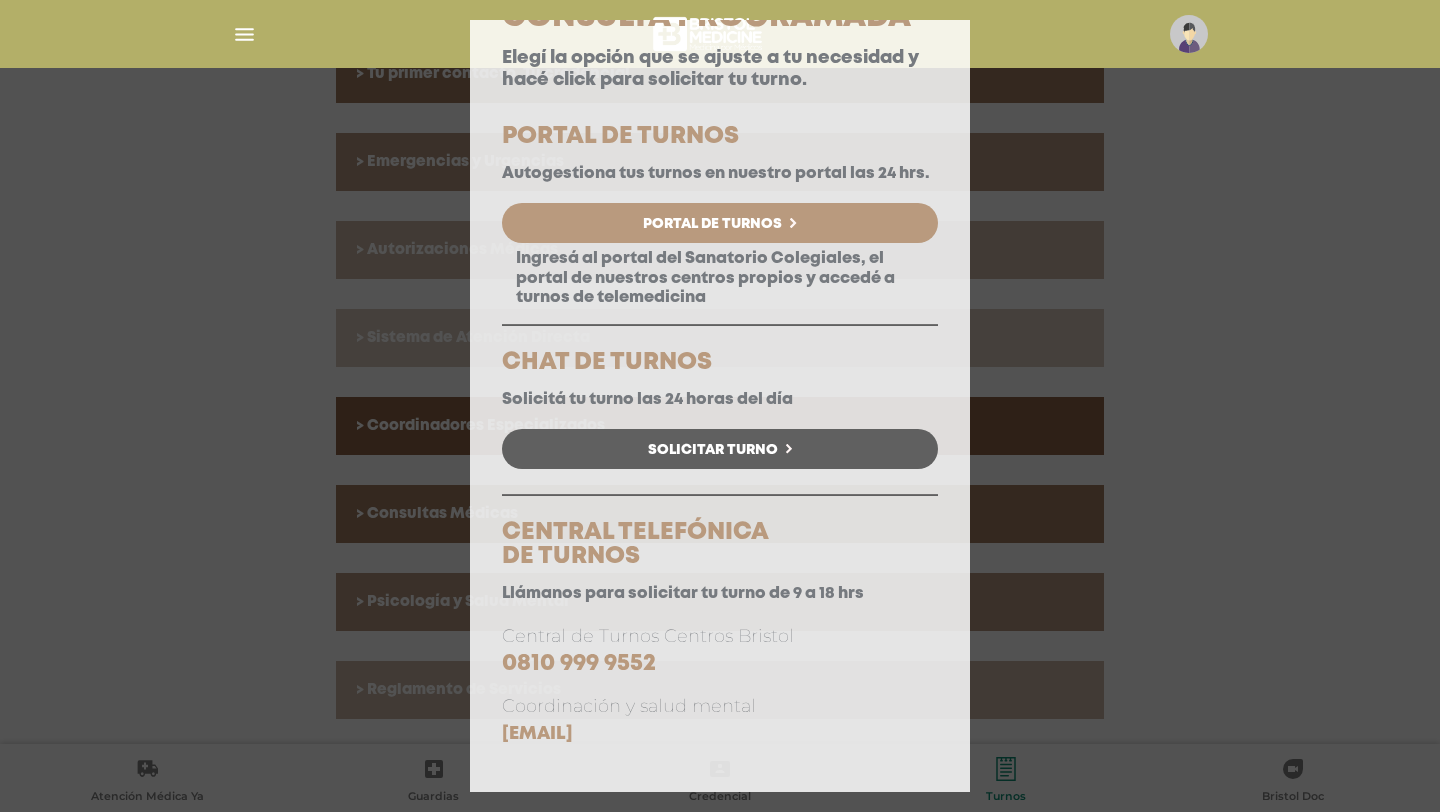 scroll, scrollTop: 60, scrollLeft: 0, axis: vertical 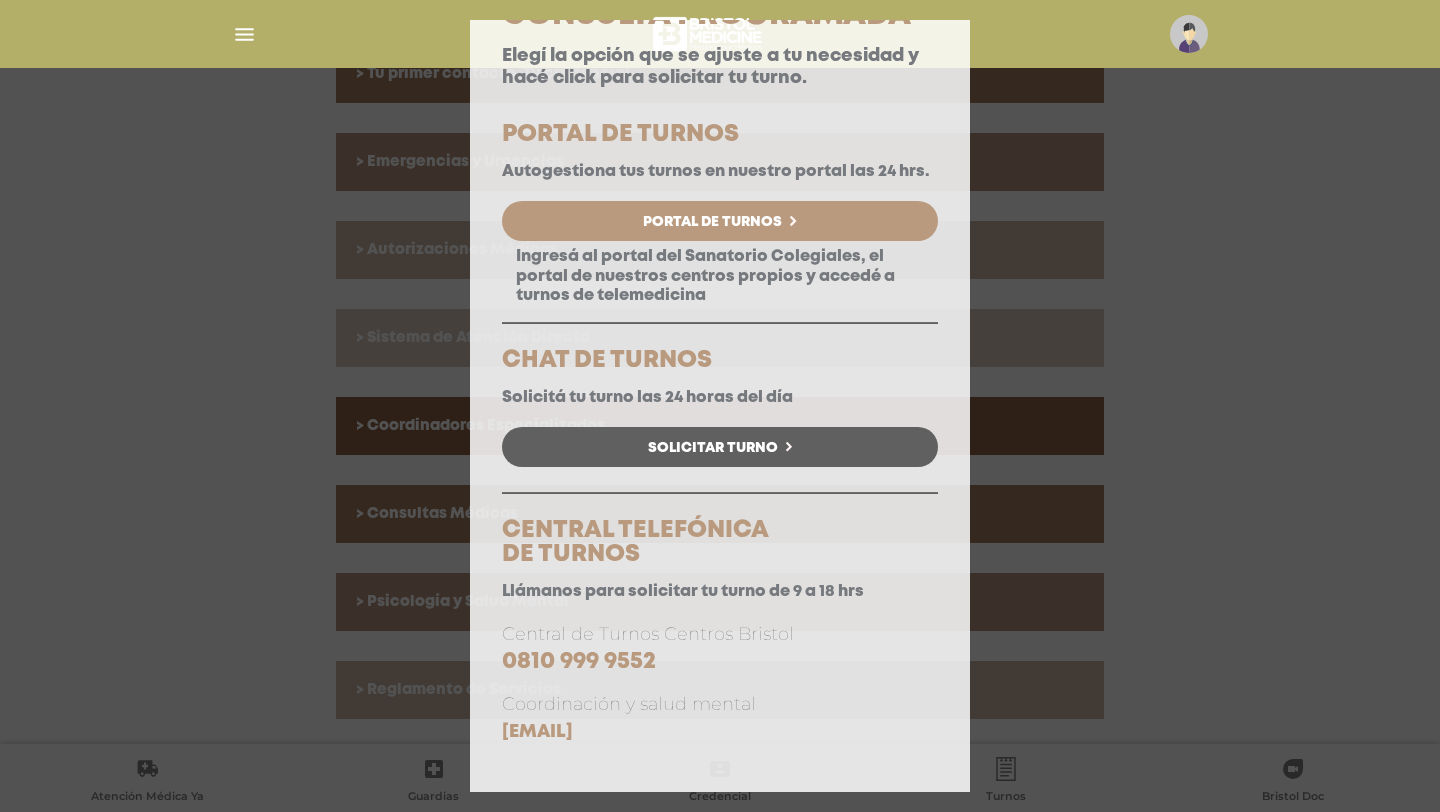 click on "Portal de Turnos" at bounding box center [720, 221] 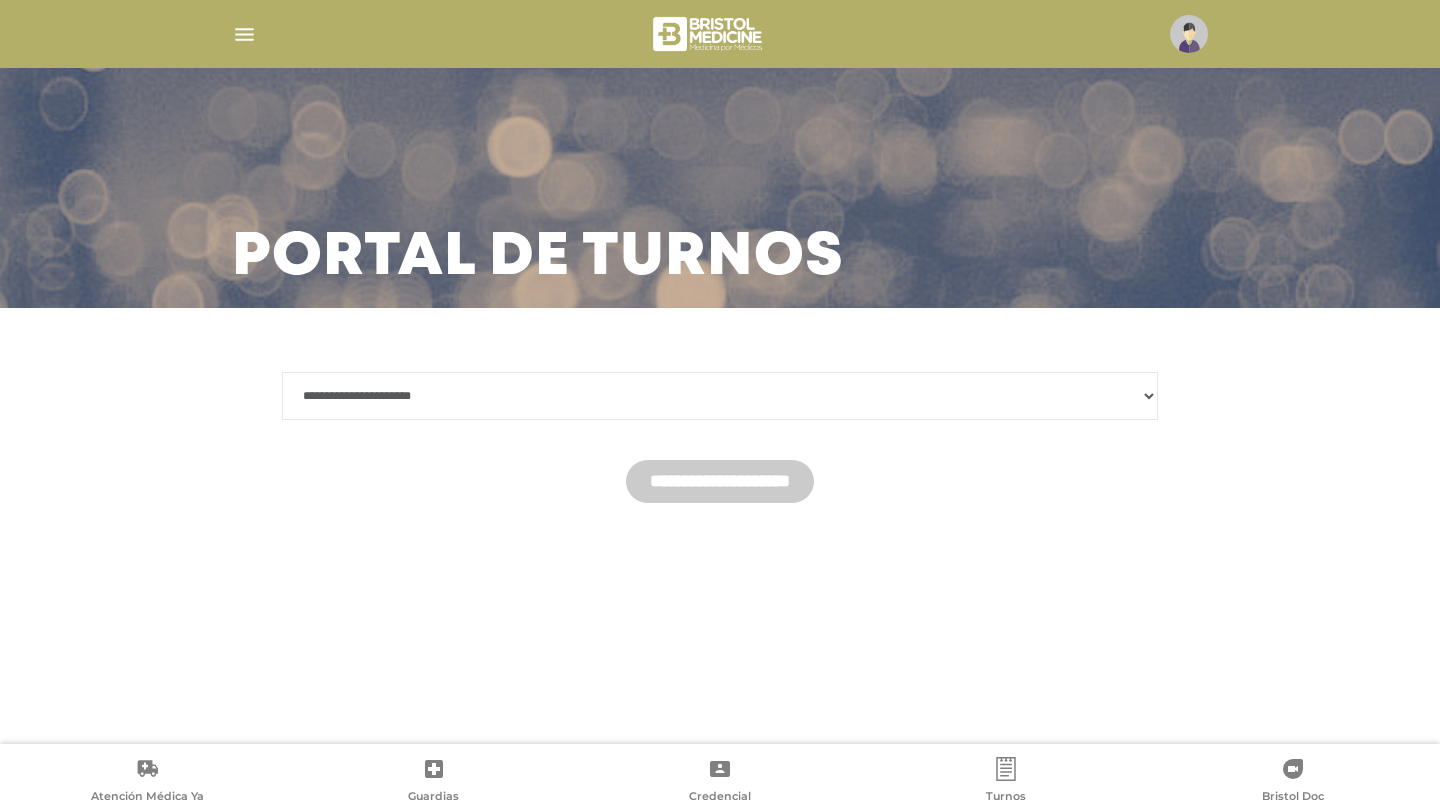 scroll, scrollTop: 0, scrollLeft: 0, axis: both 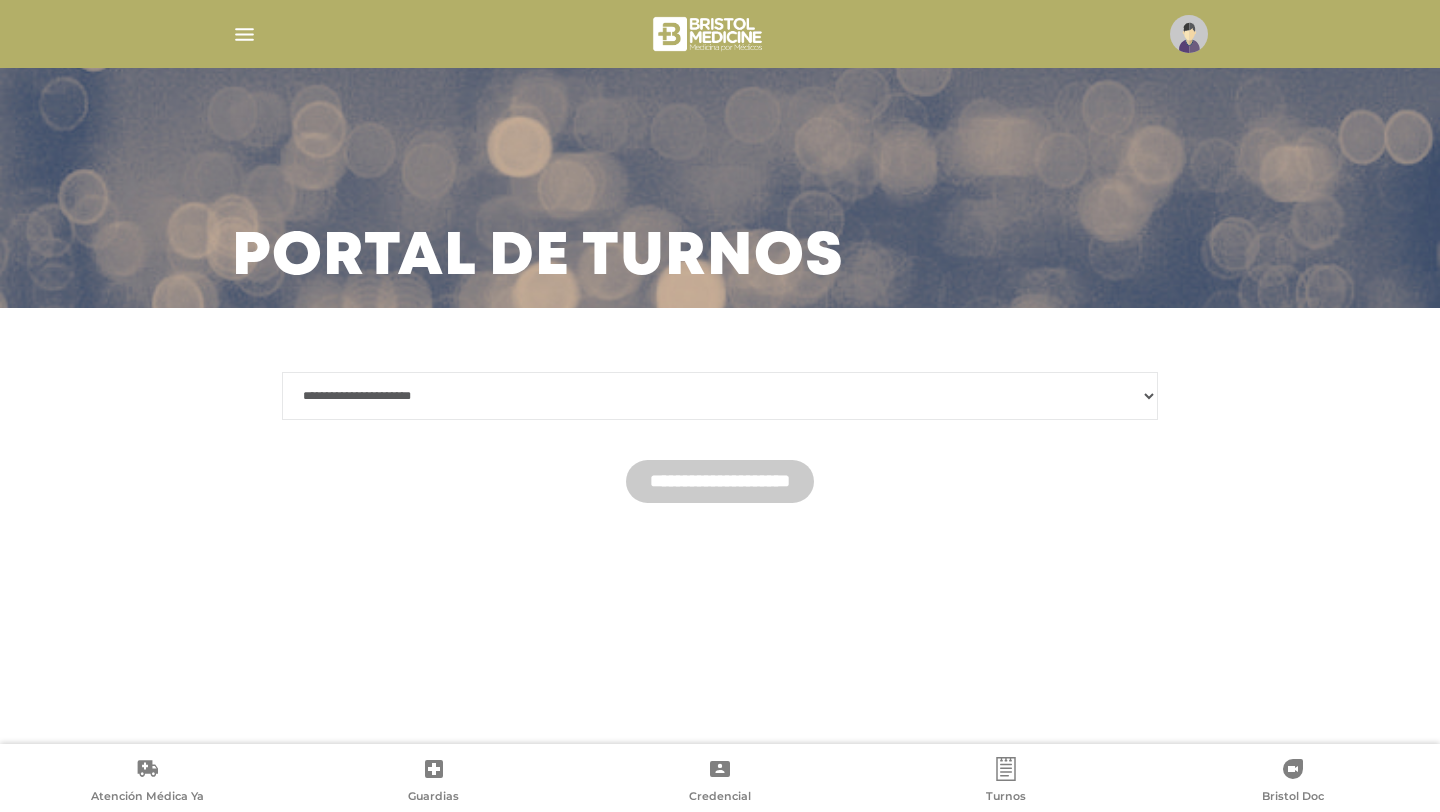 select on "*******" 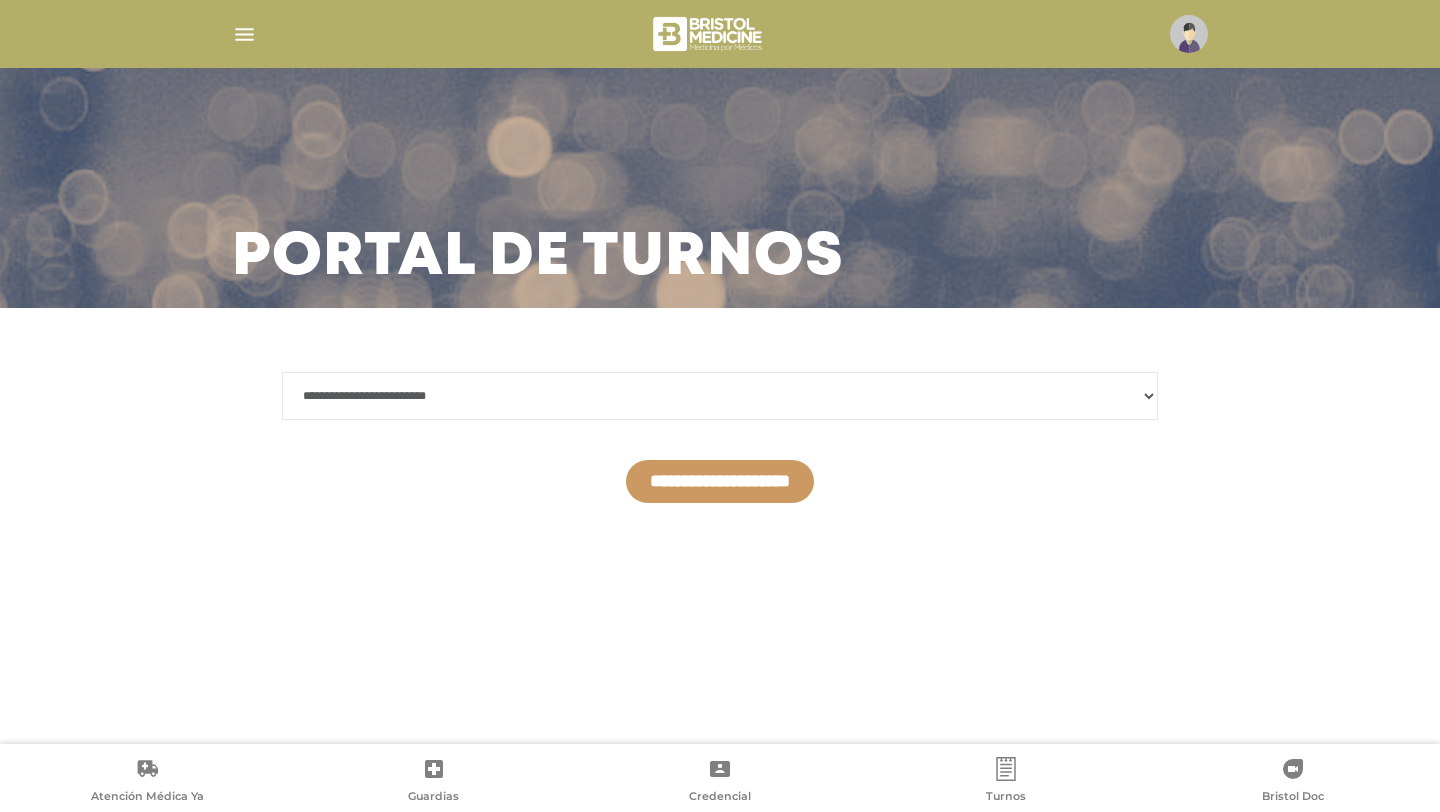 click on "**********" at bounding box center [720, 481] 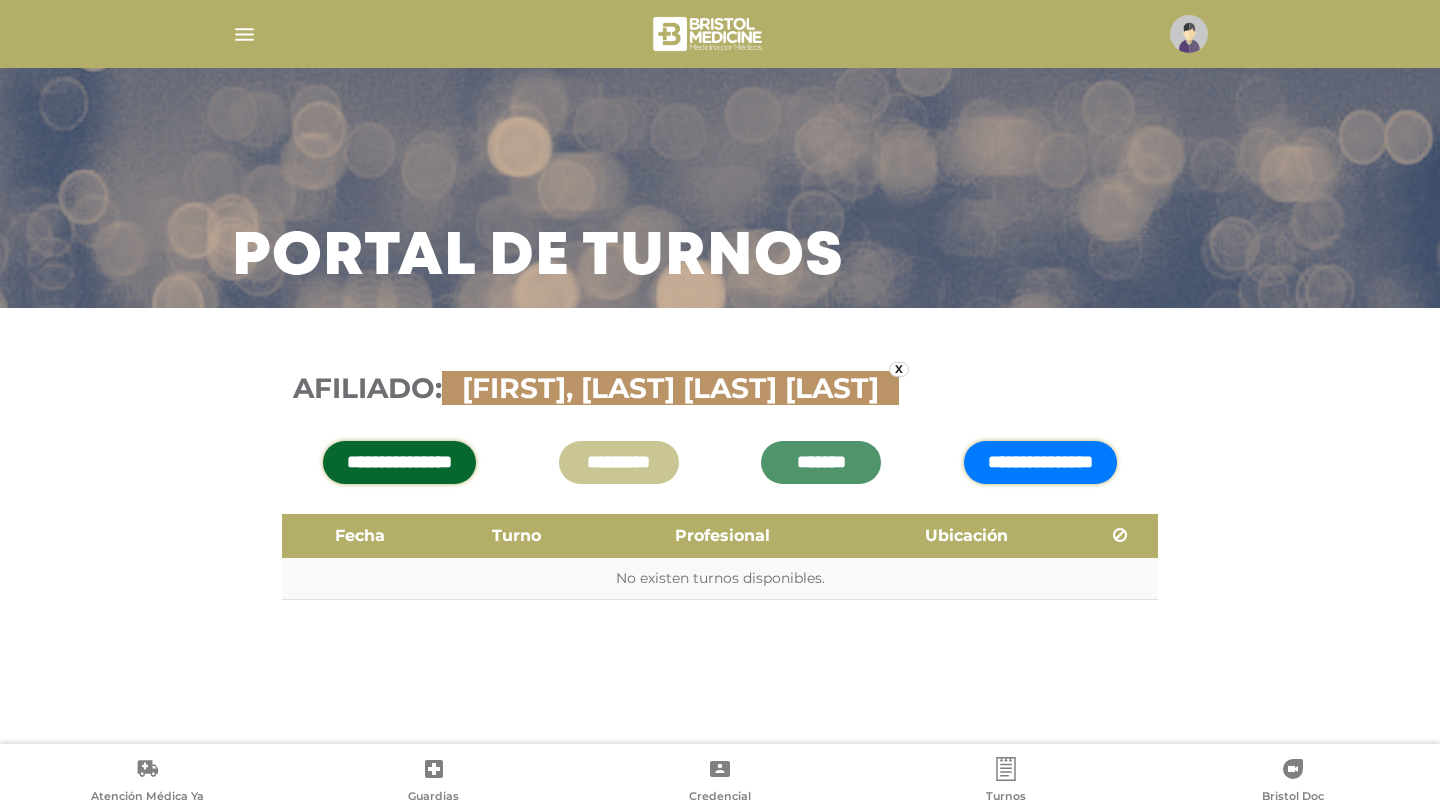 click on "**********" at bounding box center [1040, 462] 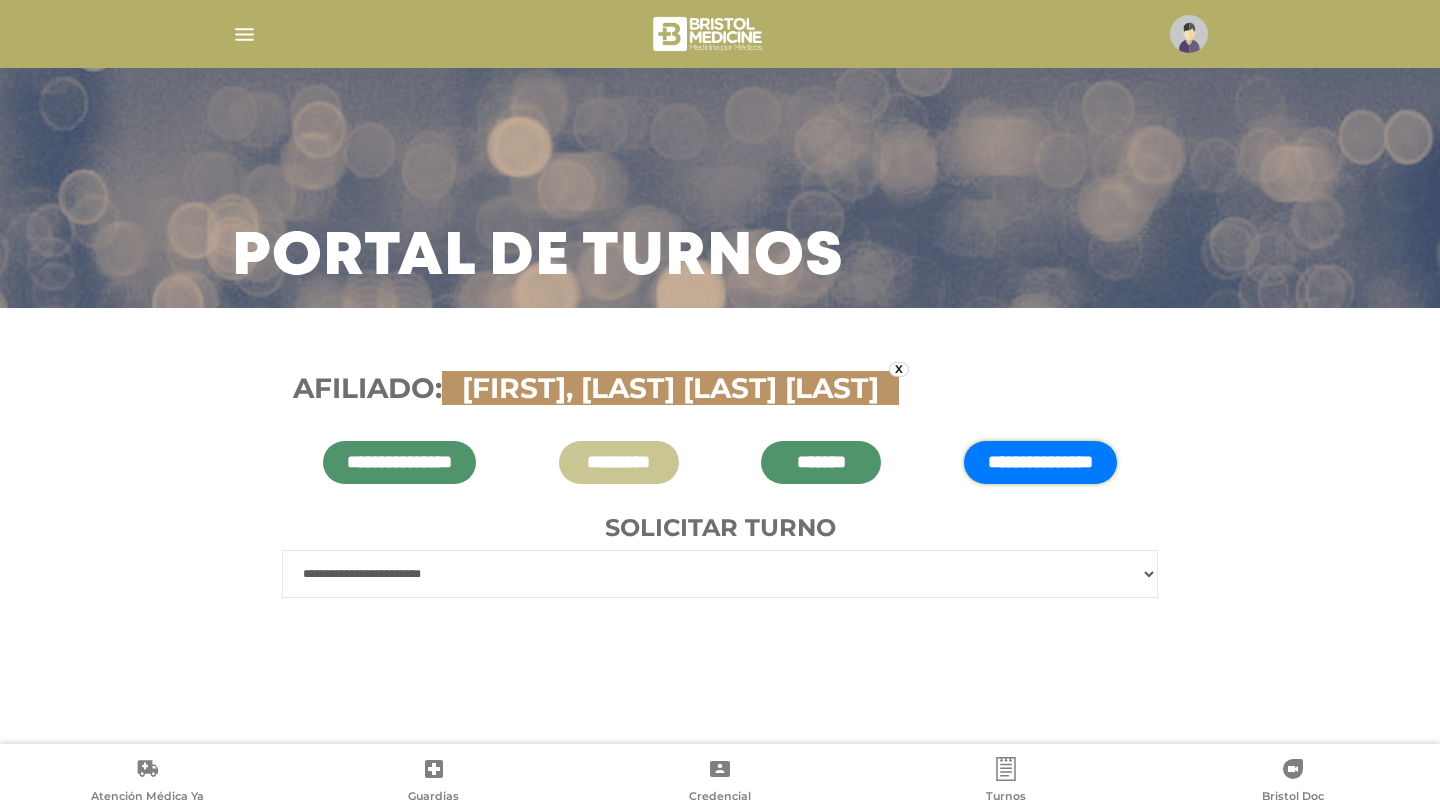 click on "**********" at bounding box center (720, 574) 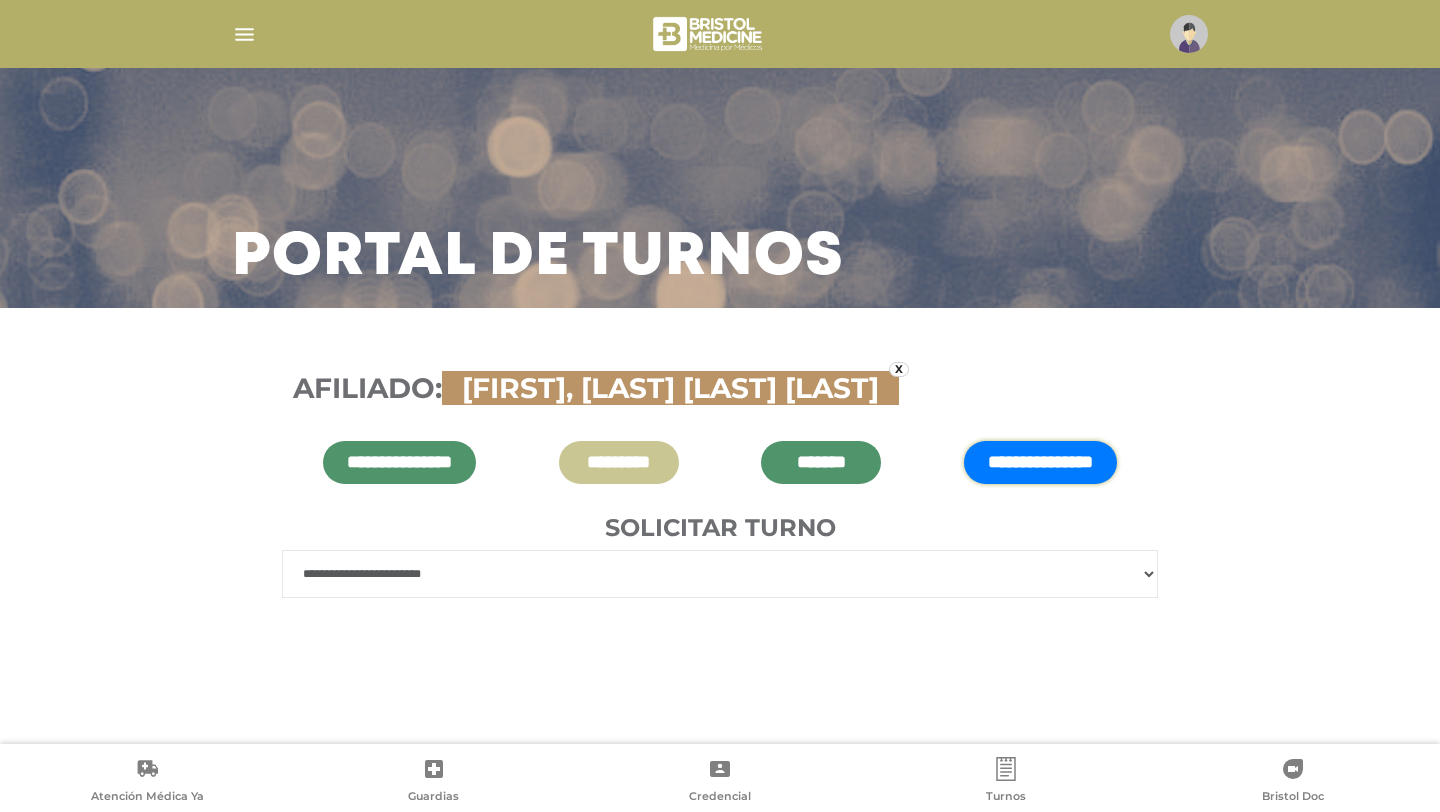 select on "****" 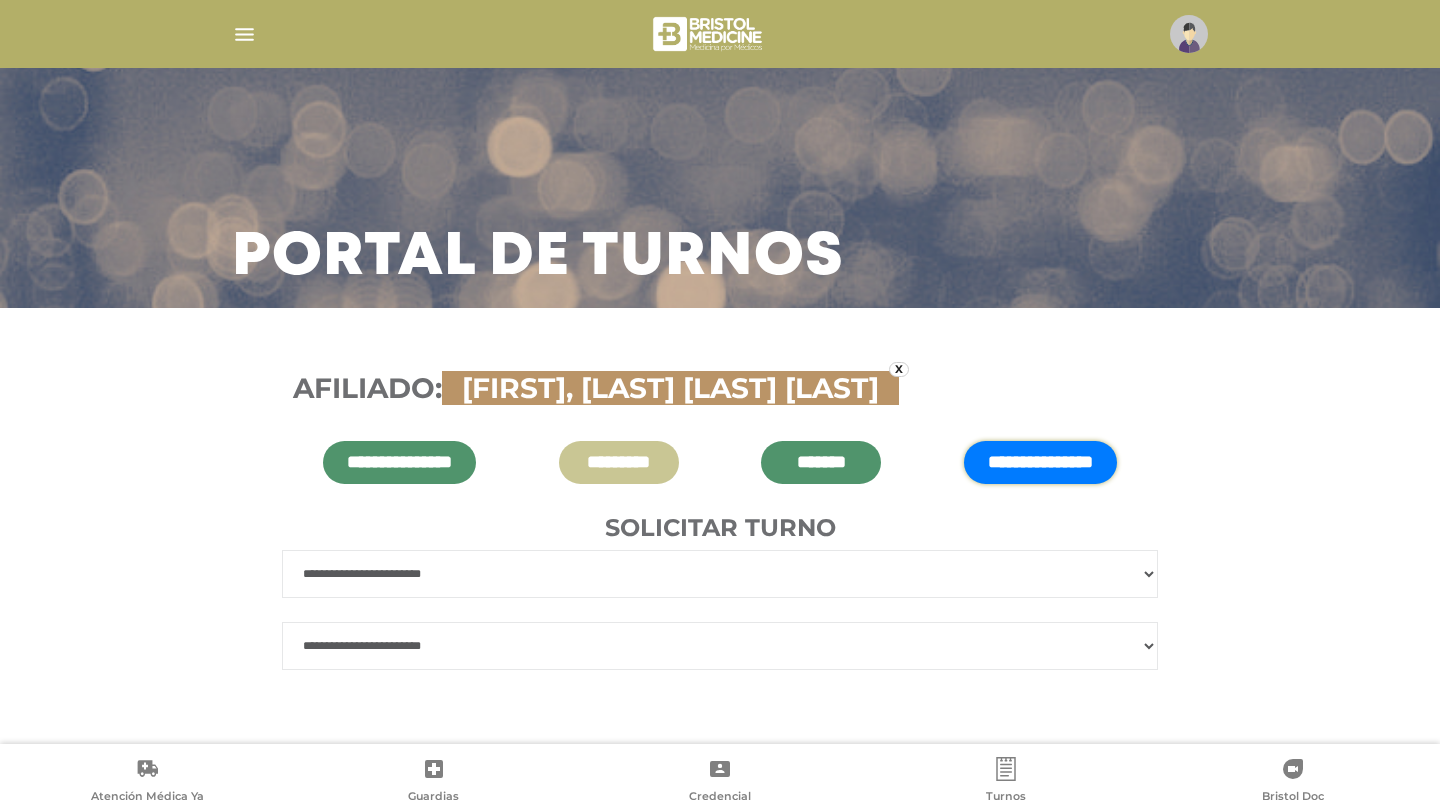 scroll, scrollTop: 14, scrollLeft: 0, axis: vertical 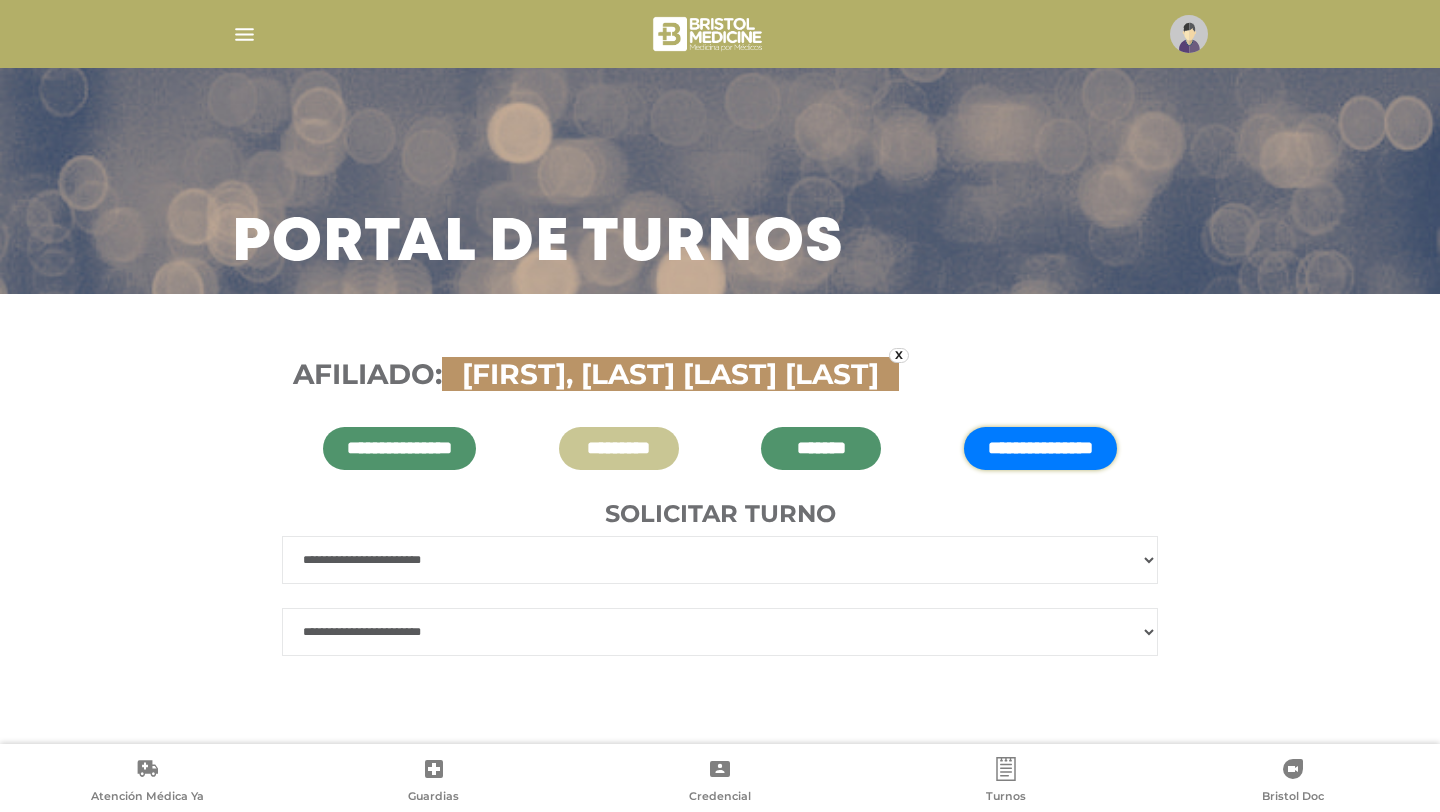 click on "**********" at bounding box center (720, 632) 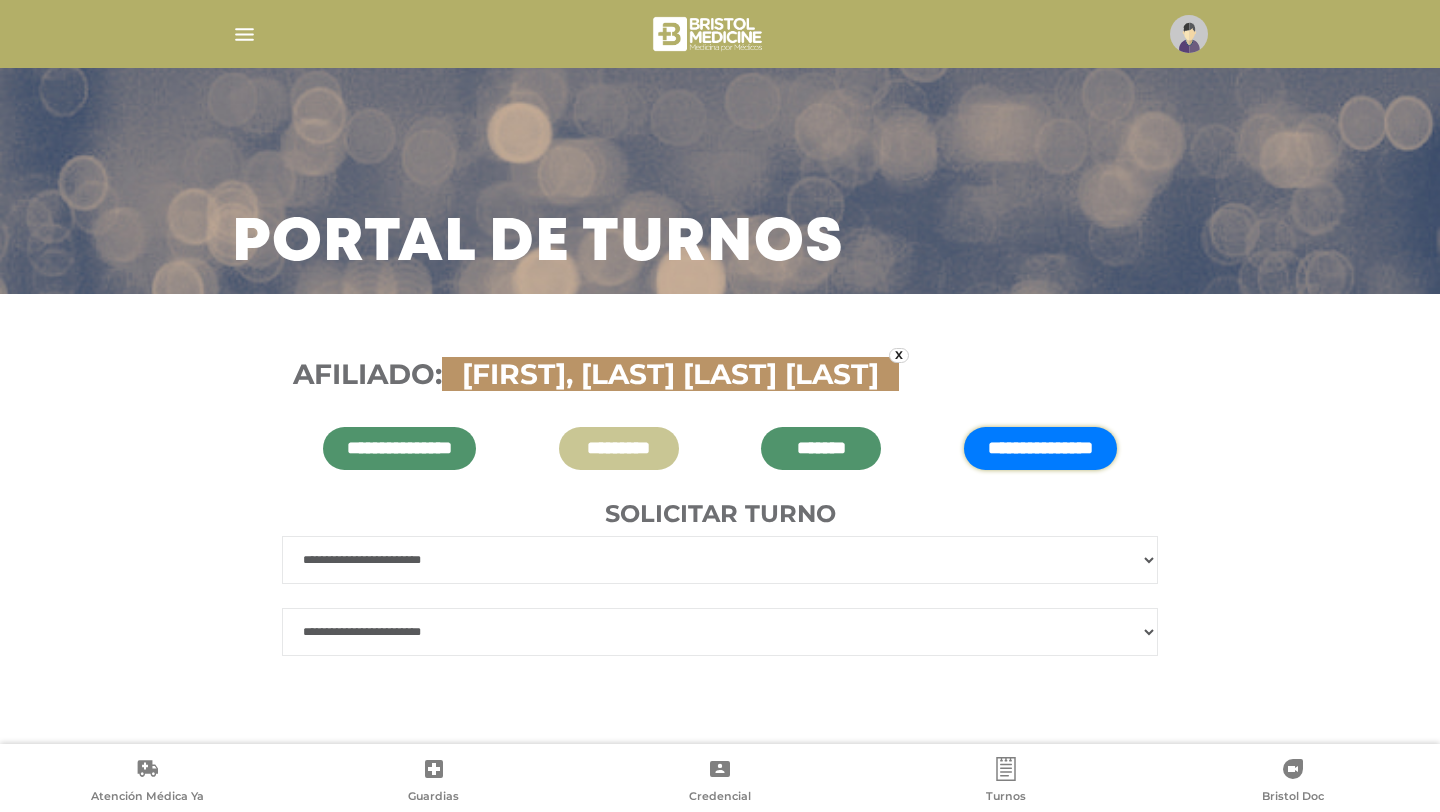 select on "***" 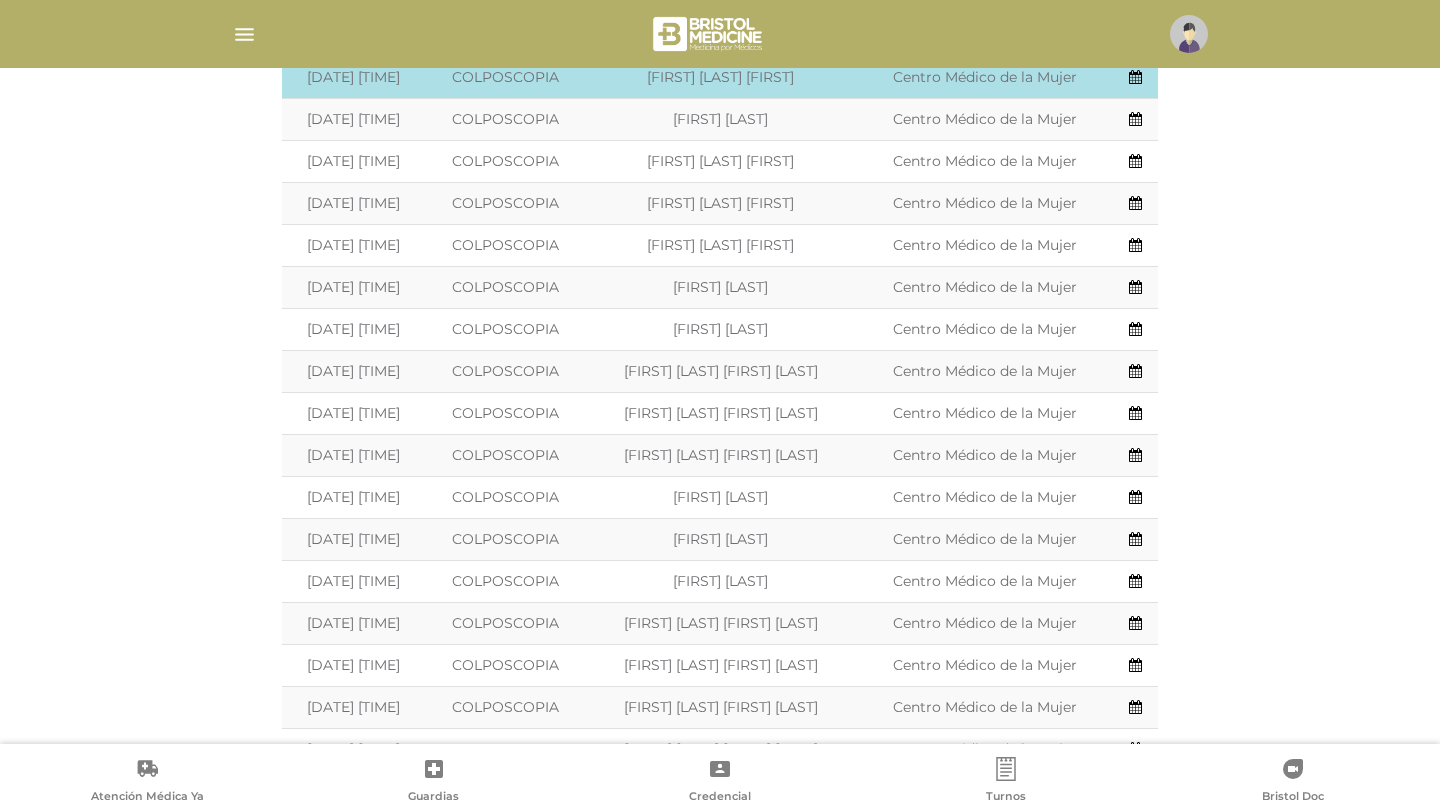 scroll, scrollTop: 745, scrollLeft: 0, axis: vertical 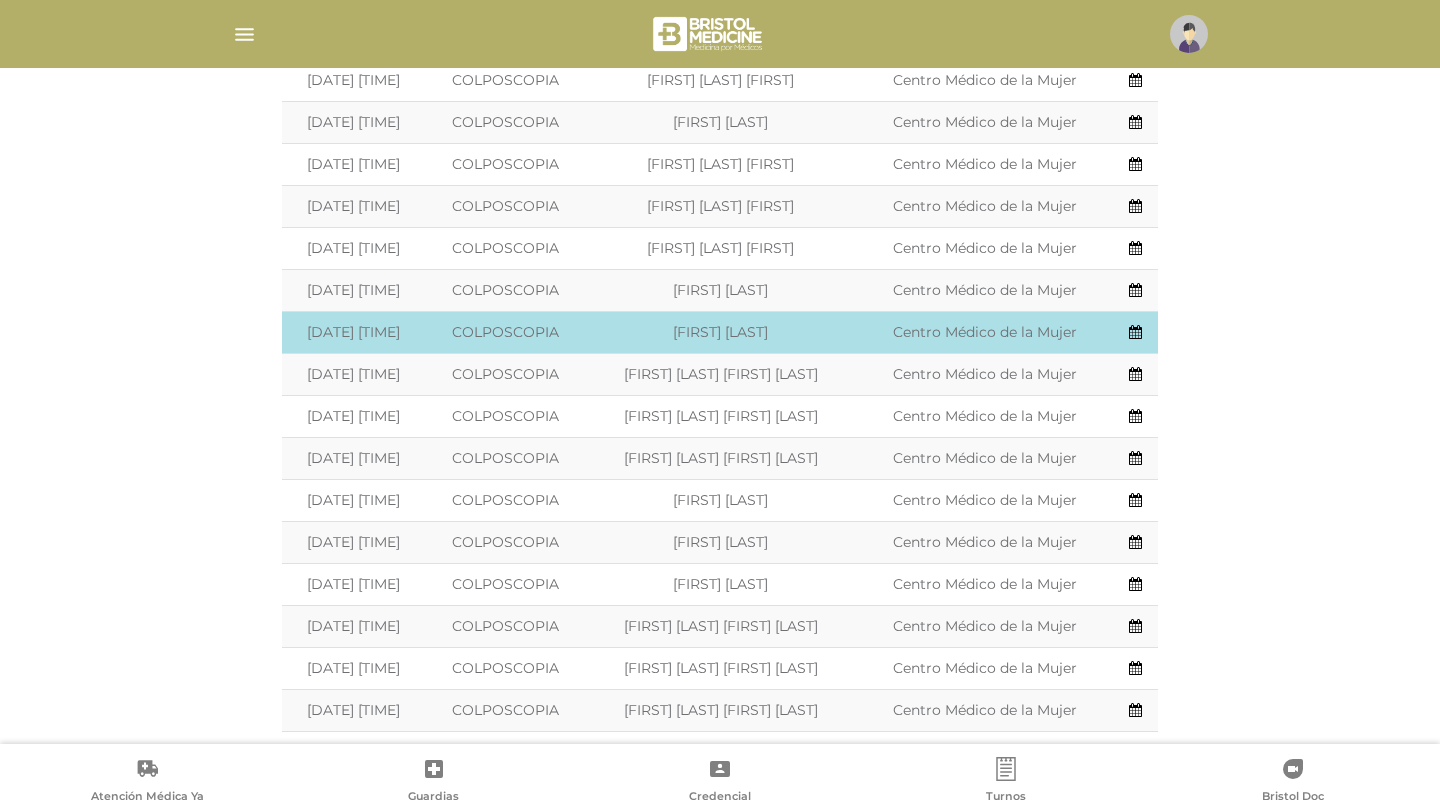 click on "Profesional:  CARABELLI CYNTHIA" at bounding box center [720, 333] 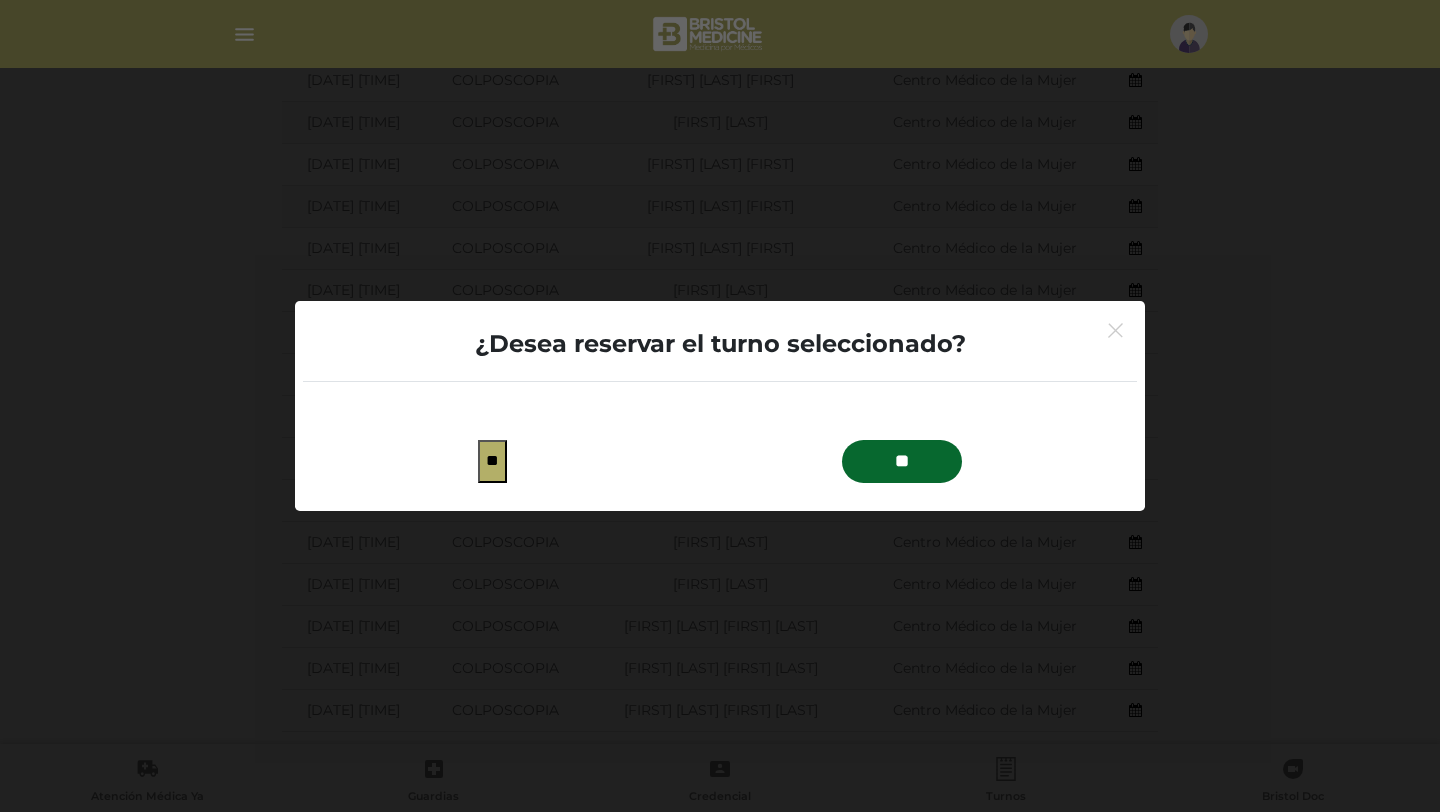 click on "**" at bounding box center (902, 461) 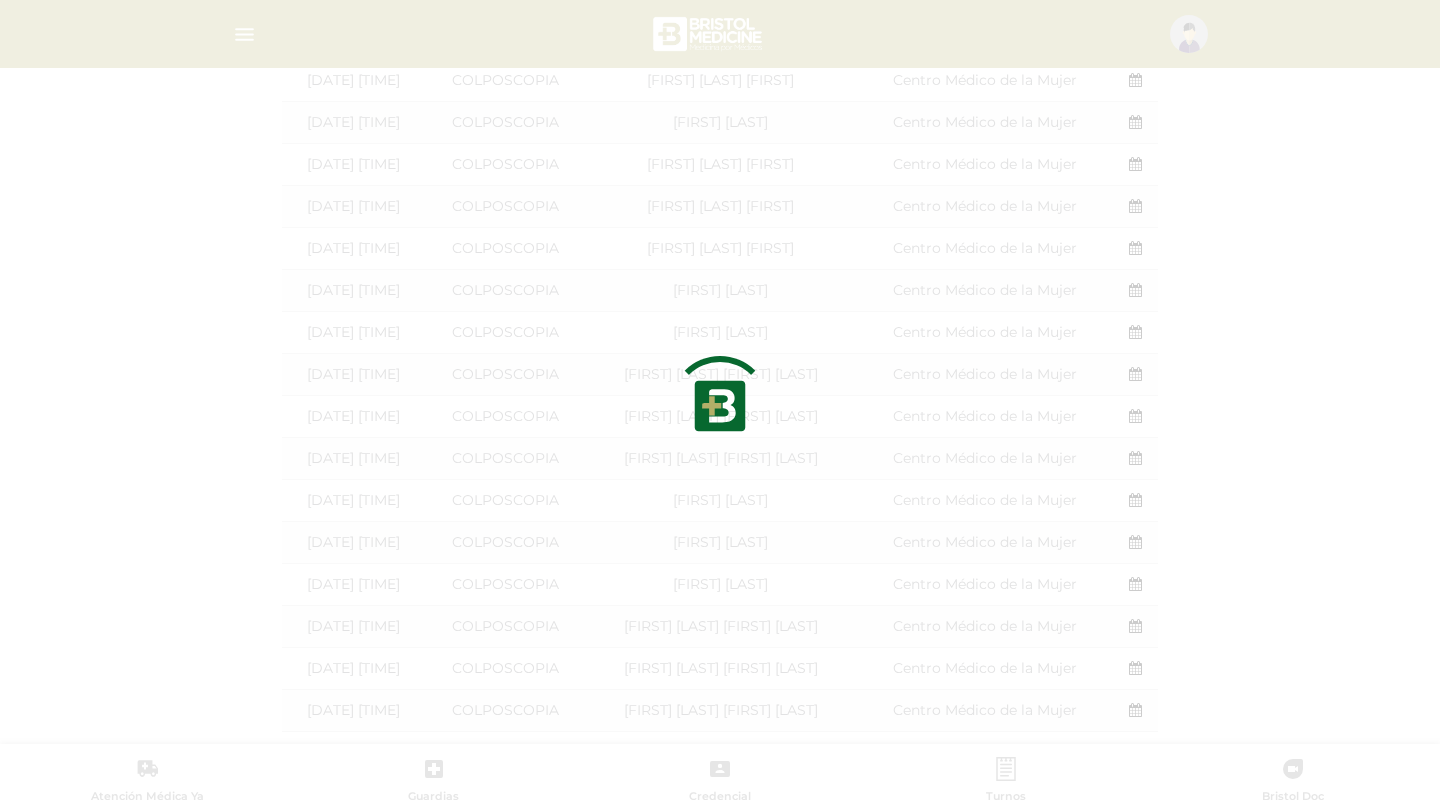 type on "*******" 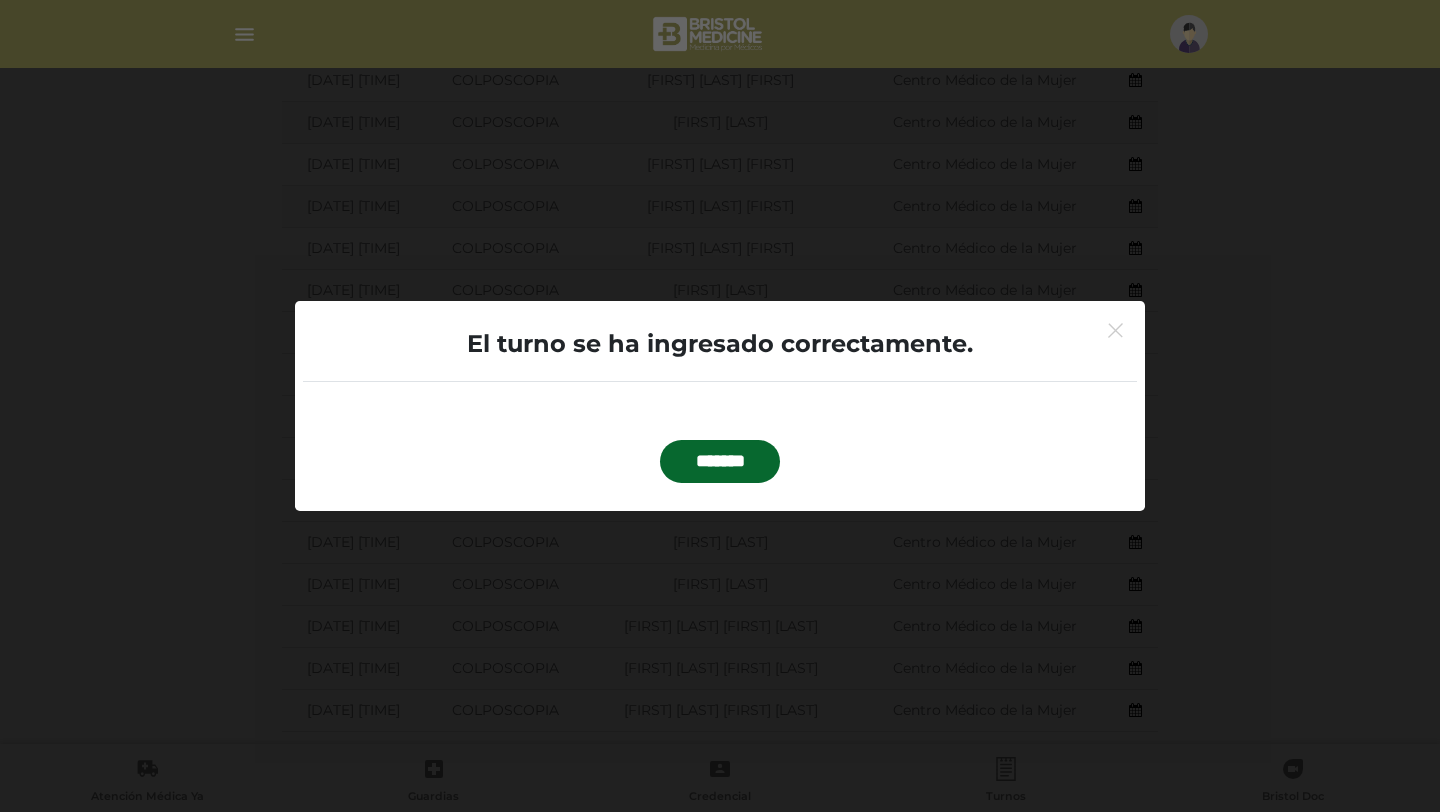 click on "*******" at bounding box center [720, 461] 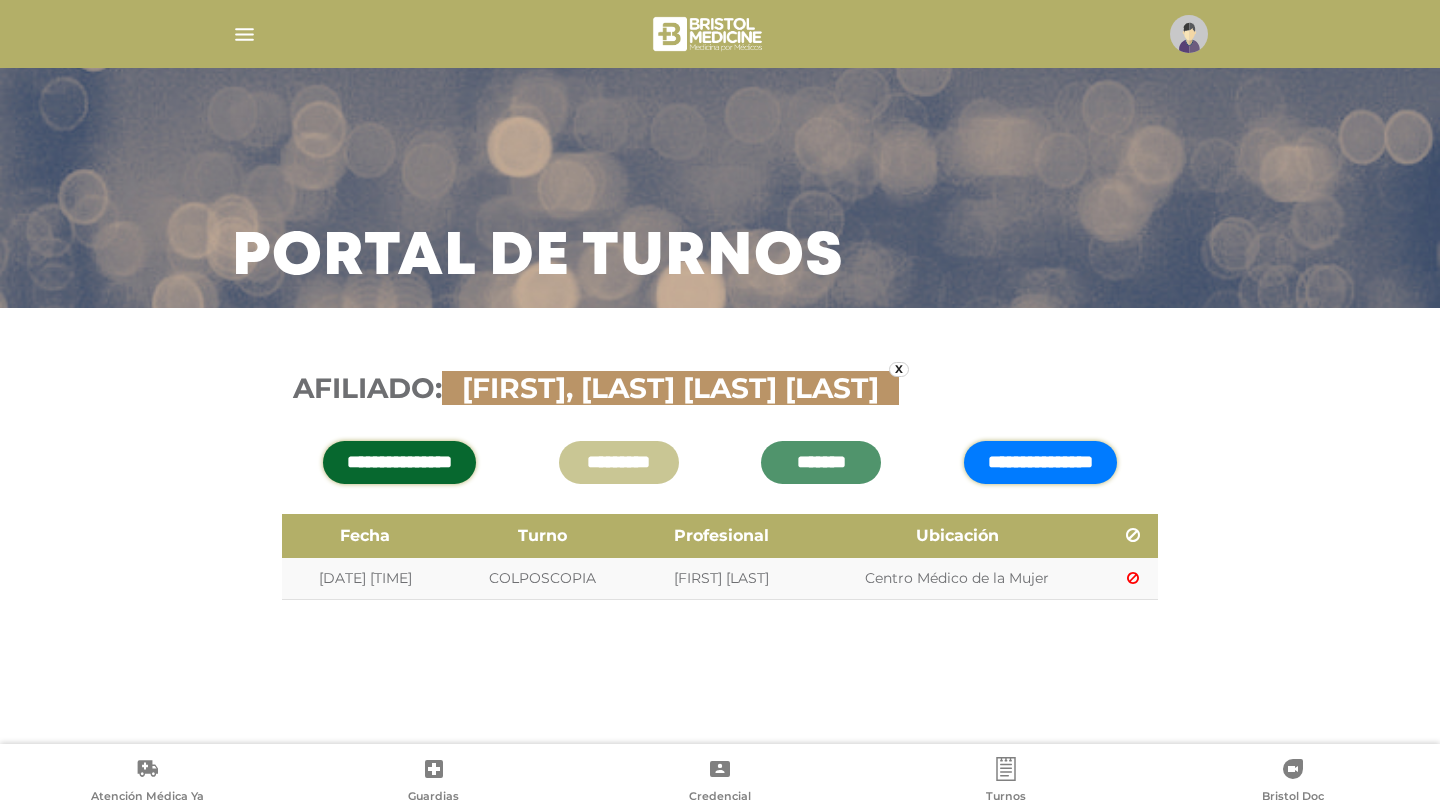 click on "**********" at bounding box center [1040, 462] 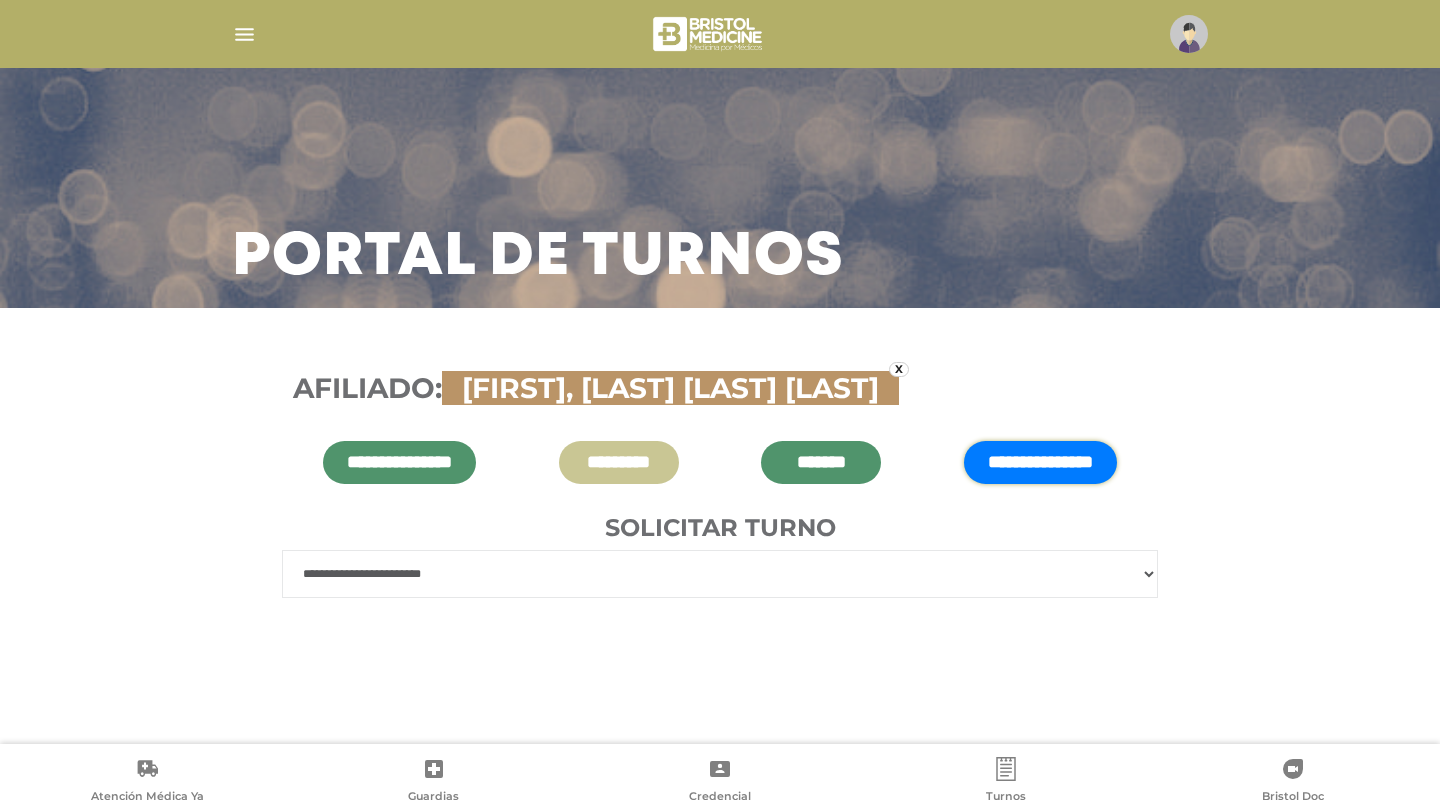 click on "**********" at bounding box center [720, 574] 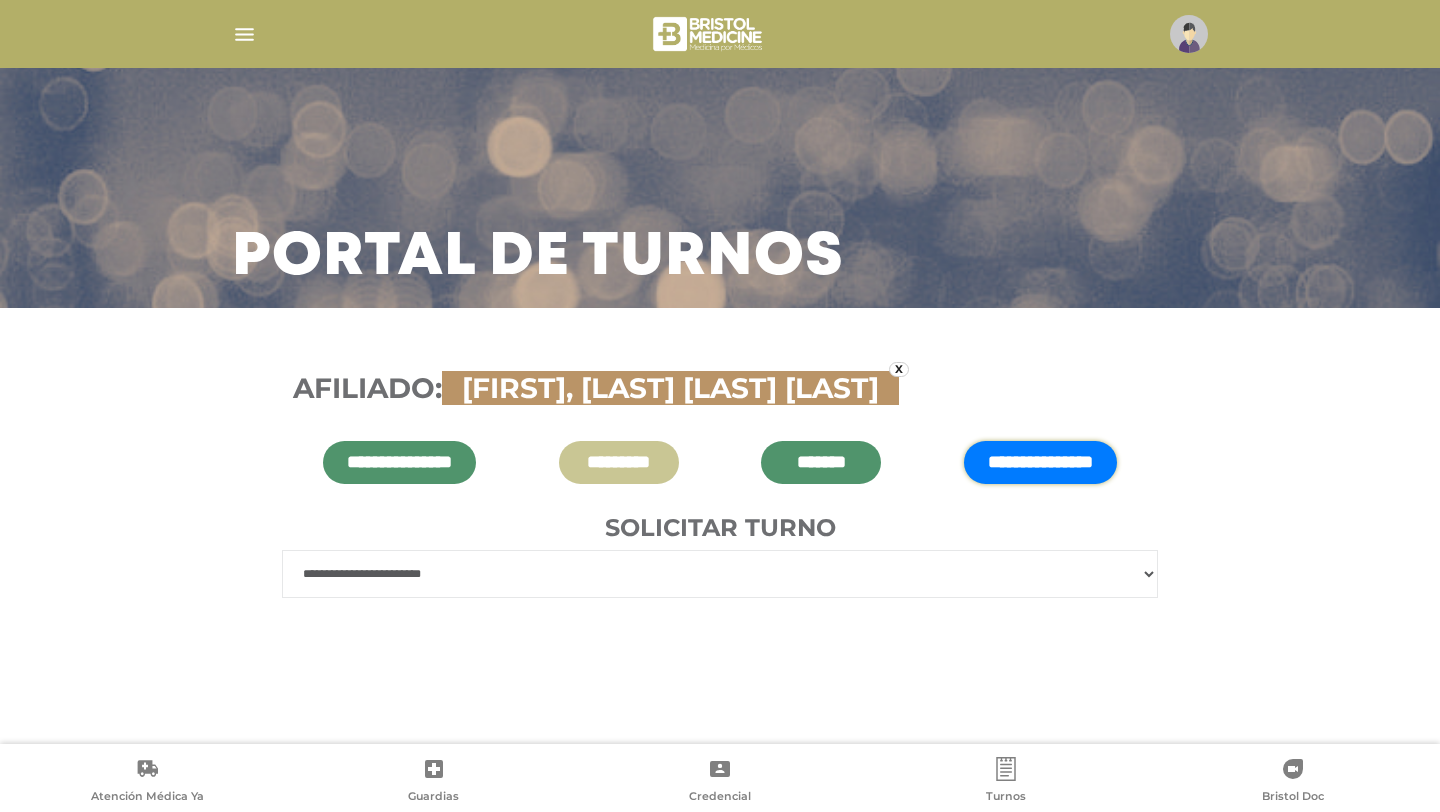 select on "****" 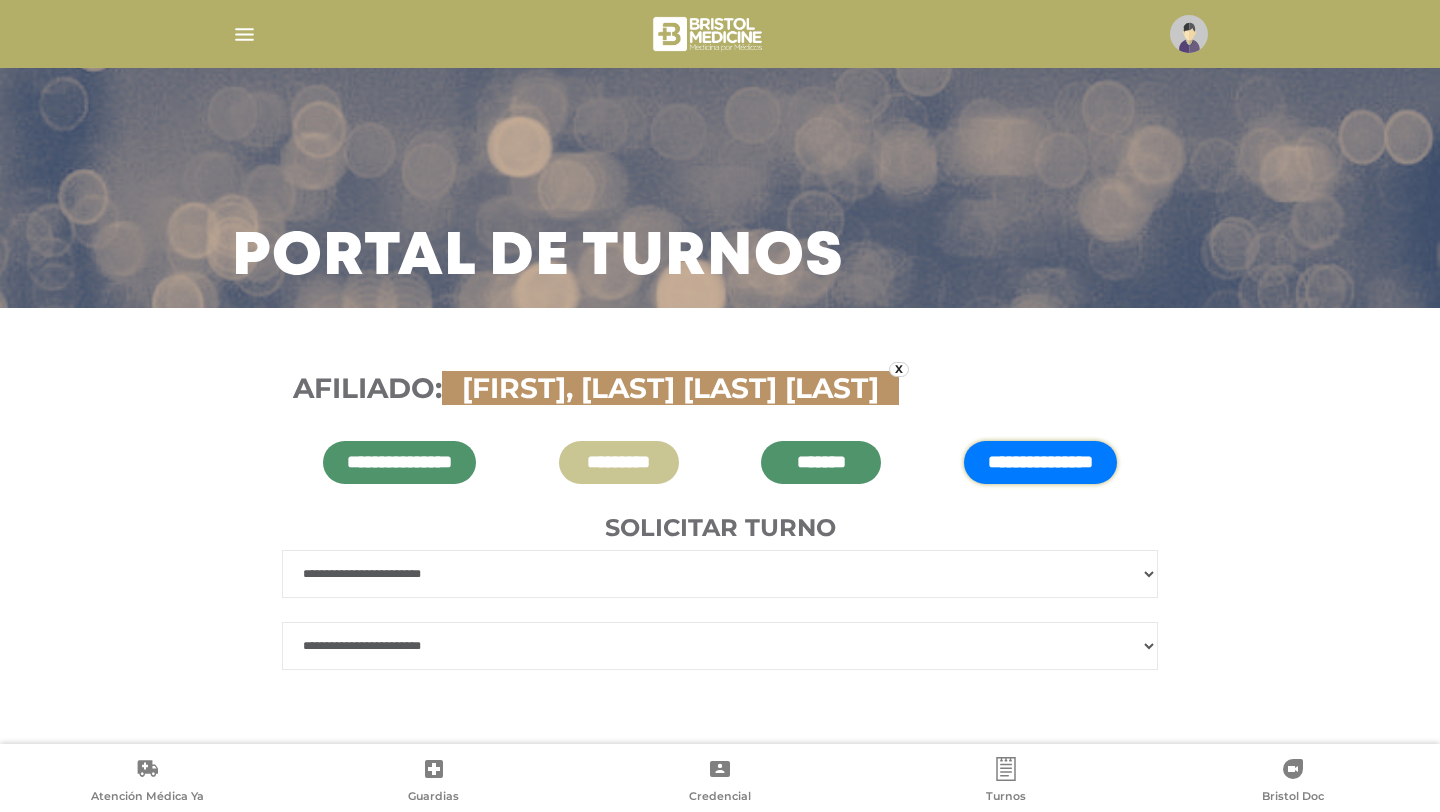 click on "**********" at bounding box center [720, 646] 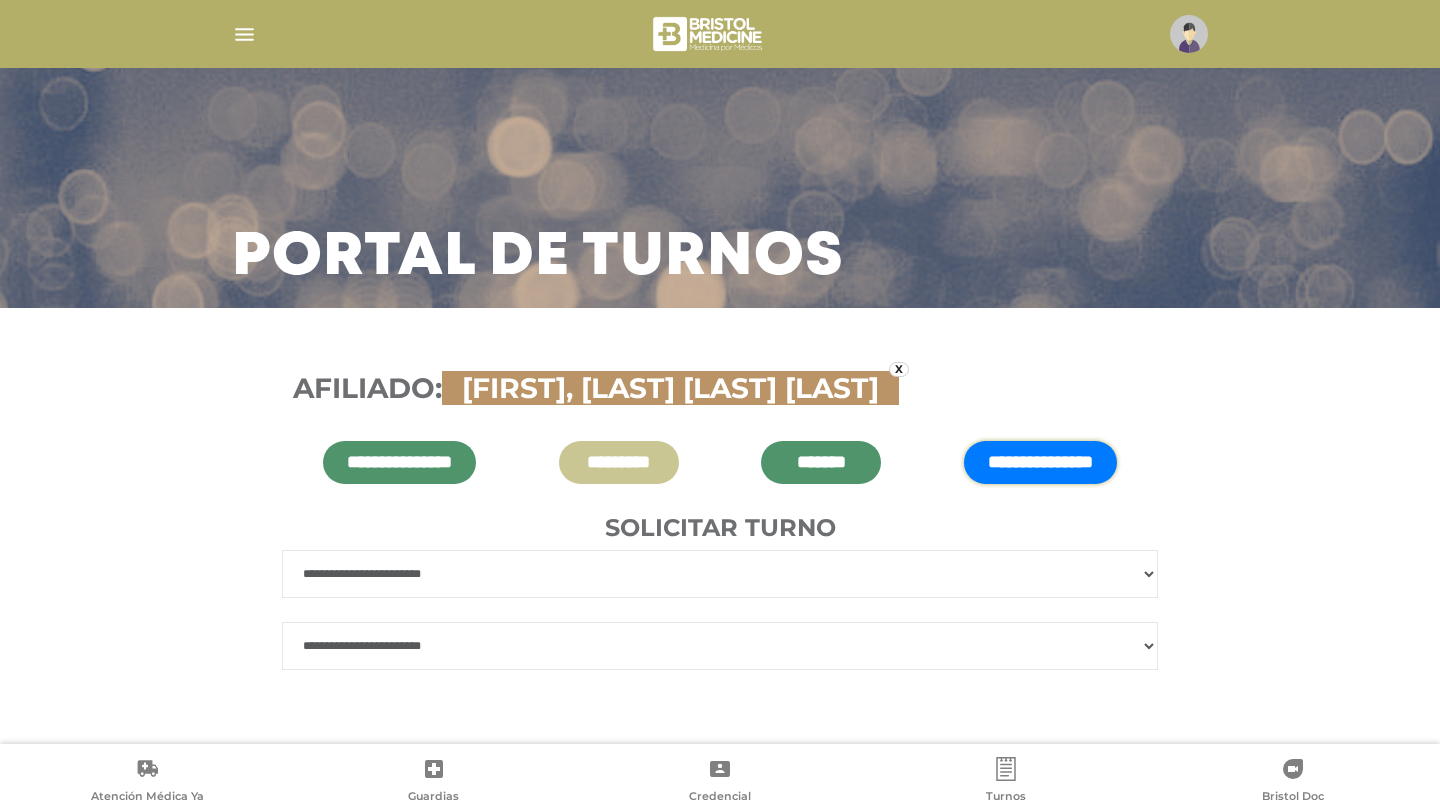 select on "**" 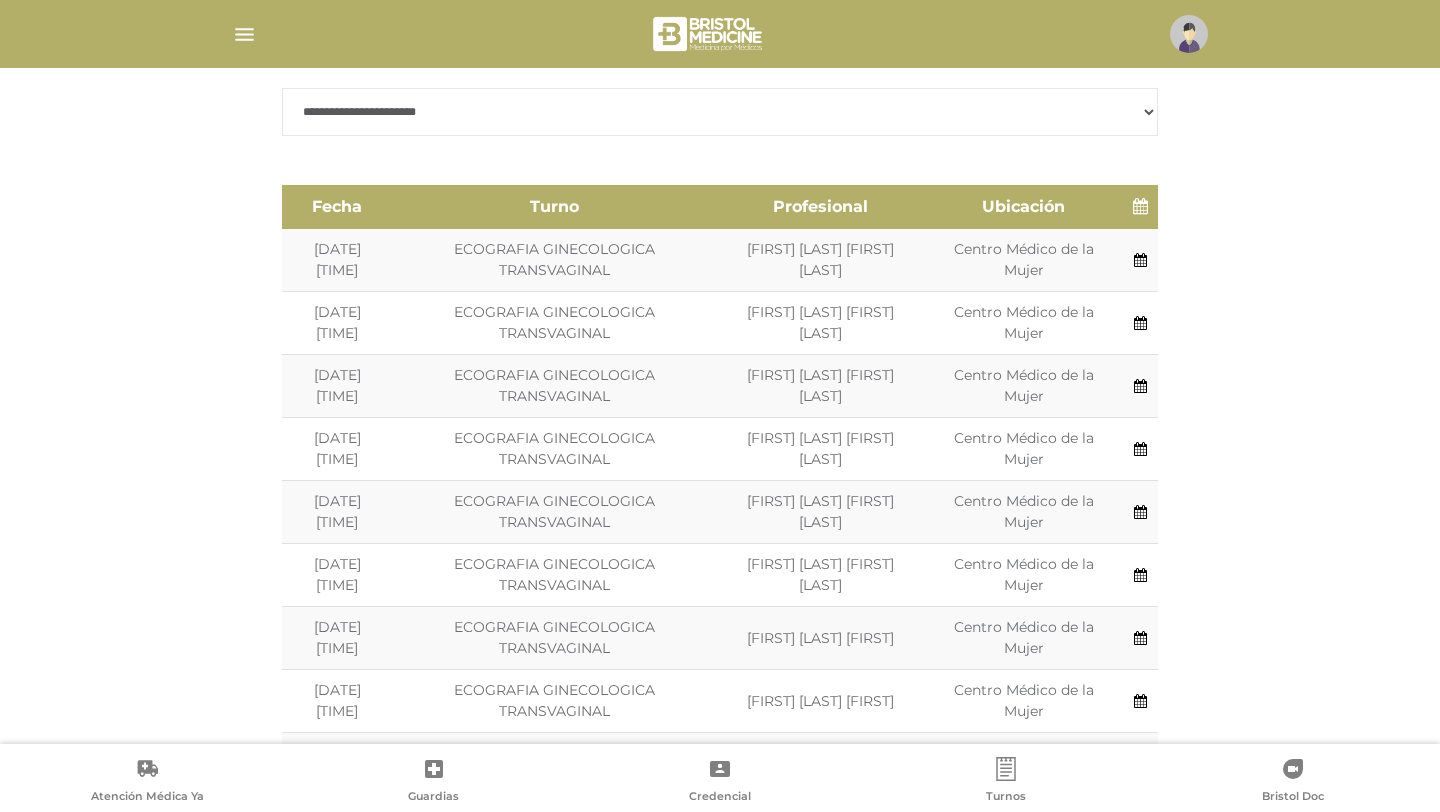 scroll, scrollTop: 531, scrollLeft: 0, axis: vertical 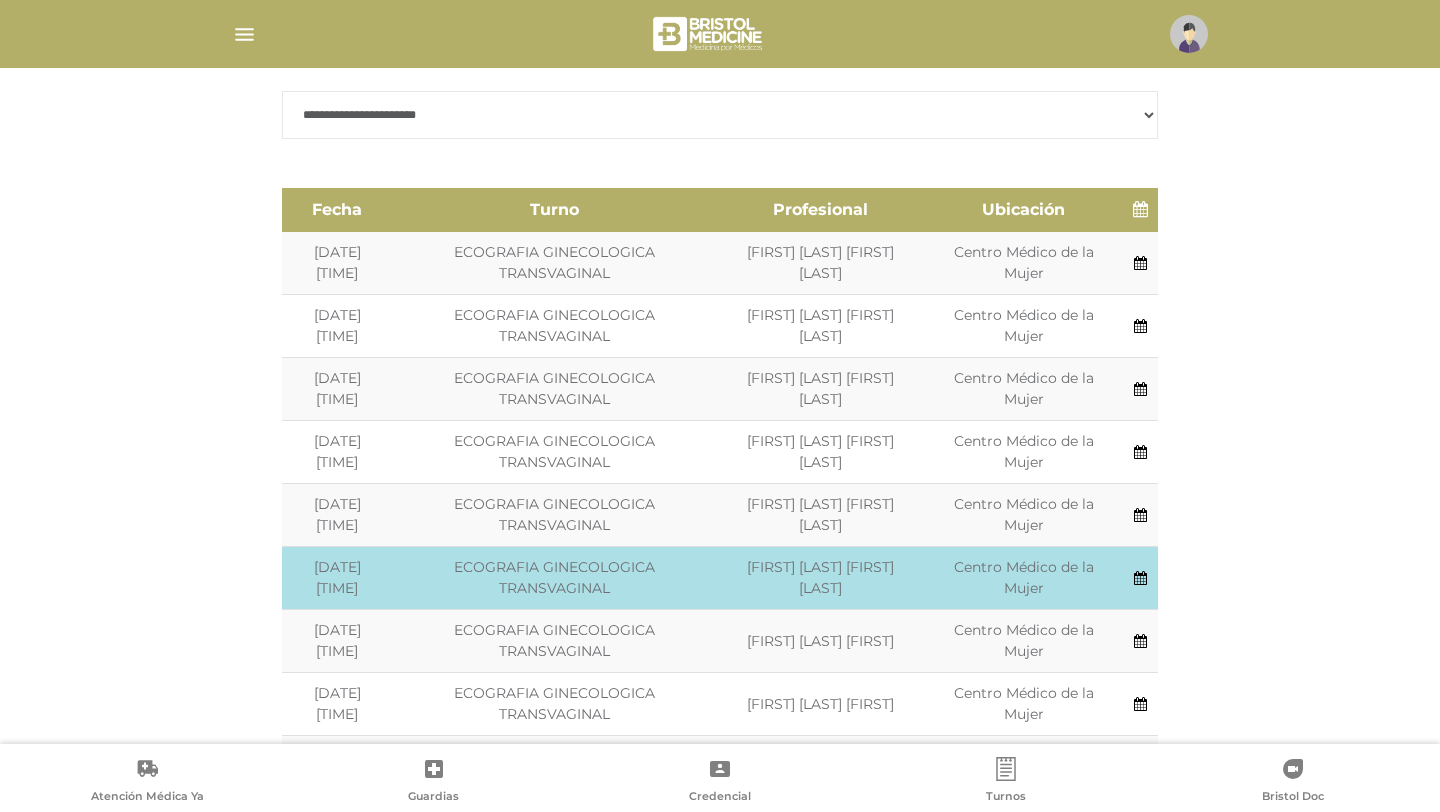 click on "Especialidad:  ECOGRAFIA GINECOLOGICA TRANSVAGINAL" at bounding box center (554, 578) 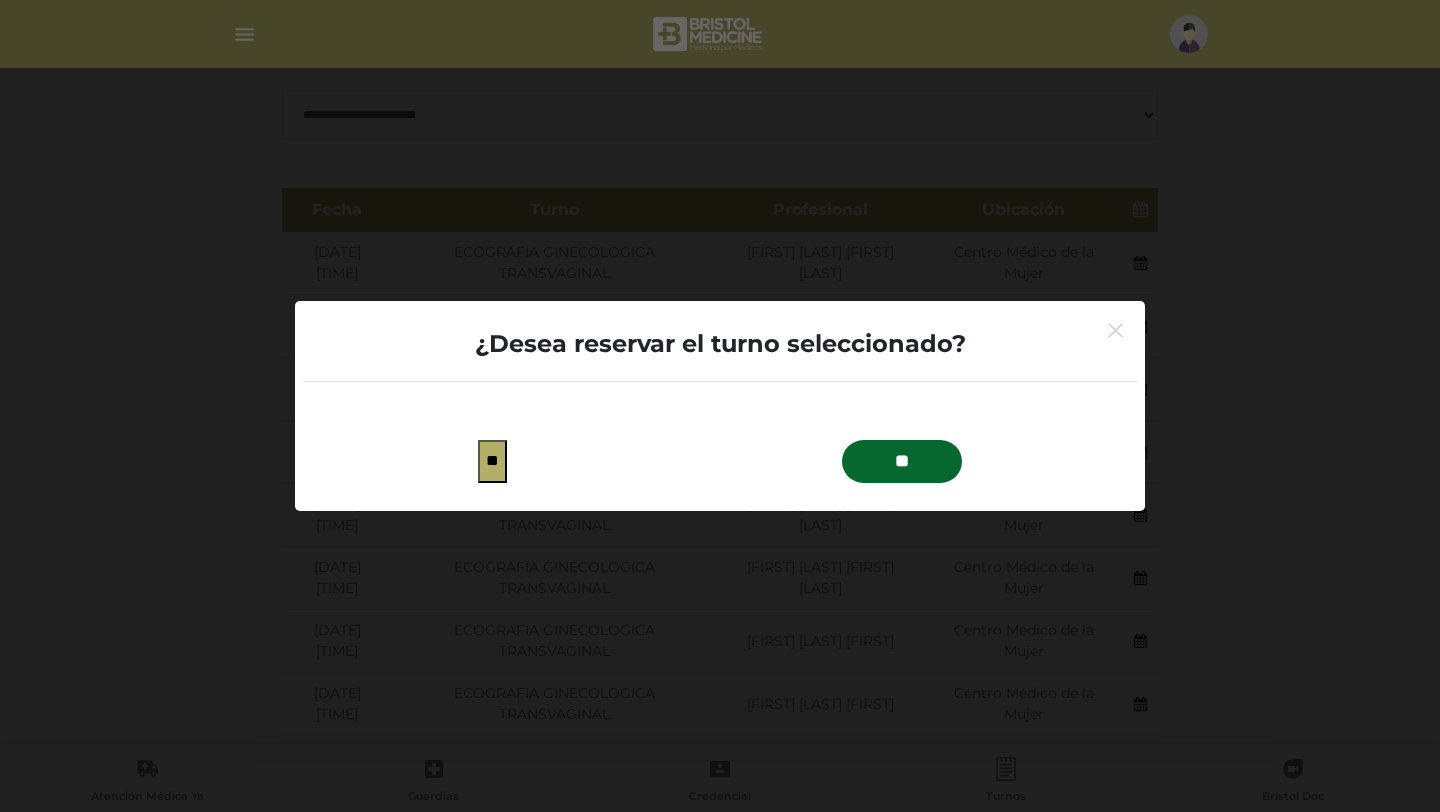 click on "**" at bounding box center (902, 461) 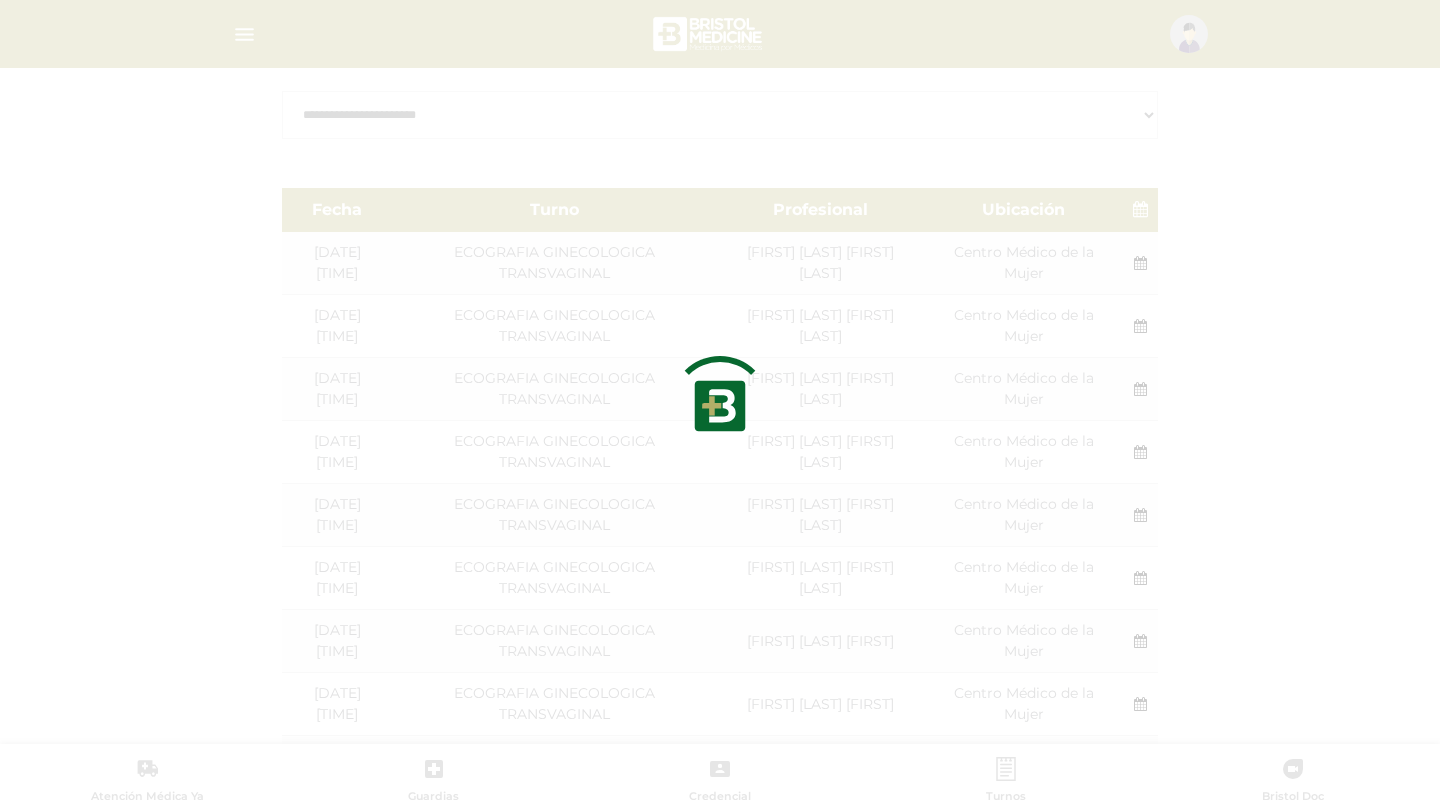 type on "*******" 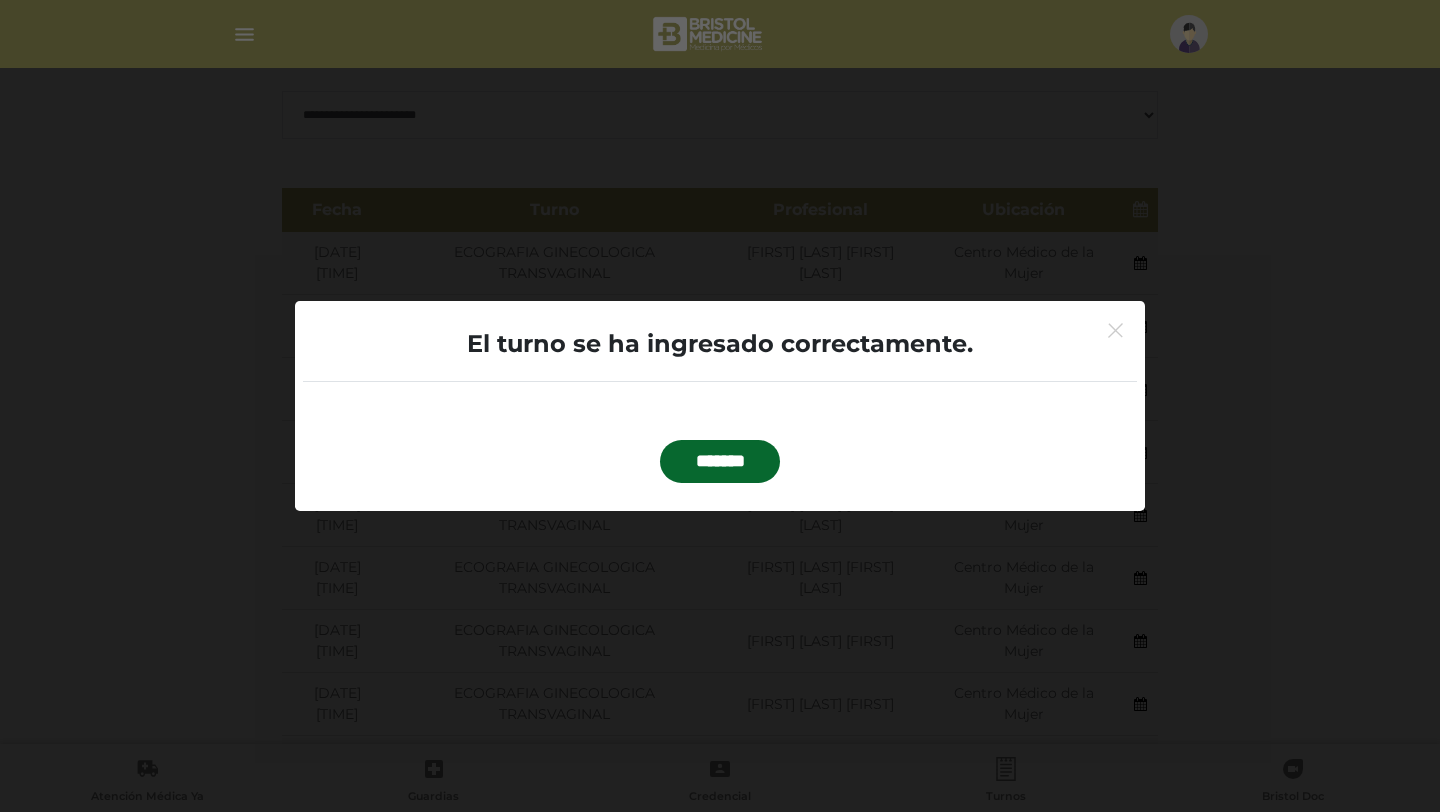 click on "*******" at bounding box center (720, 461) 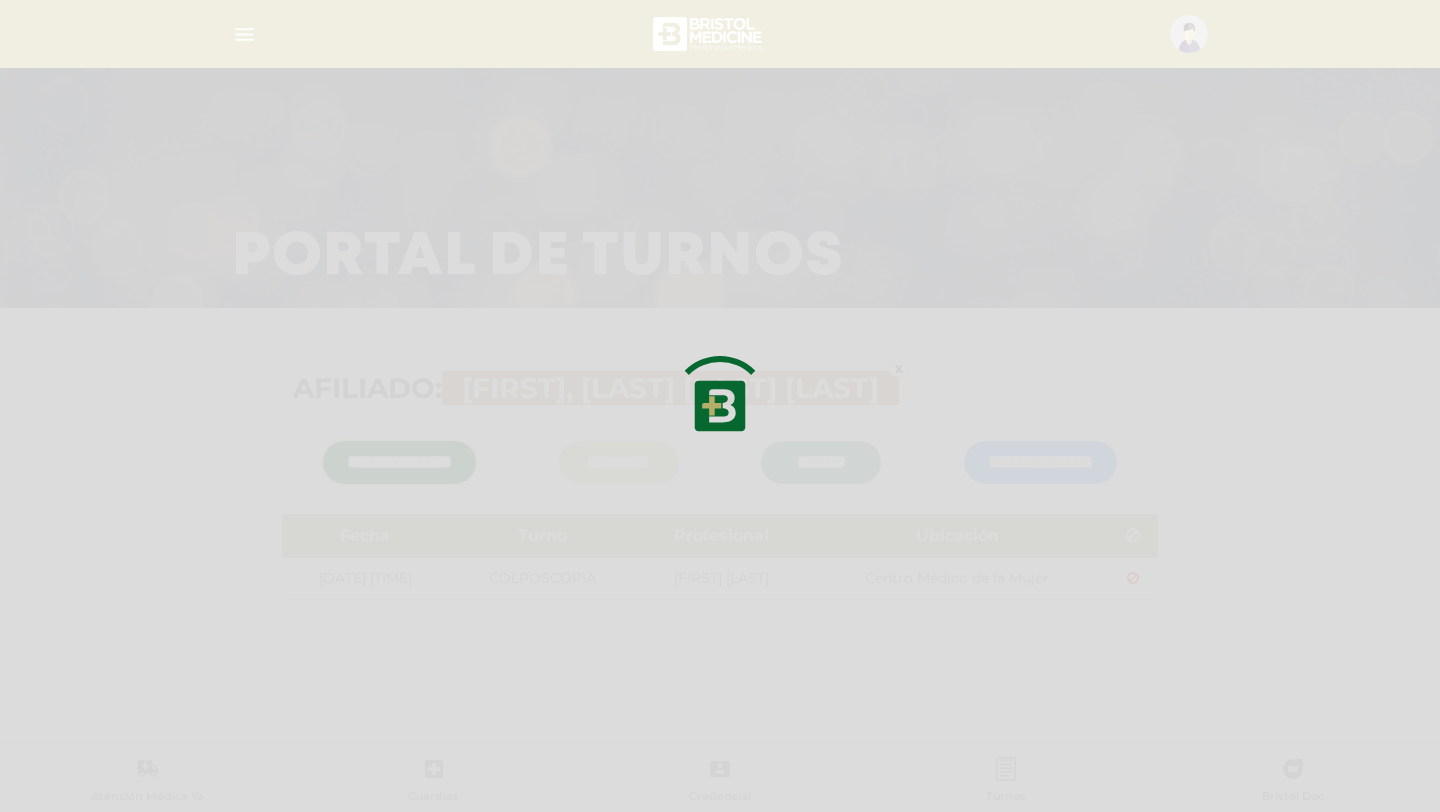 scroll, scrollTop: 0, scrollLeft: 0, axis: both 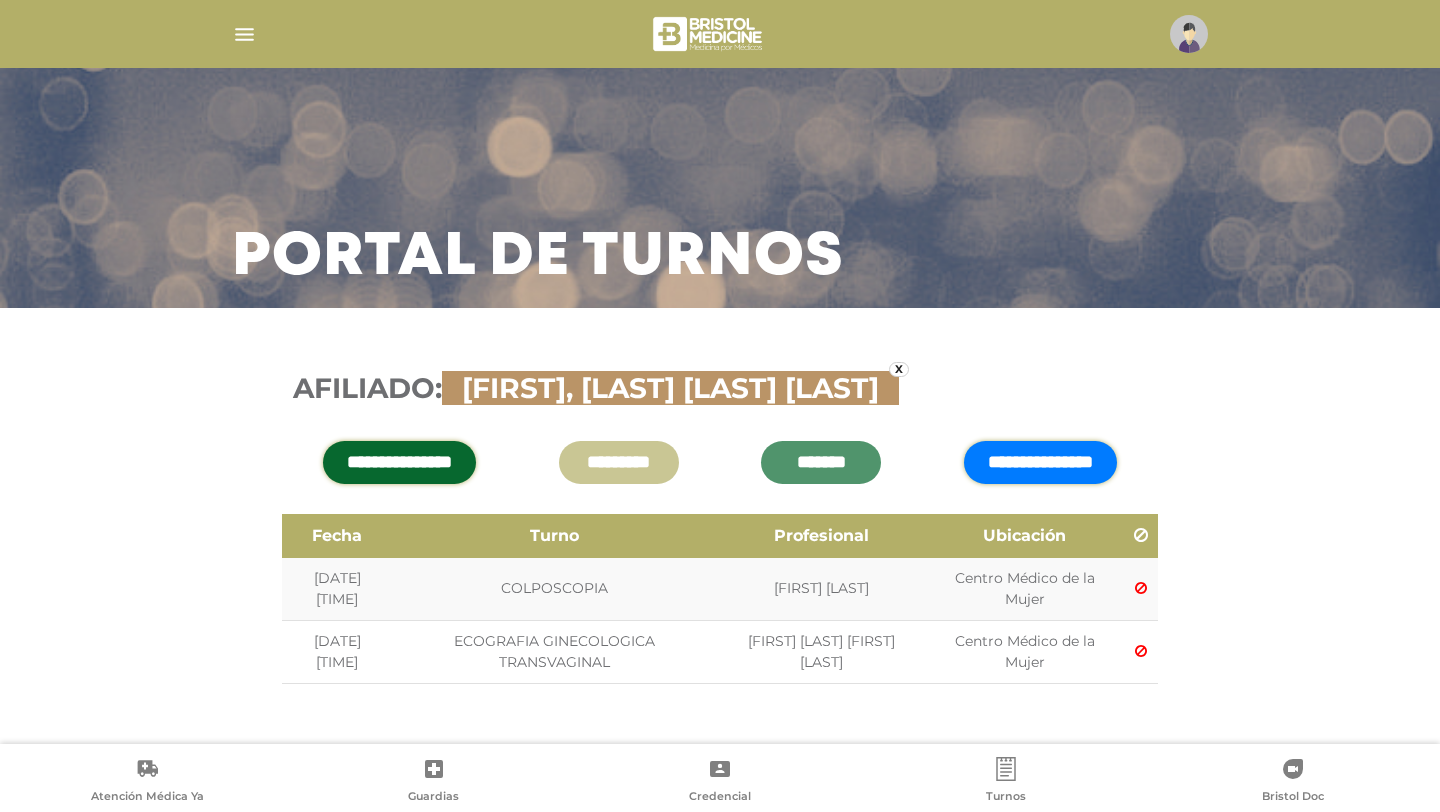 click on "**********" at bounding box center (1040, 462) 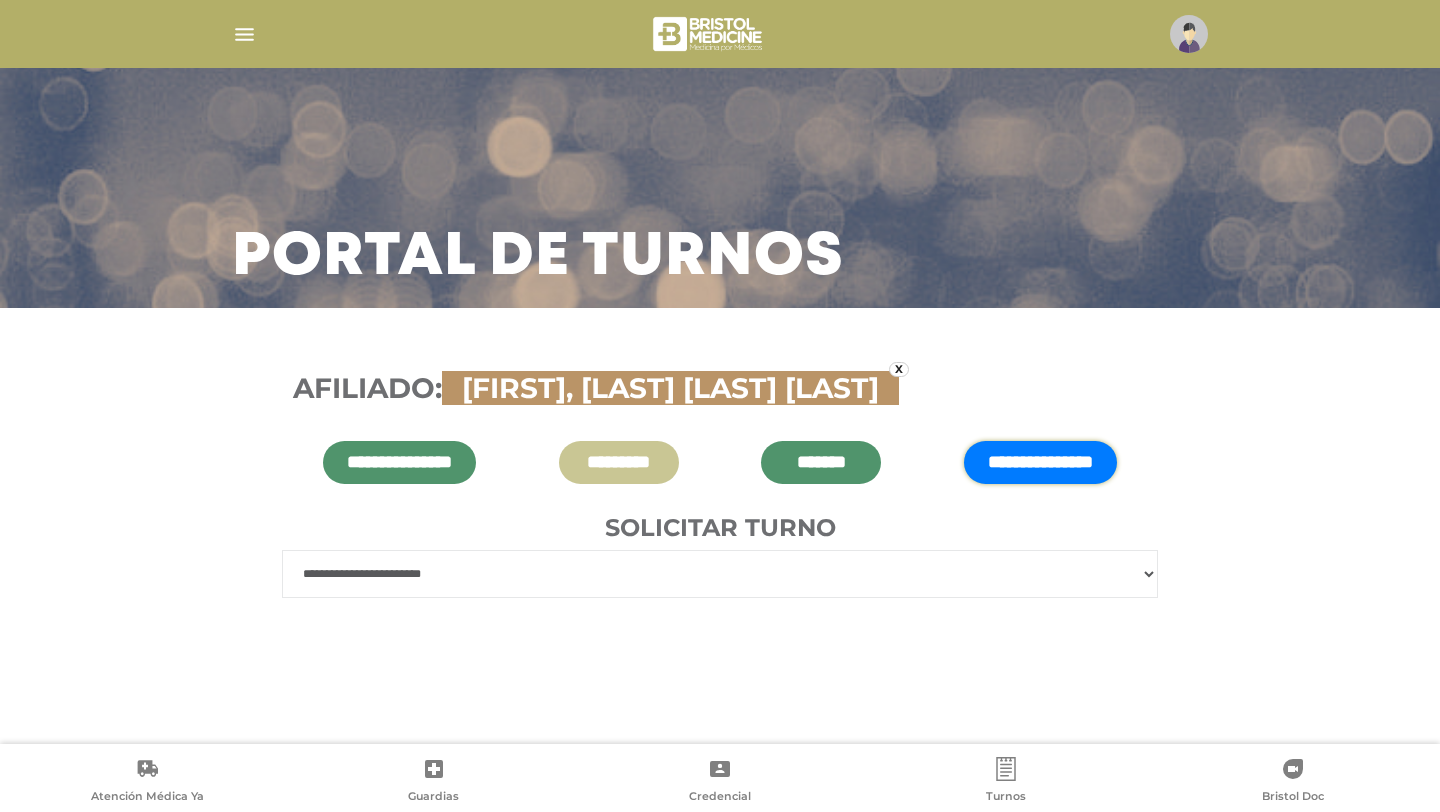 click on "**********" at bounding box center (720, 574) 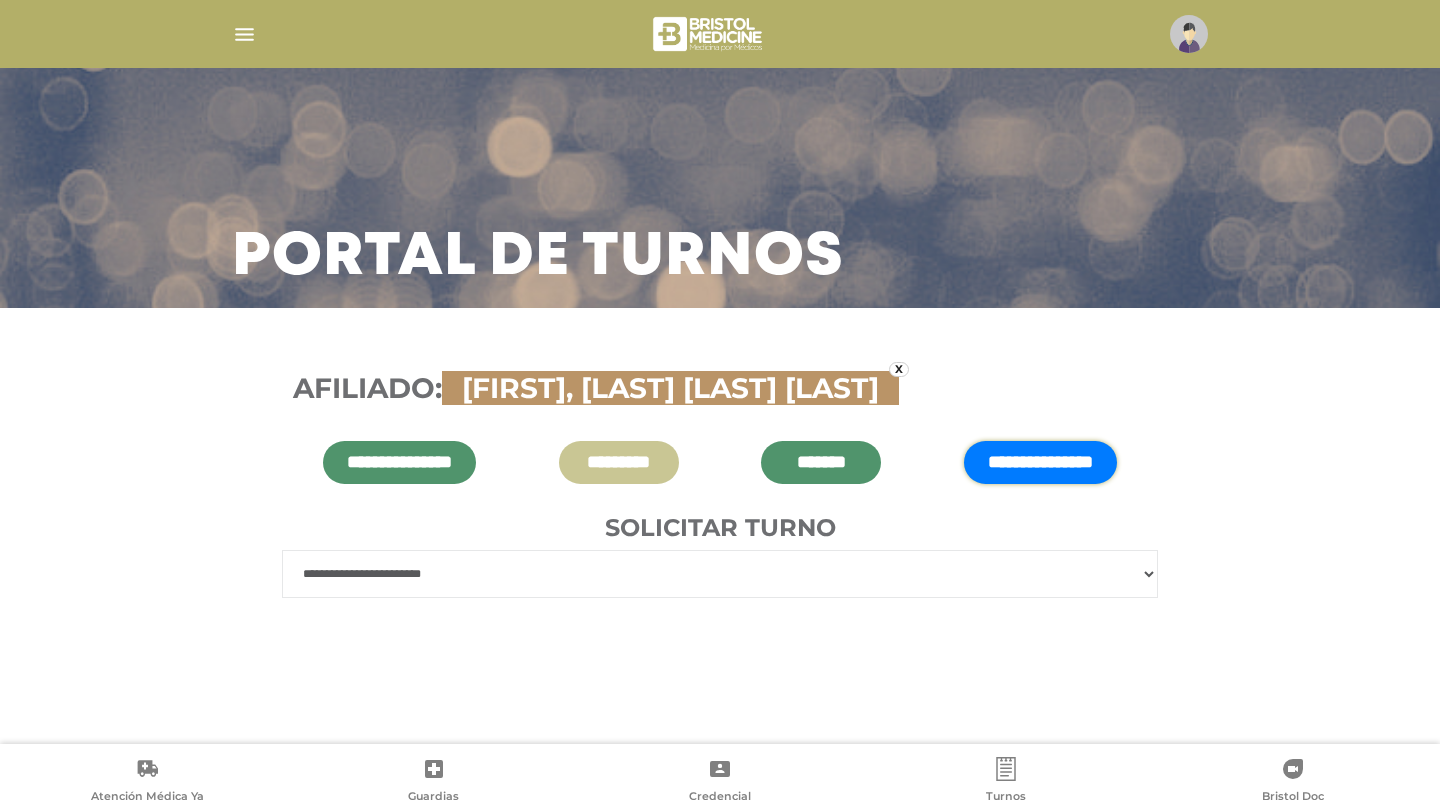 select on "****" 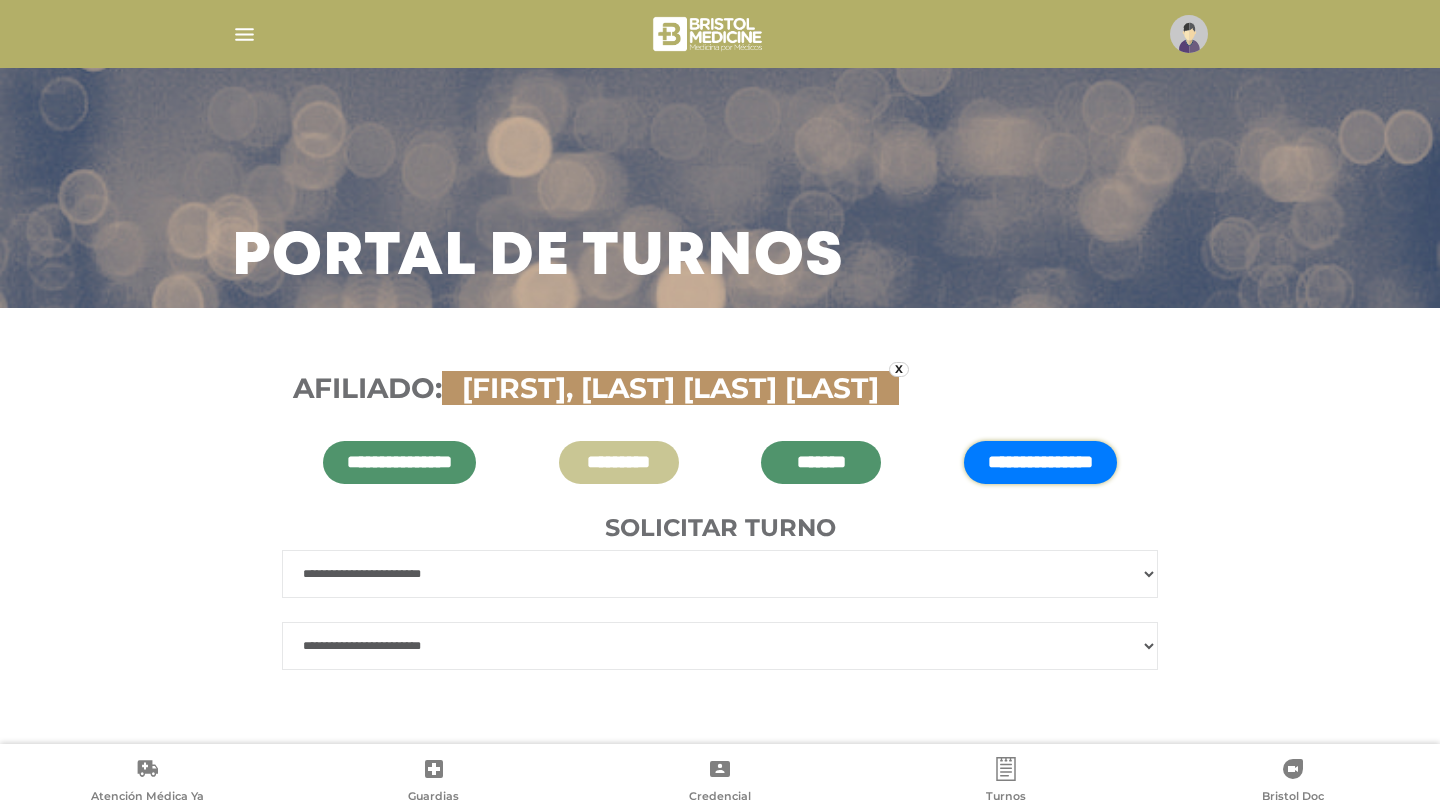 click on "**********" at bounding box center (720, 646) 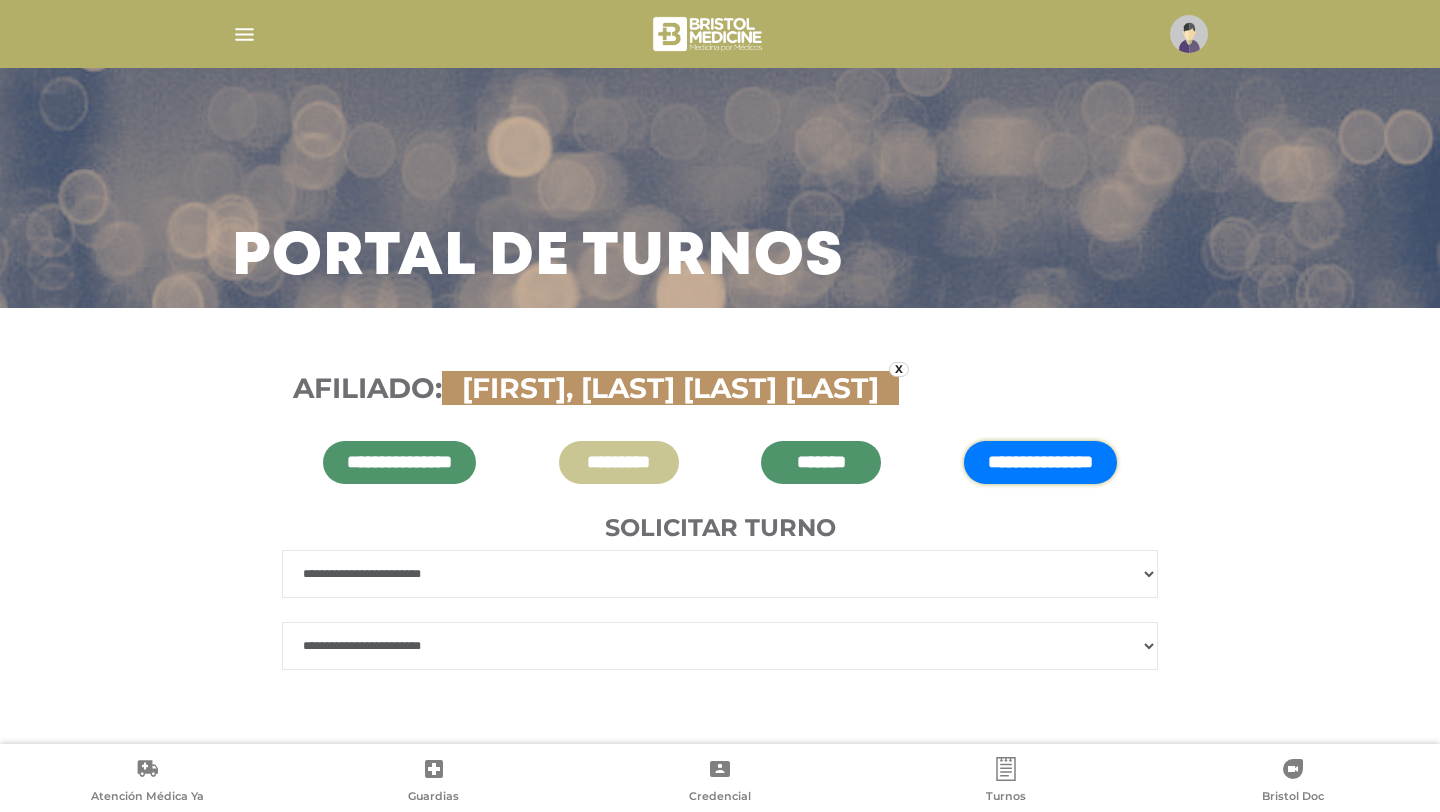select on "**" 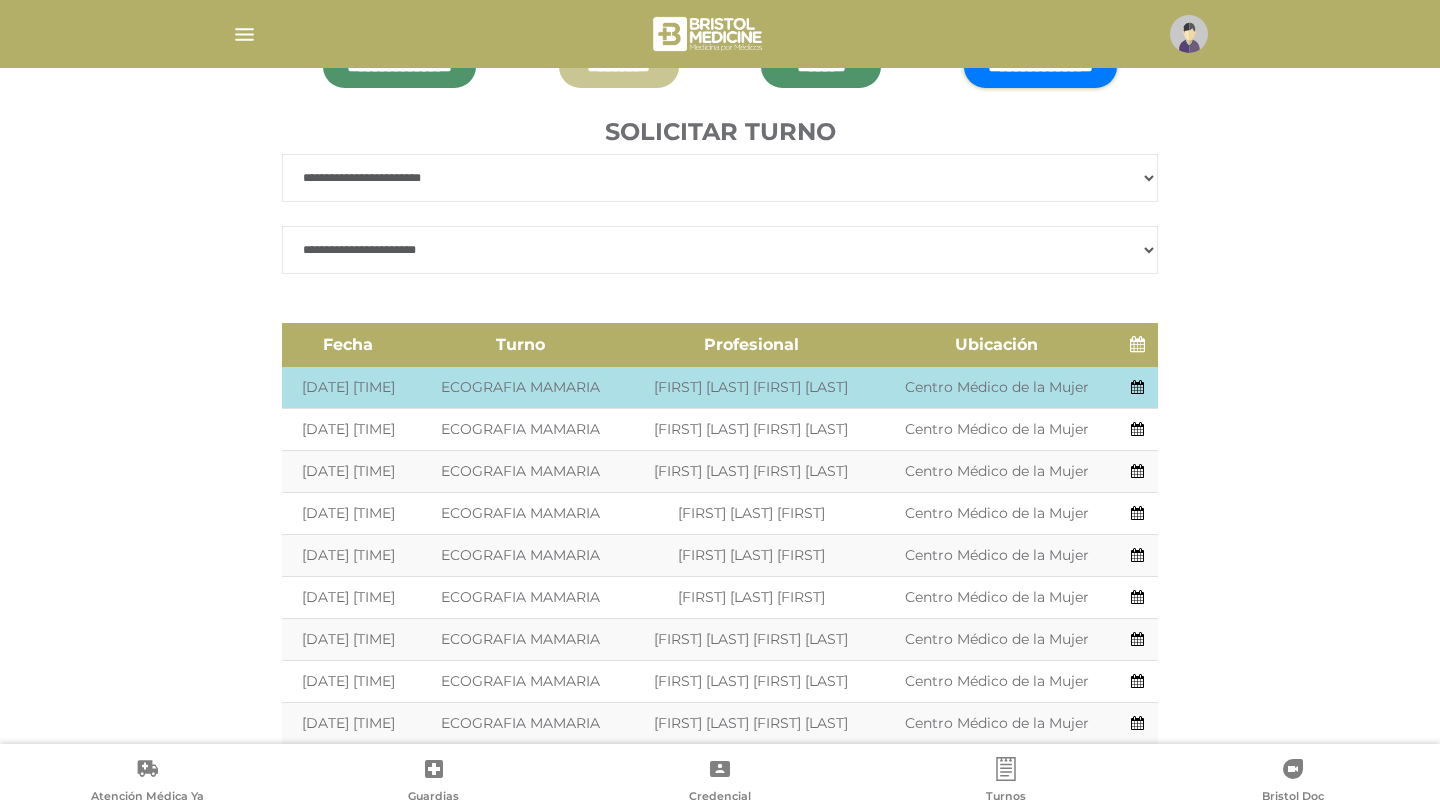 scroll, scrollTop: 393, scrollLeft: 0, axis: vertical 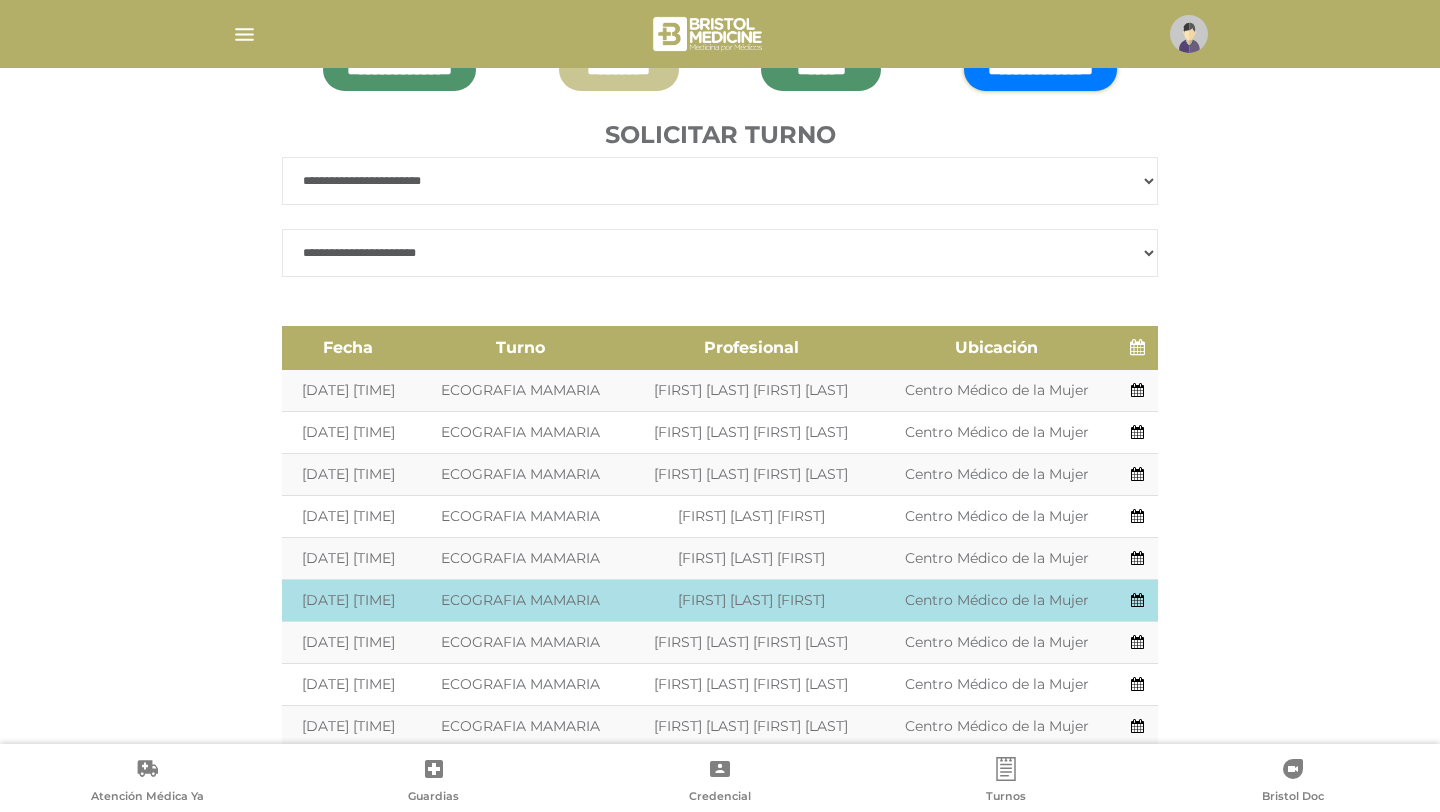 click at bounding box center (1137, 600) 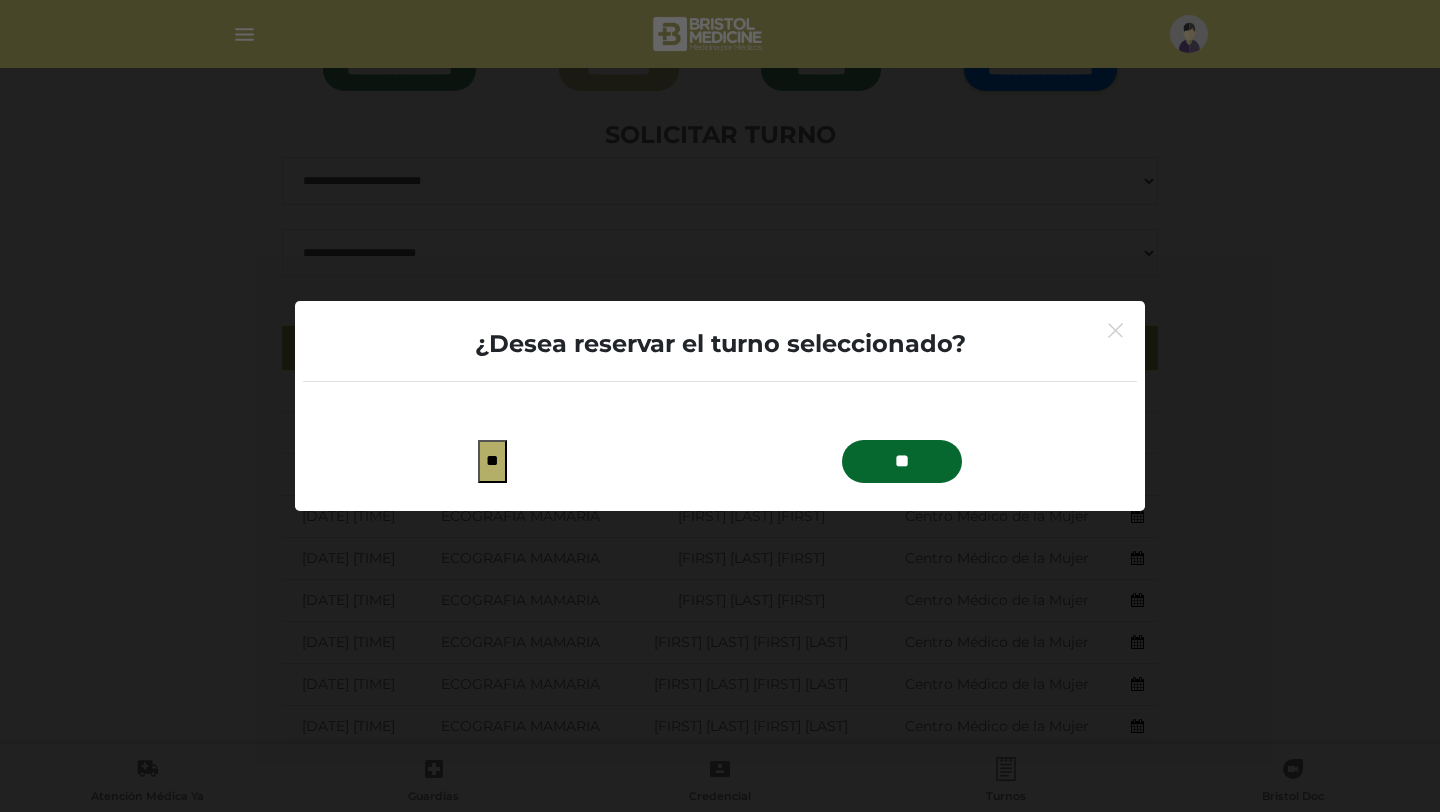 click on "**" at bounding box center [902, 461] 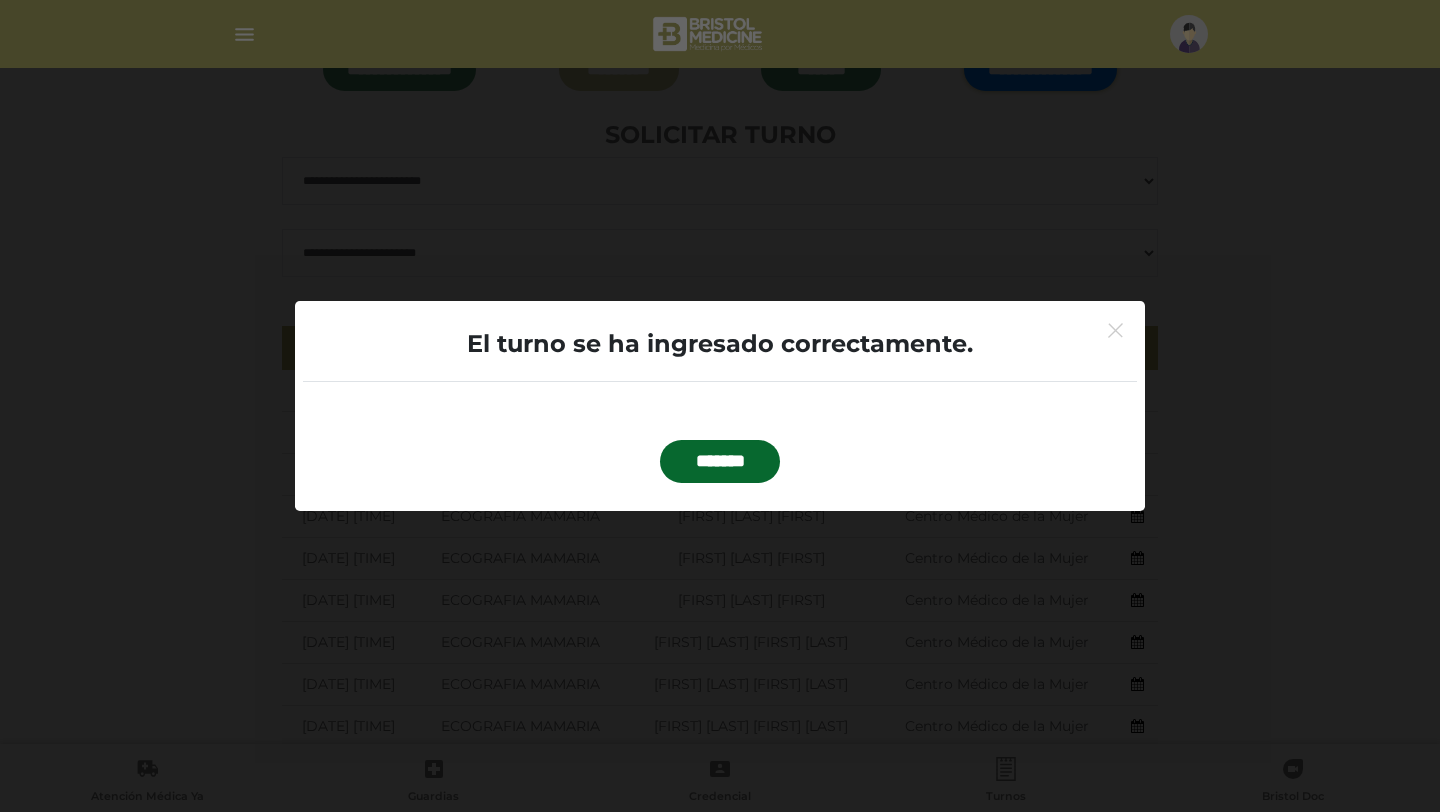 click on "*******" at bounding box center [720, 461] 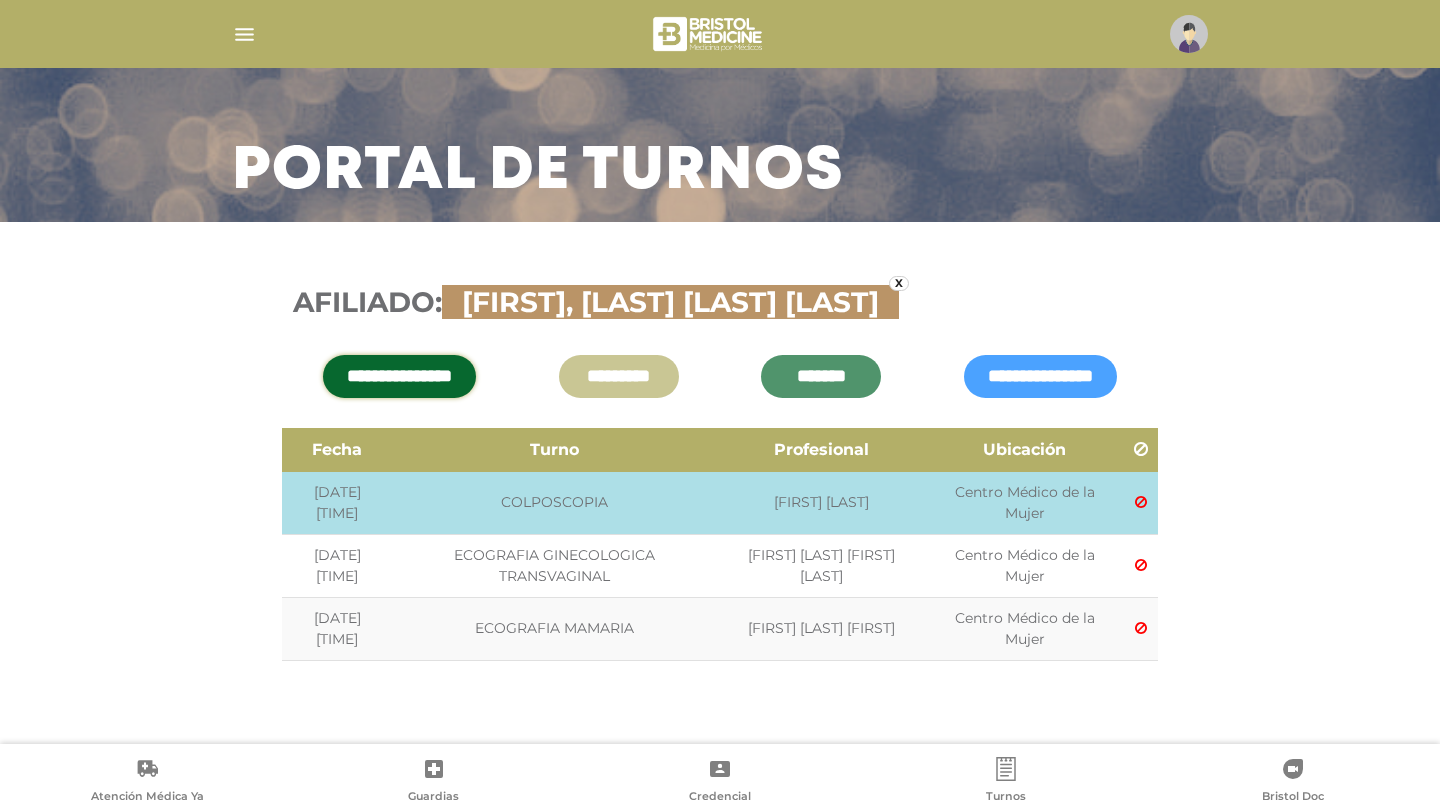 scroll, scrollTop: 91, scrollLeft: 0, axis: vertical 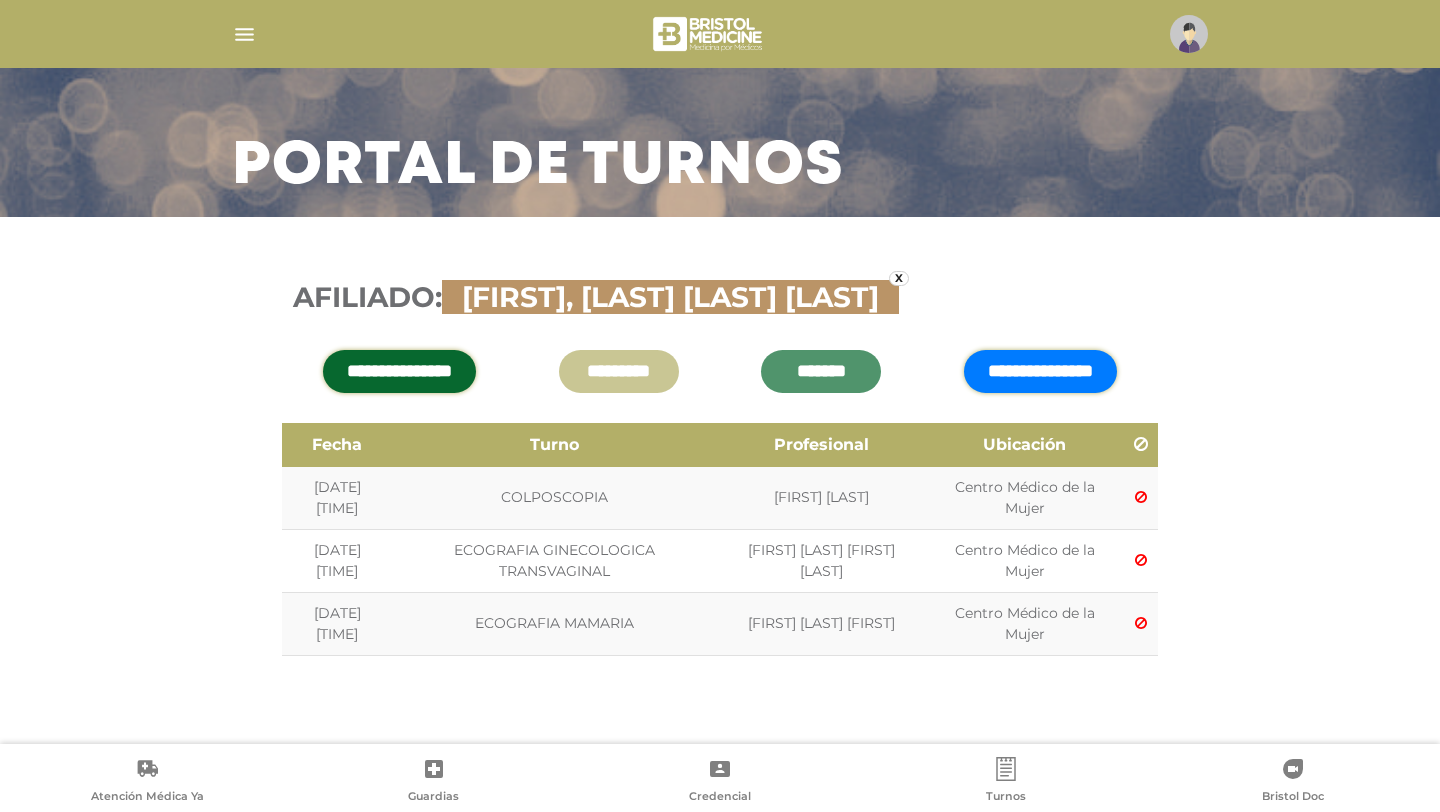 click on "**********" at bounding box center (1040, 371) 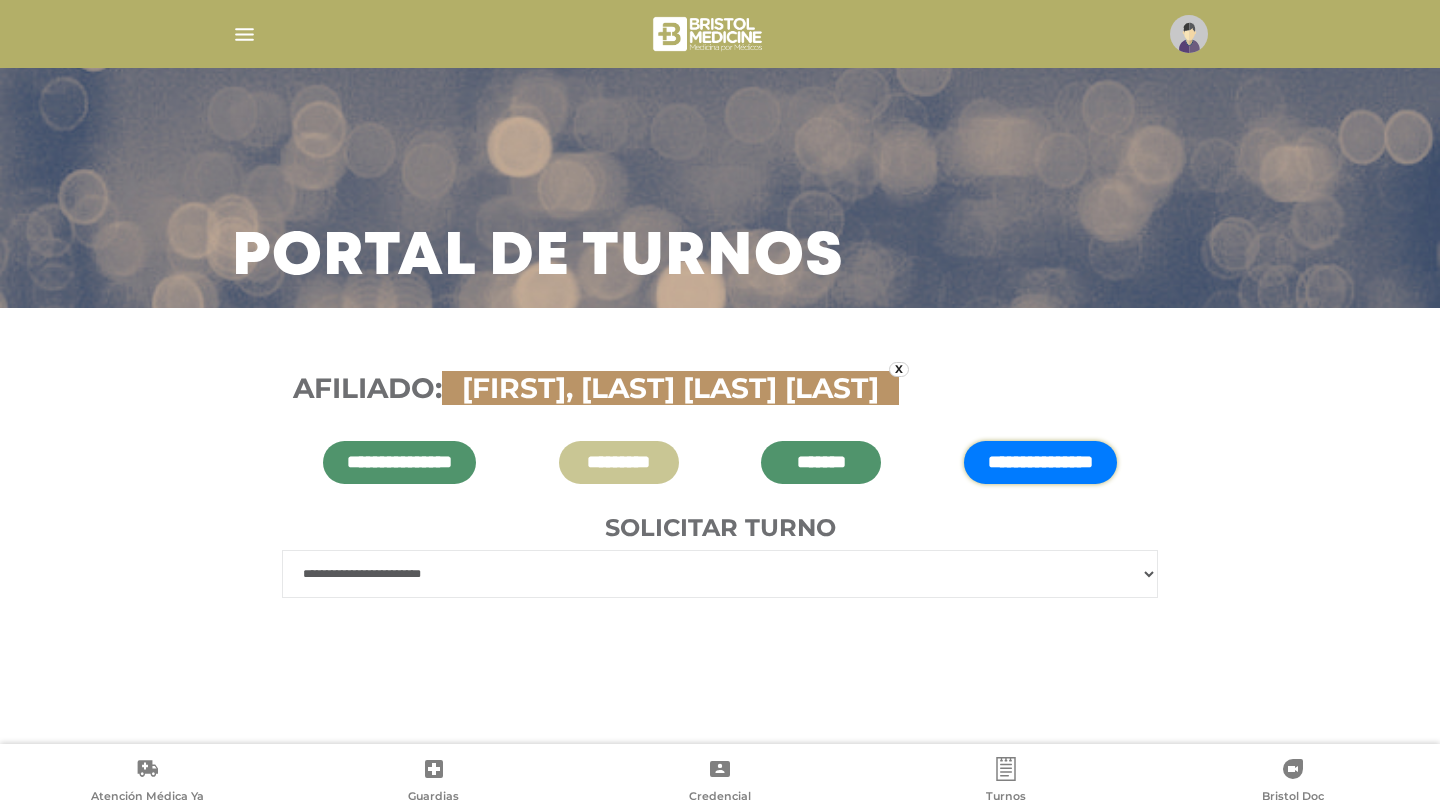 click on "**********" at bounding box center [720, 574] 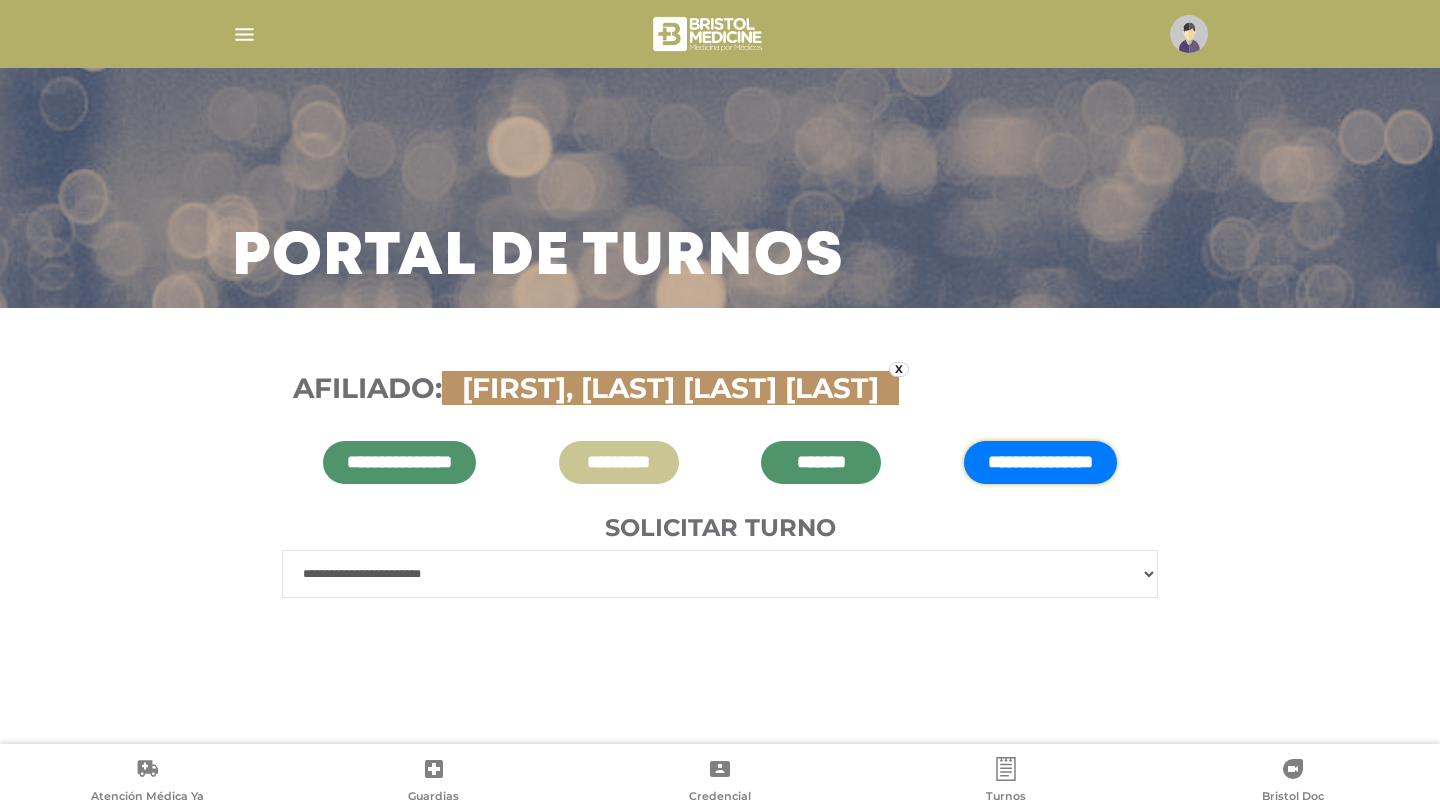 select on "****" 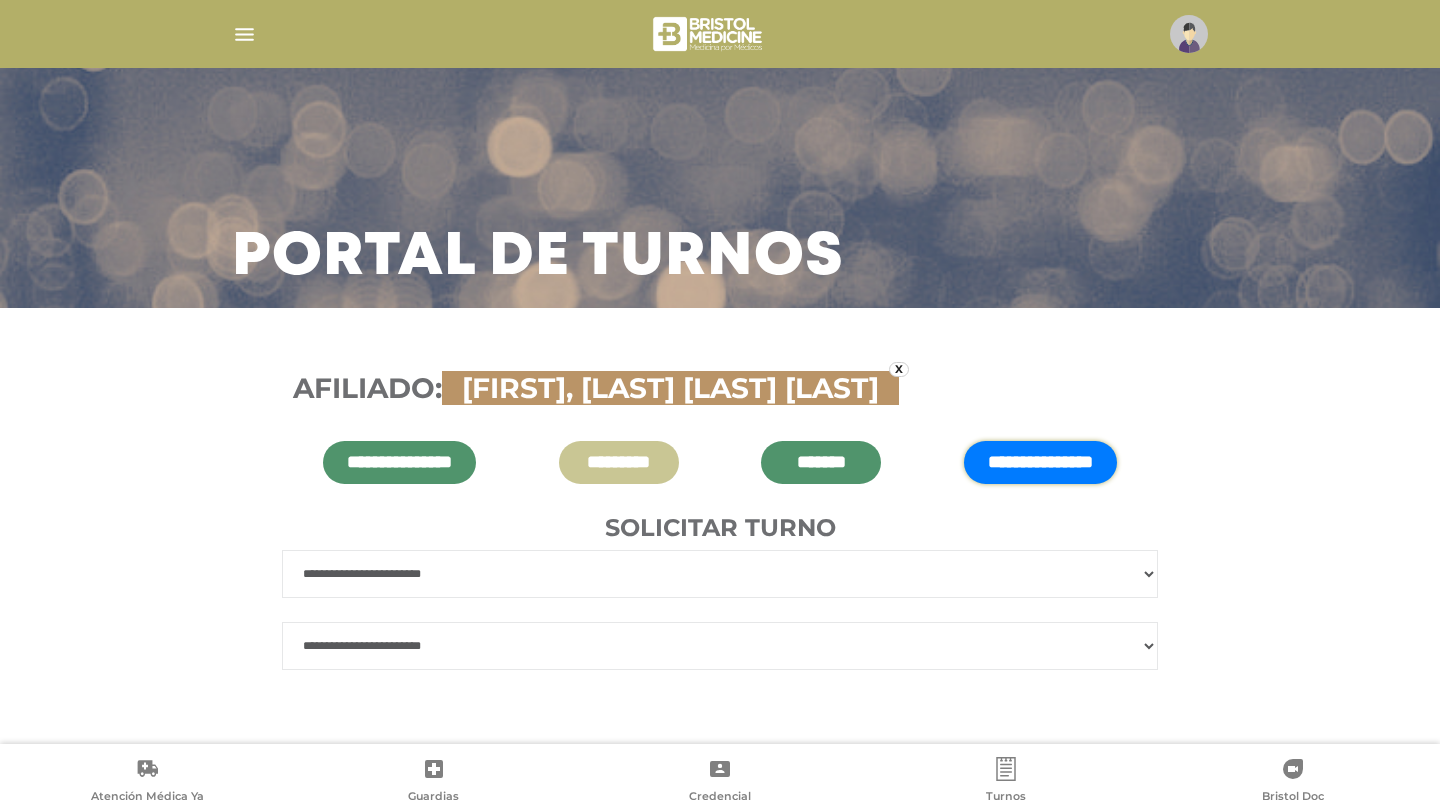 click on "**********" at bounding box center [720, 646] 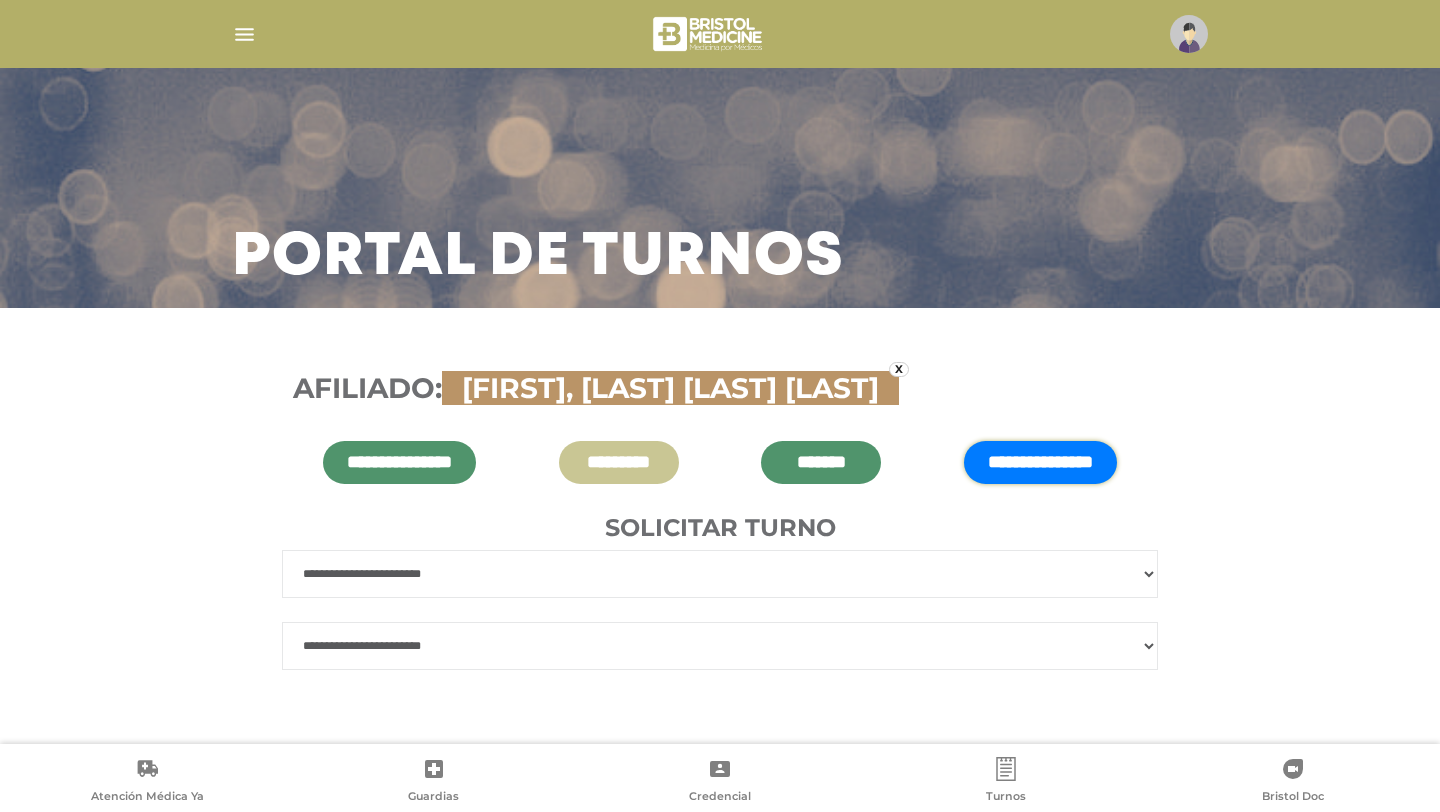 select on "***" 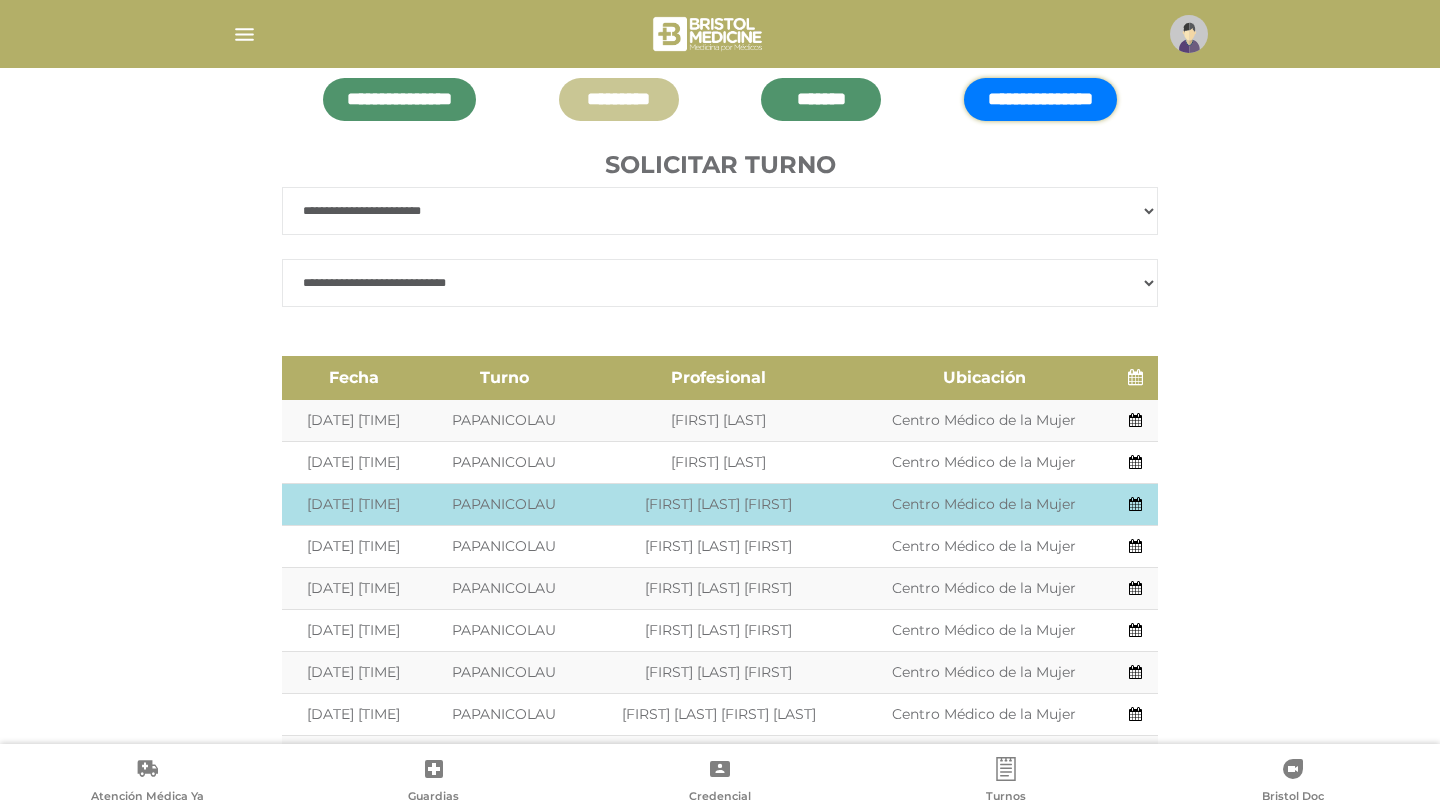 scroll, scrollTop: 355, scrollLeft: 0, axis: vertical 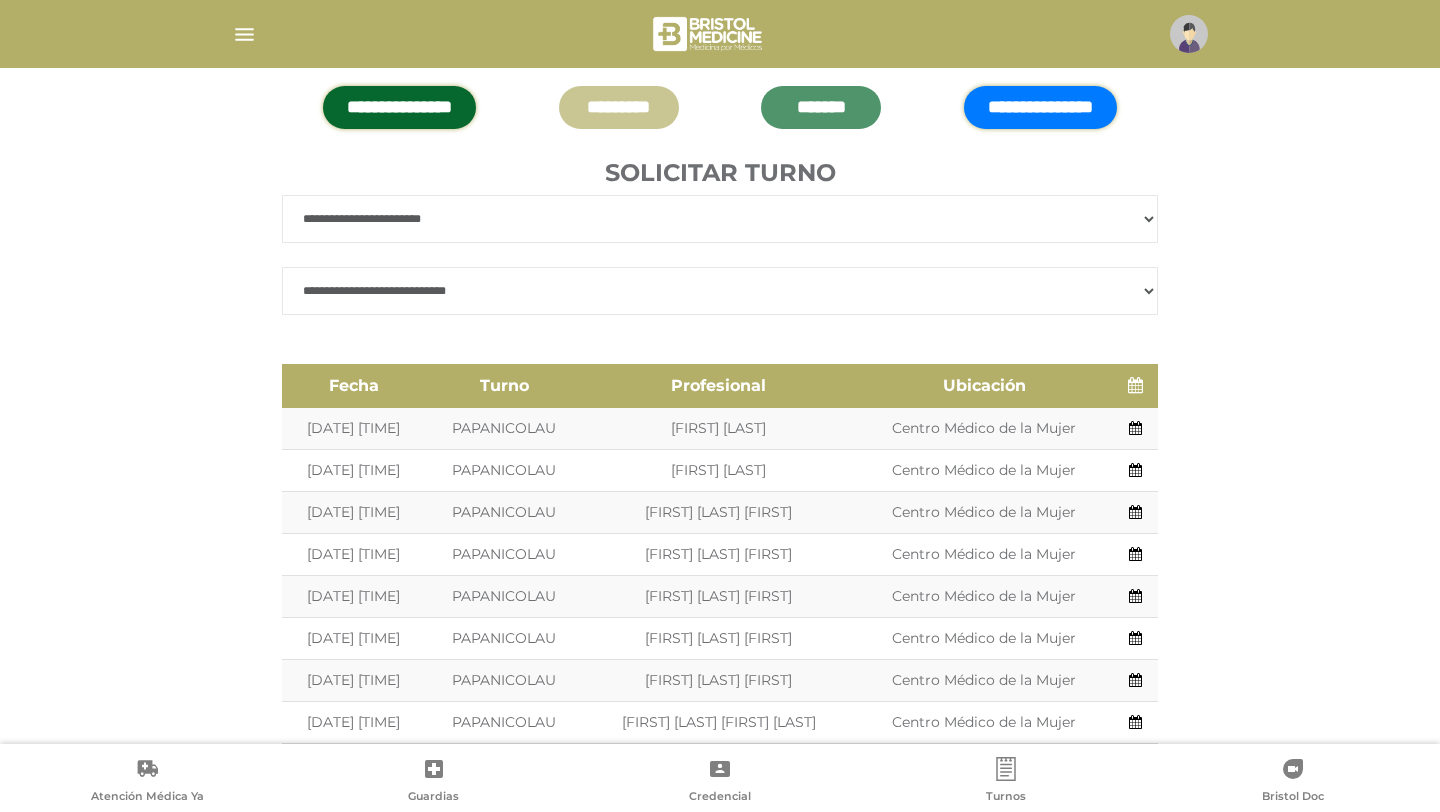 click on "**********" at bounding box center (399, 107) 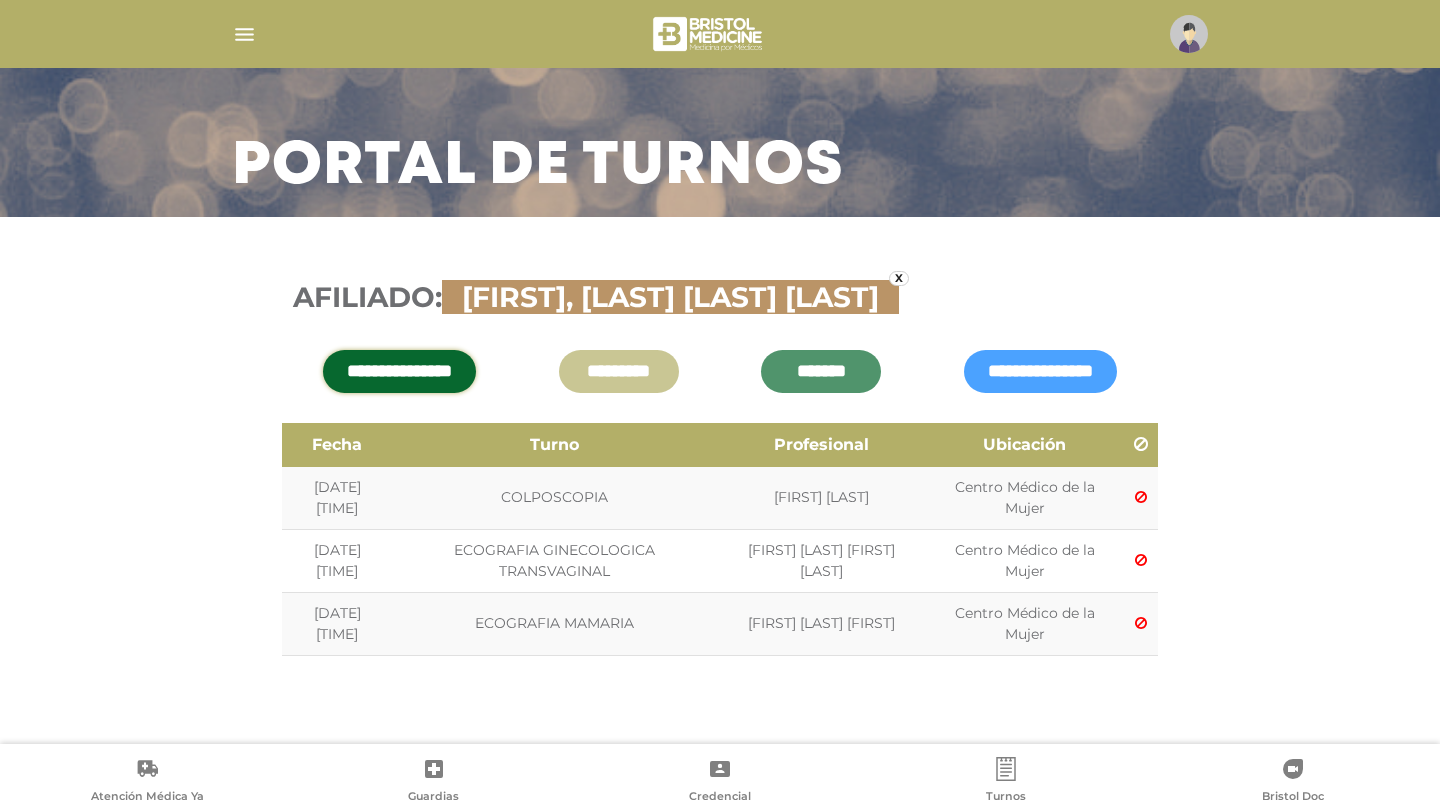 scroll, scrollTop: 91, scrollLeft: 0, axis: vertical 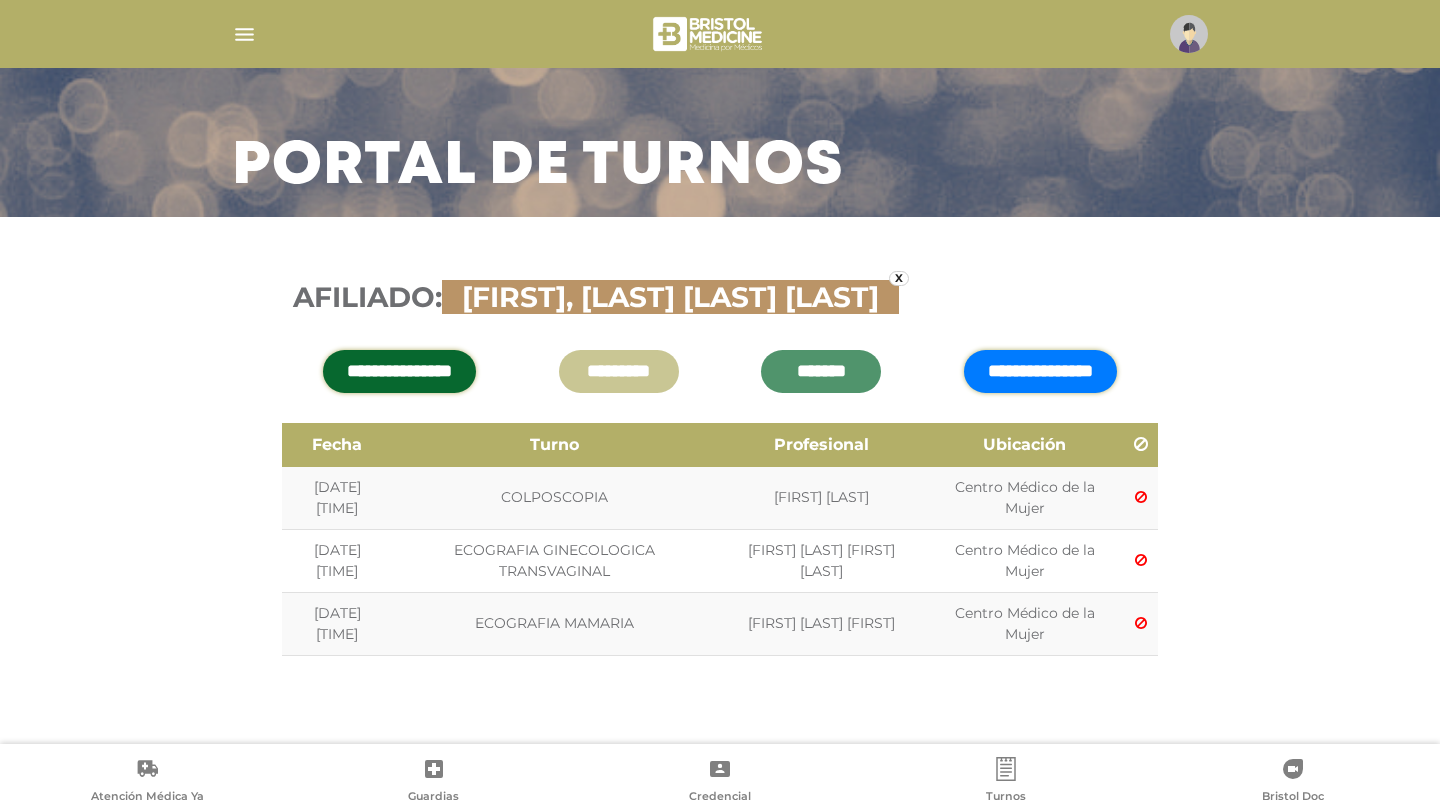 click on "**********" at bounding box center (1040, 371) 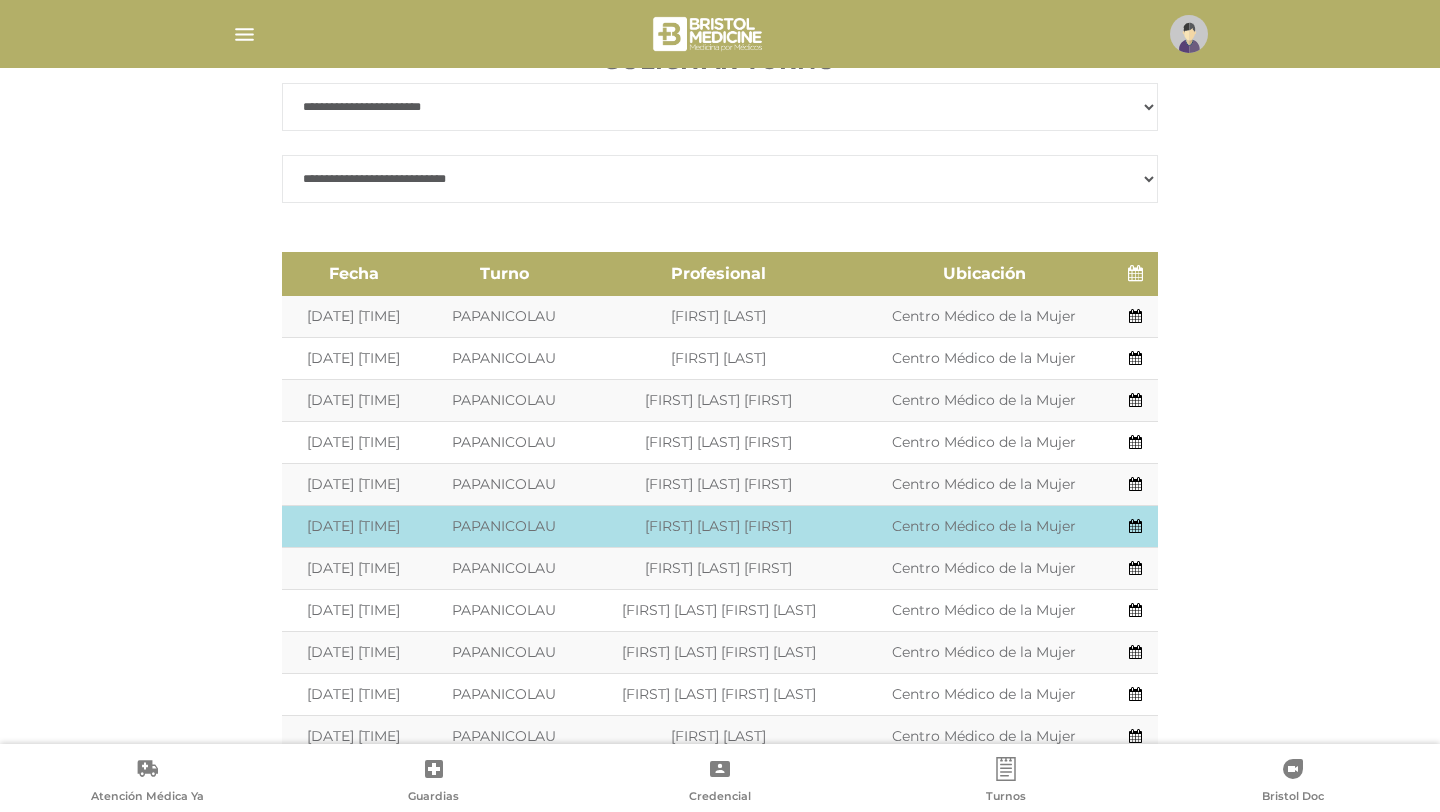 scroll, scrollTop: 468, scrollLeft: 0, axis: vertical 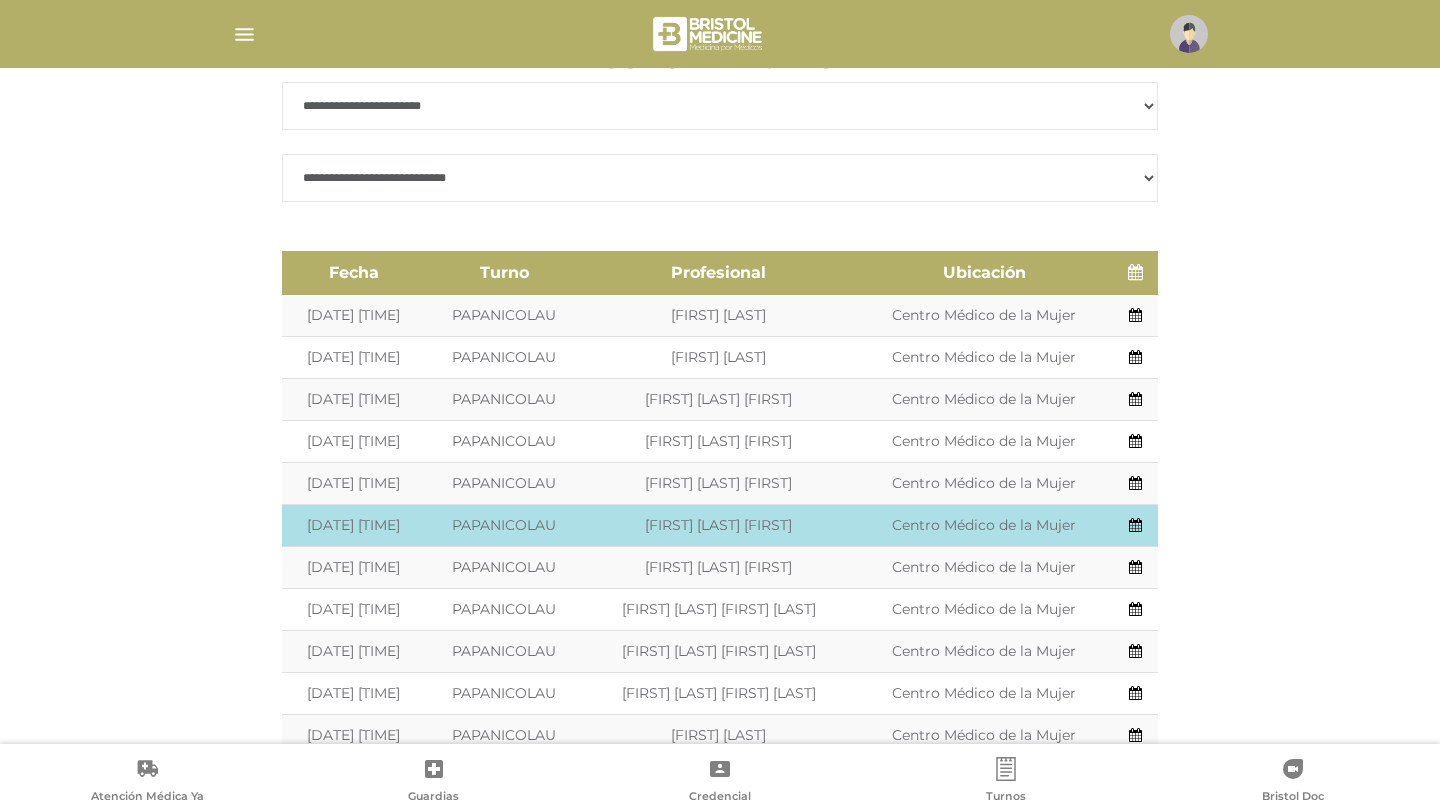 click at bounding box center (1135, 525) 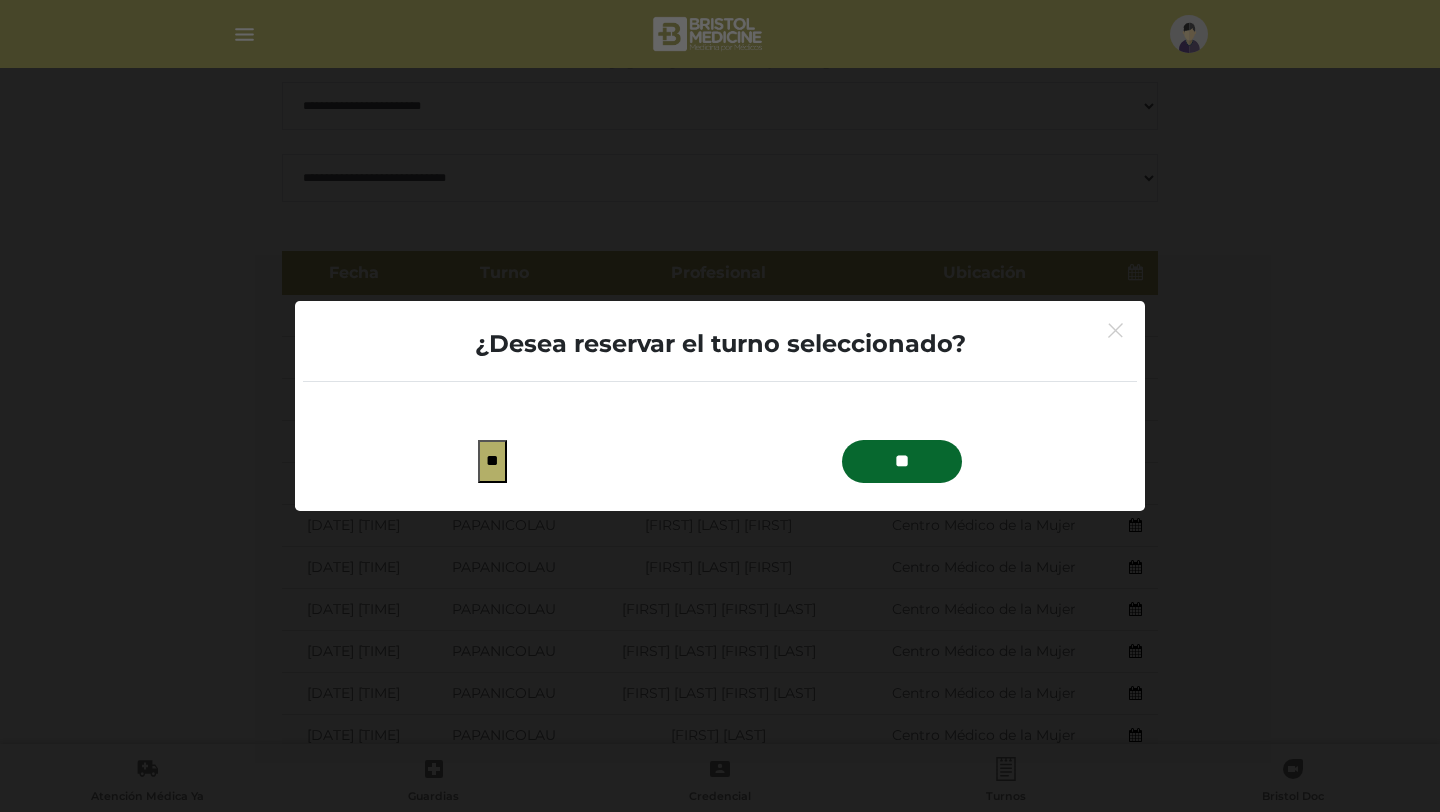 click on "**" at bounding box center (902, 461) 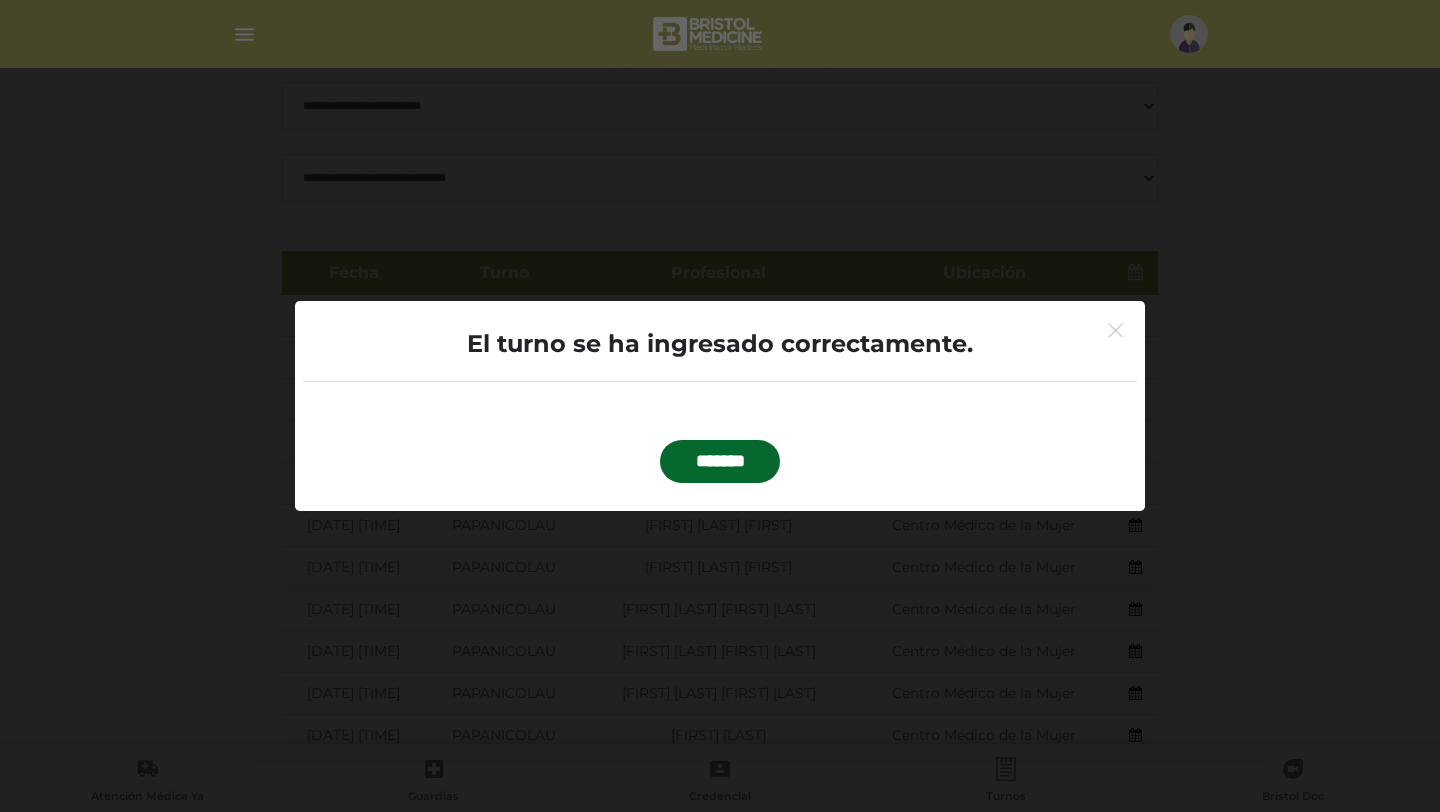 click on "*******" at bounding box center (720, 461) 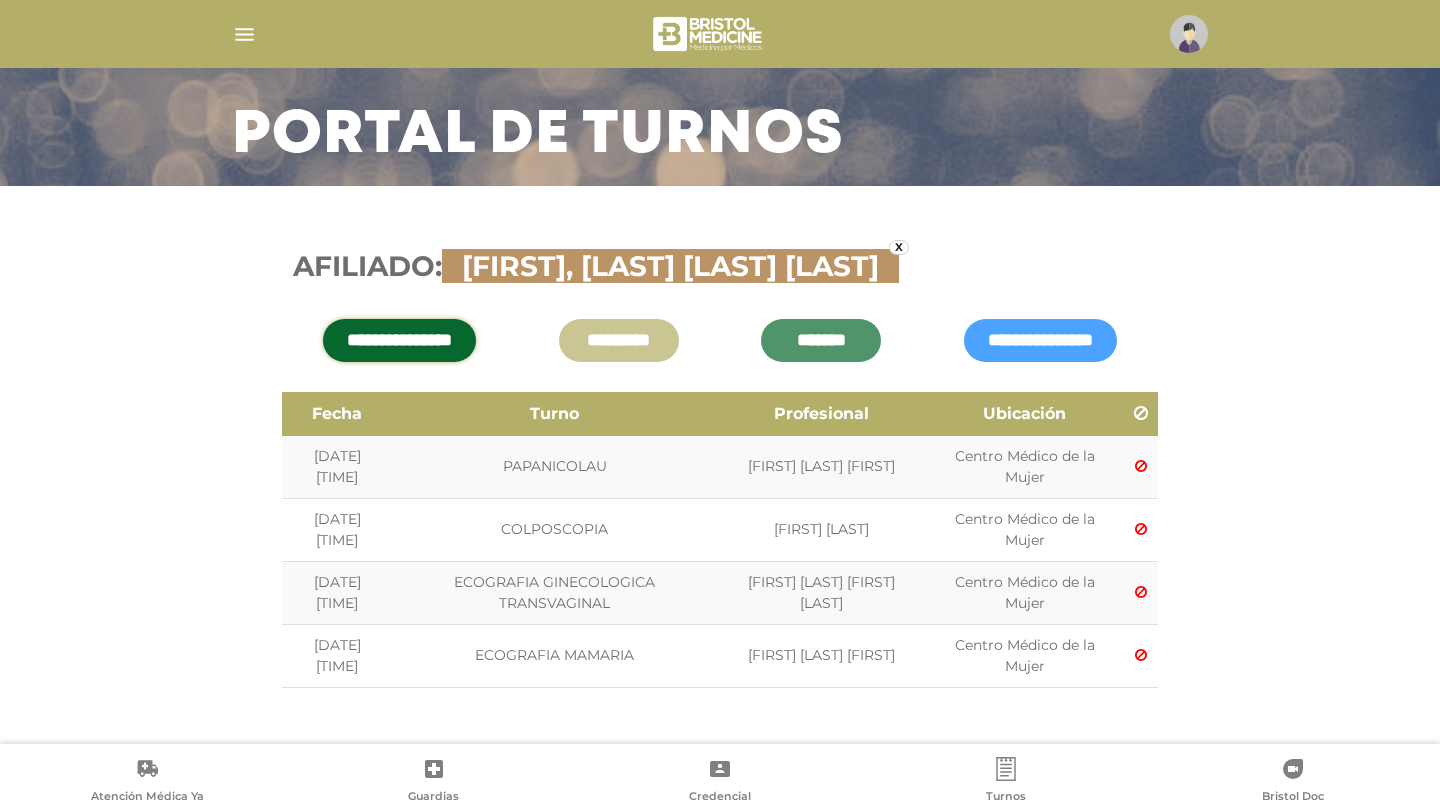 scroll, scrollTop: 124, scrollLeft: 0, axis: vertical 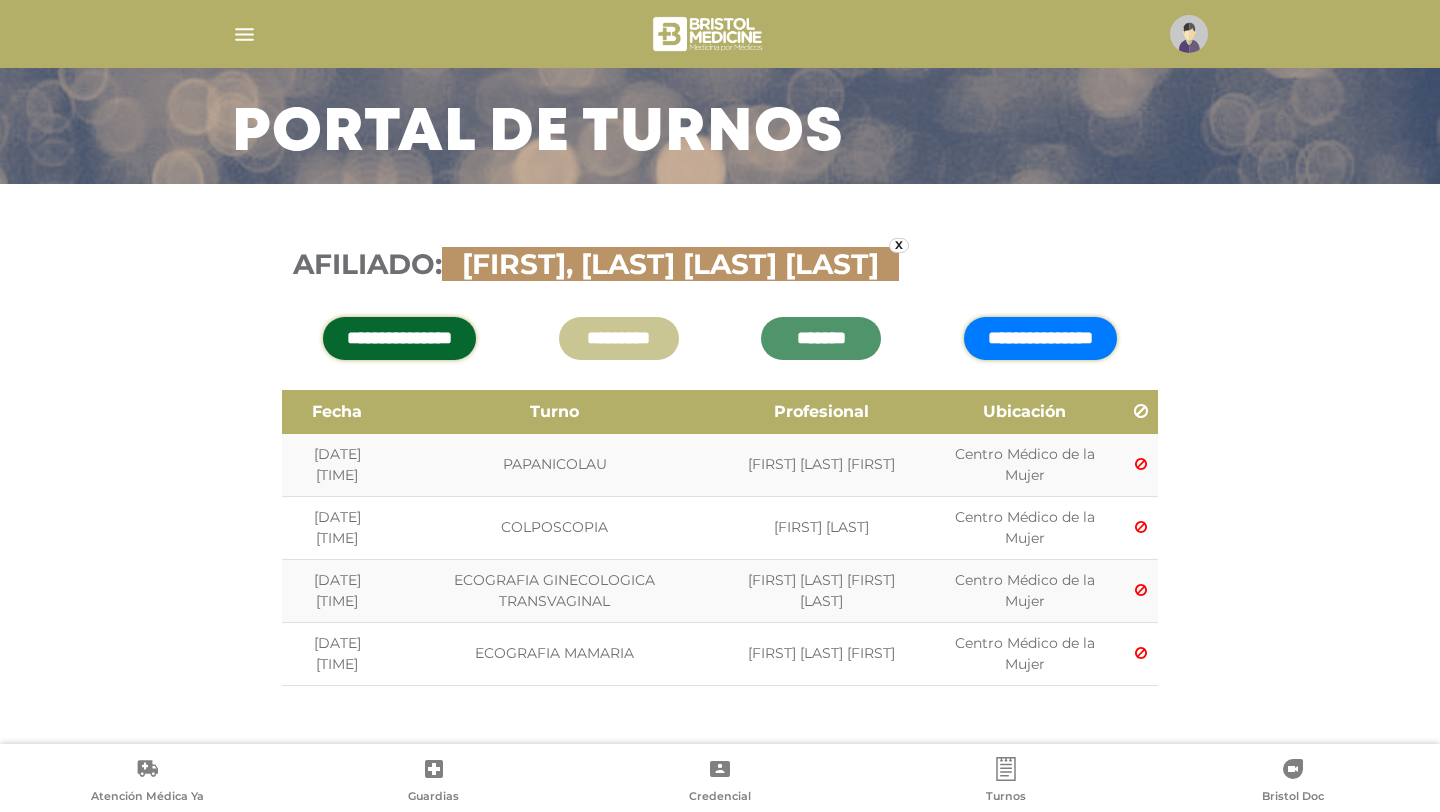 click on "**********" at bounding box center (1040, 338) 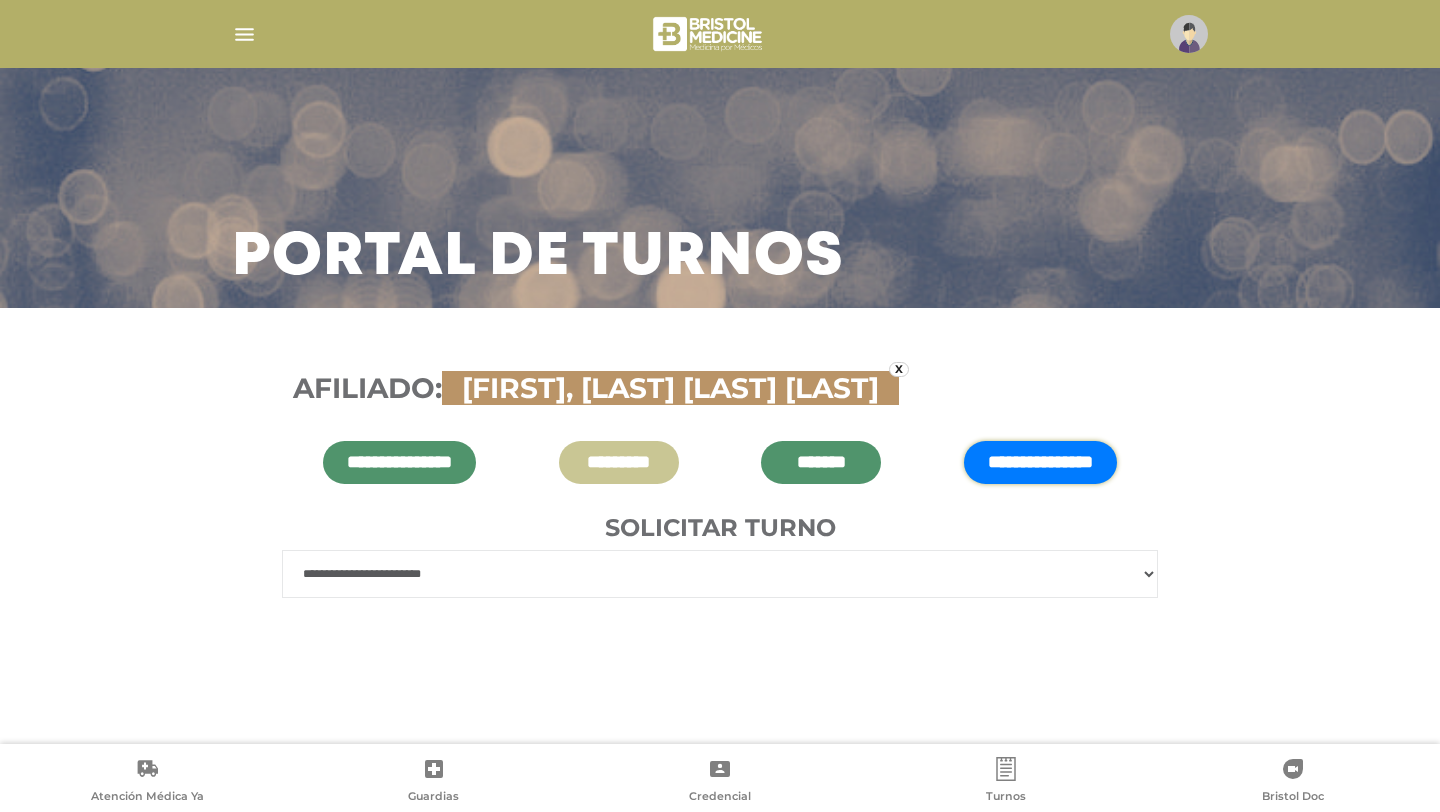 scroll, scrollTop: 0, scrollLeft: 0, axis: both 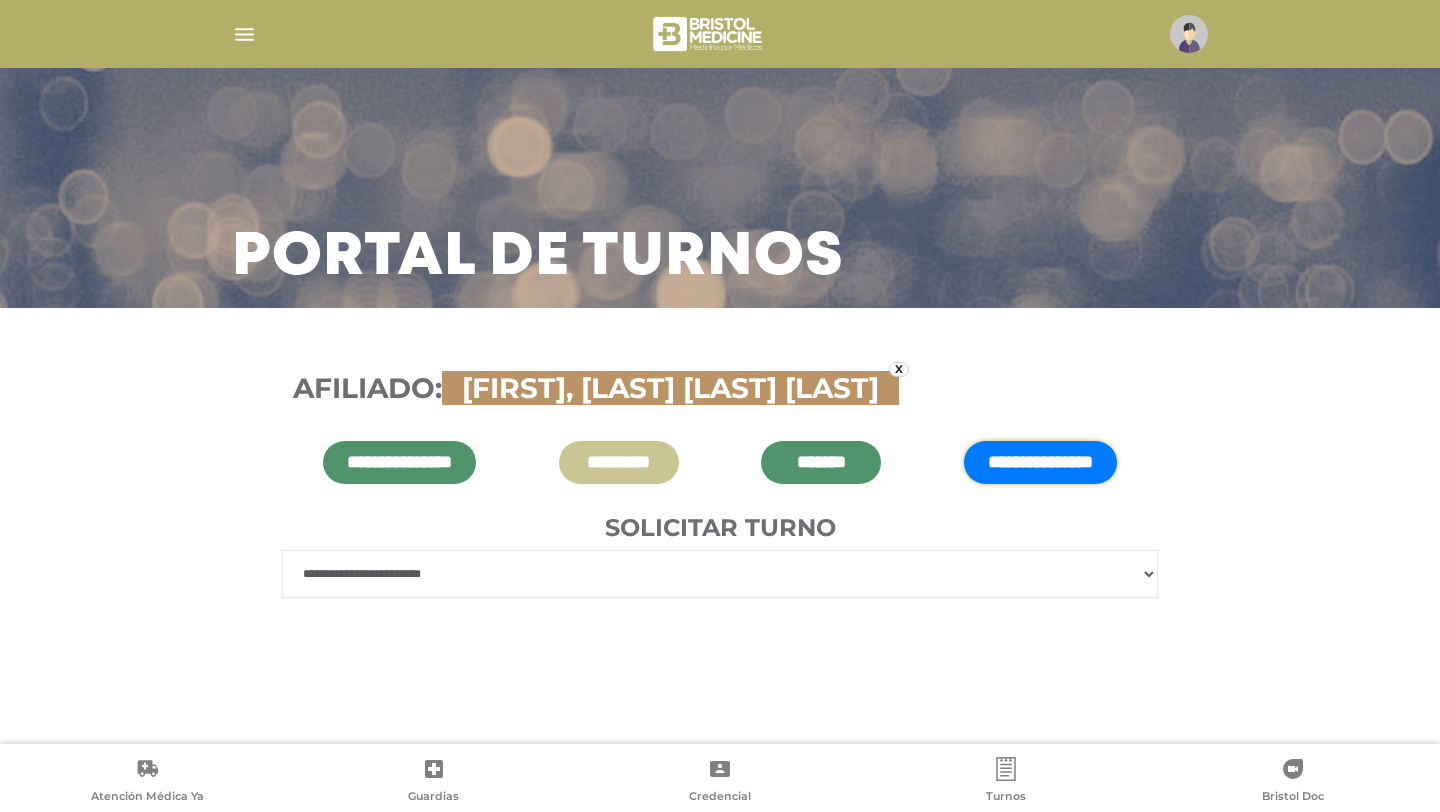 click on "**********" at bounding box center [720, 574] 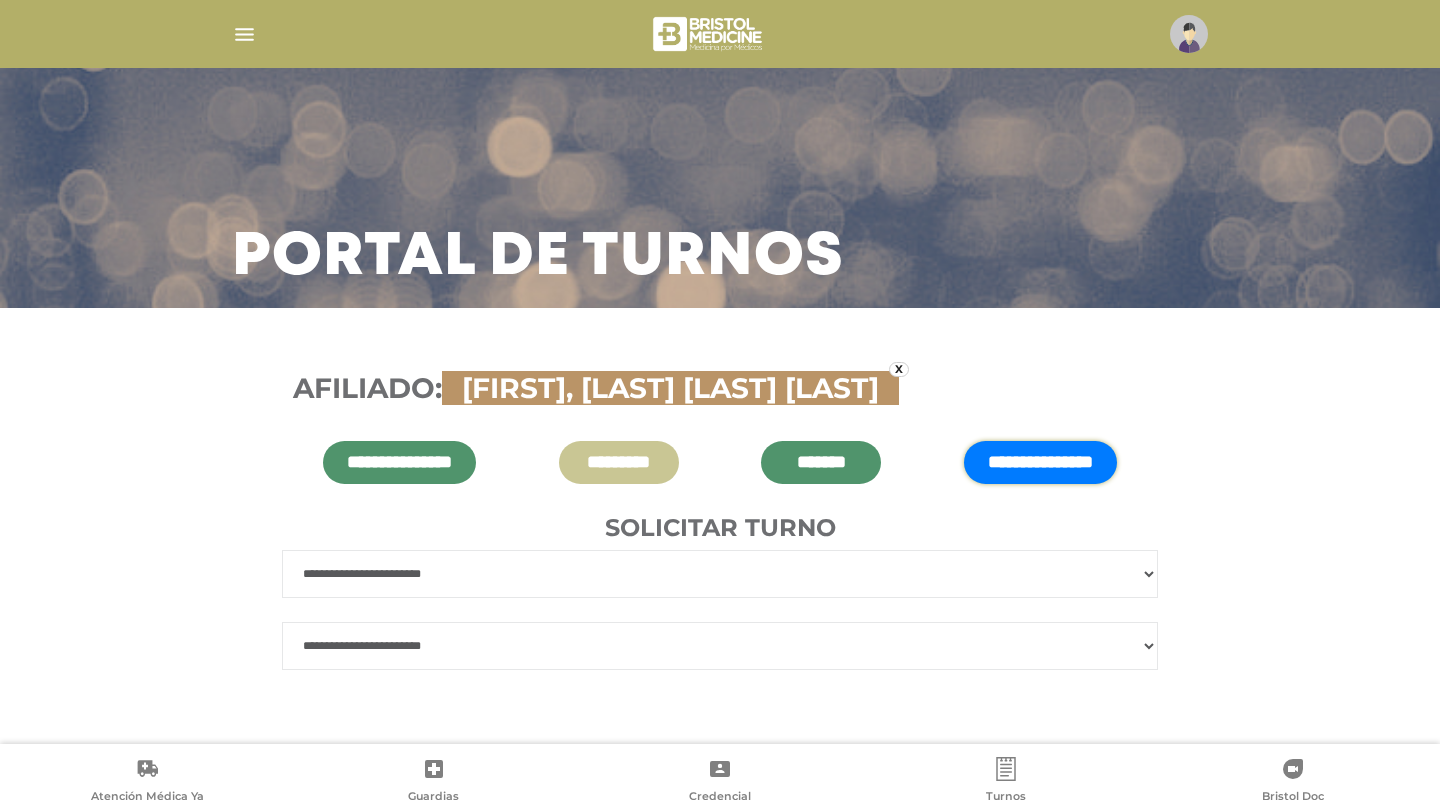 click on "**********" at bounding box center [720, 646] 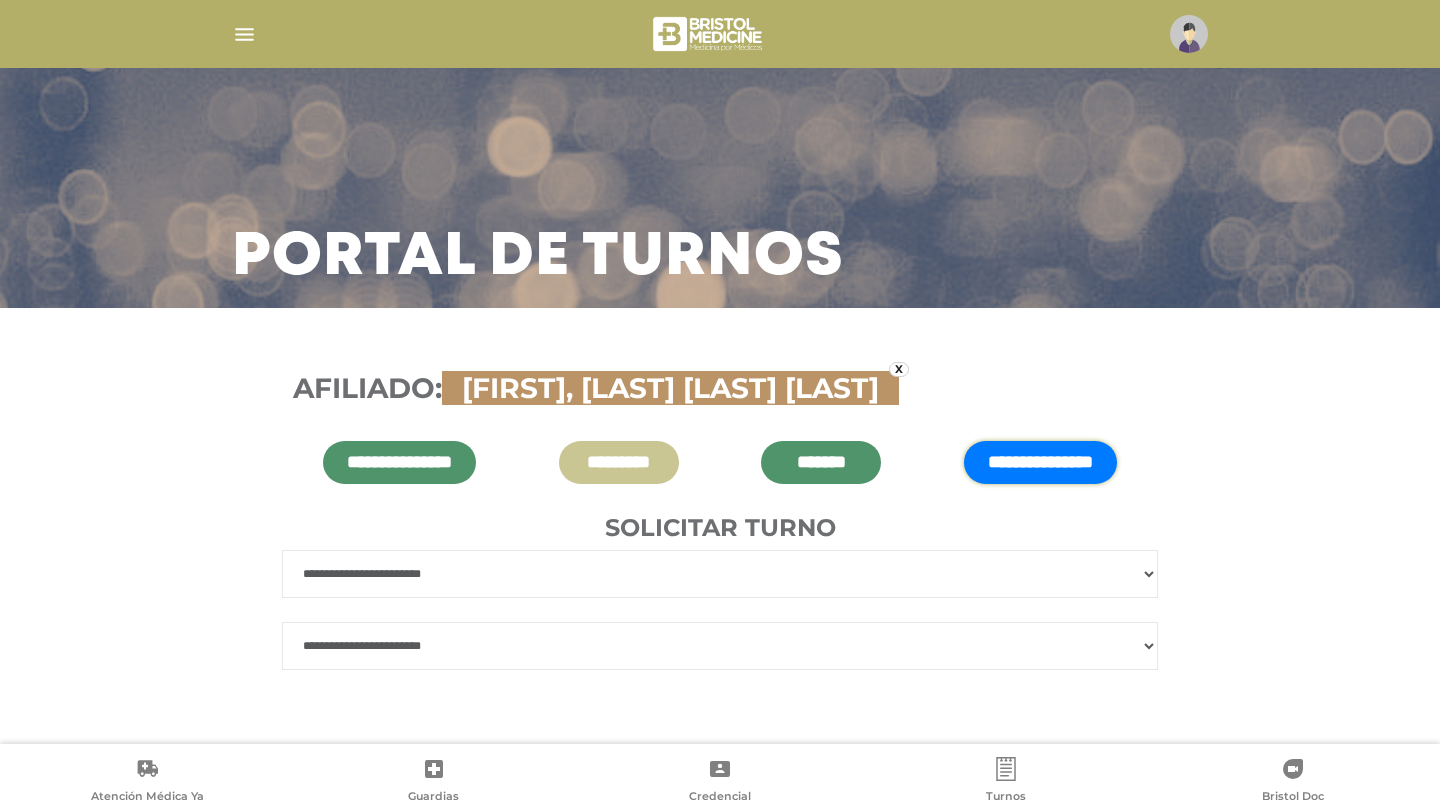 select on "******" 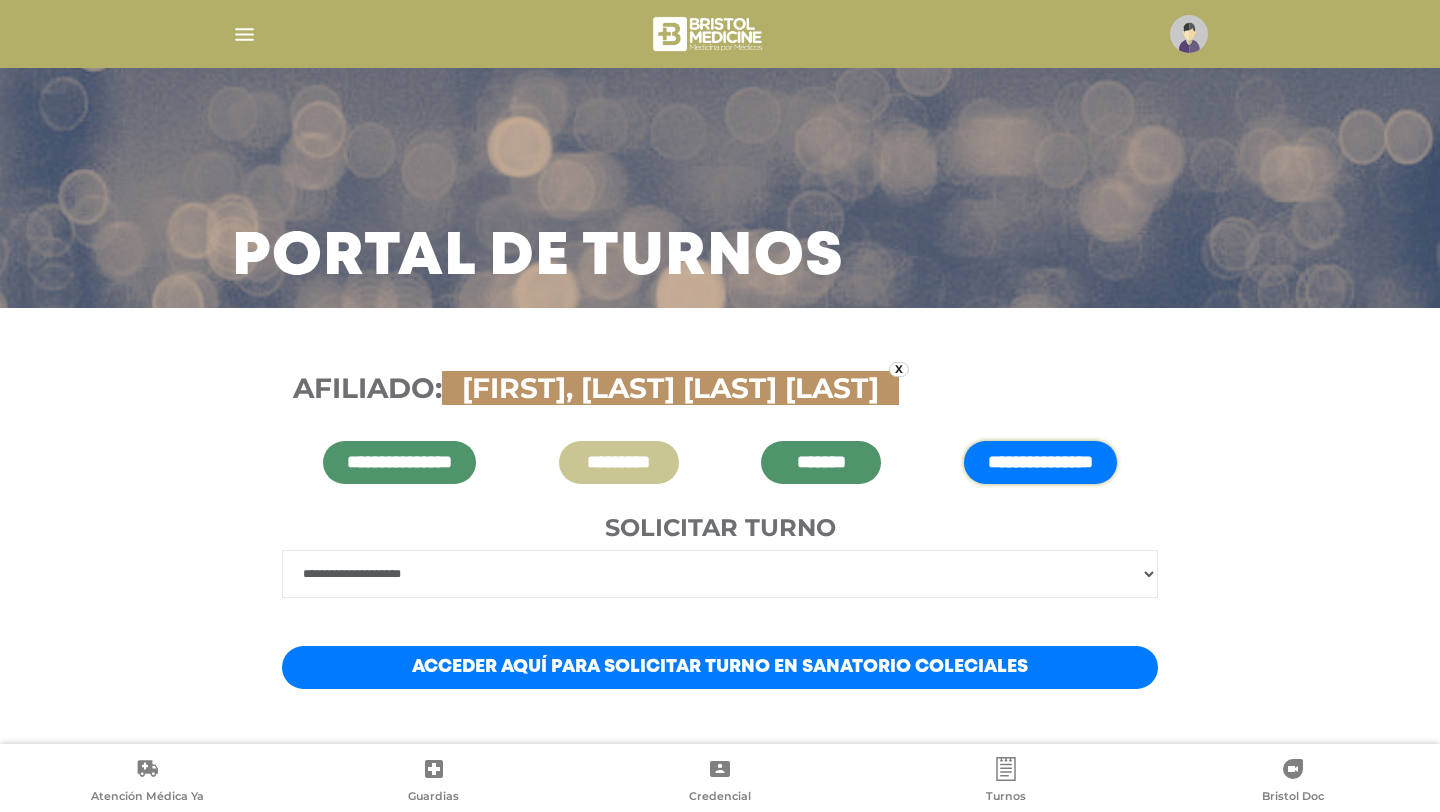 scroll, scrollTop: 33, scrollLeft: 0, axis: vertical 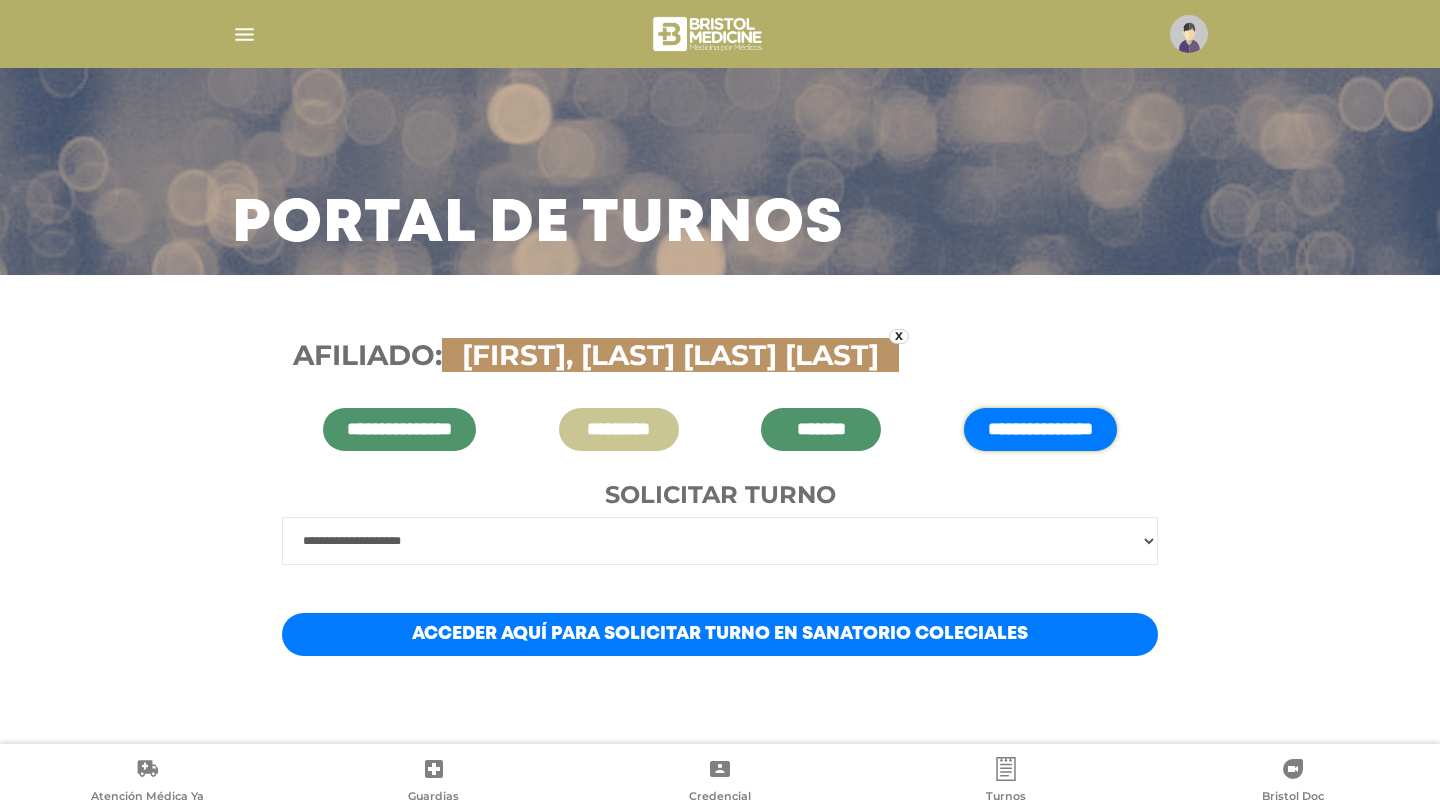 click on "Acceder aquí para solicitar turno en Sanatorio Coleciales" at bounding box center [720, 634] 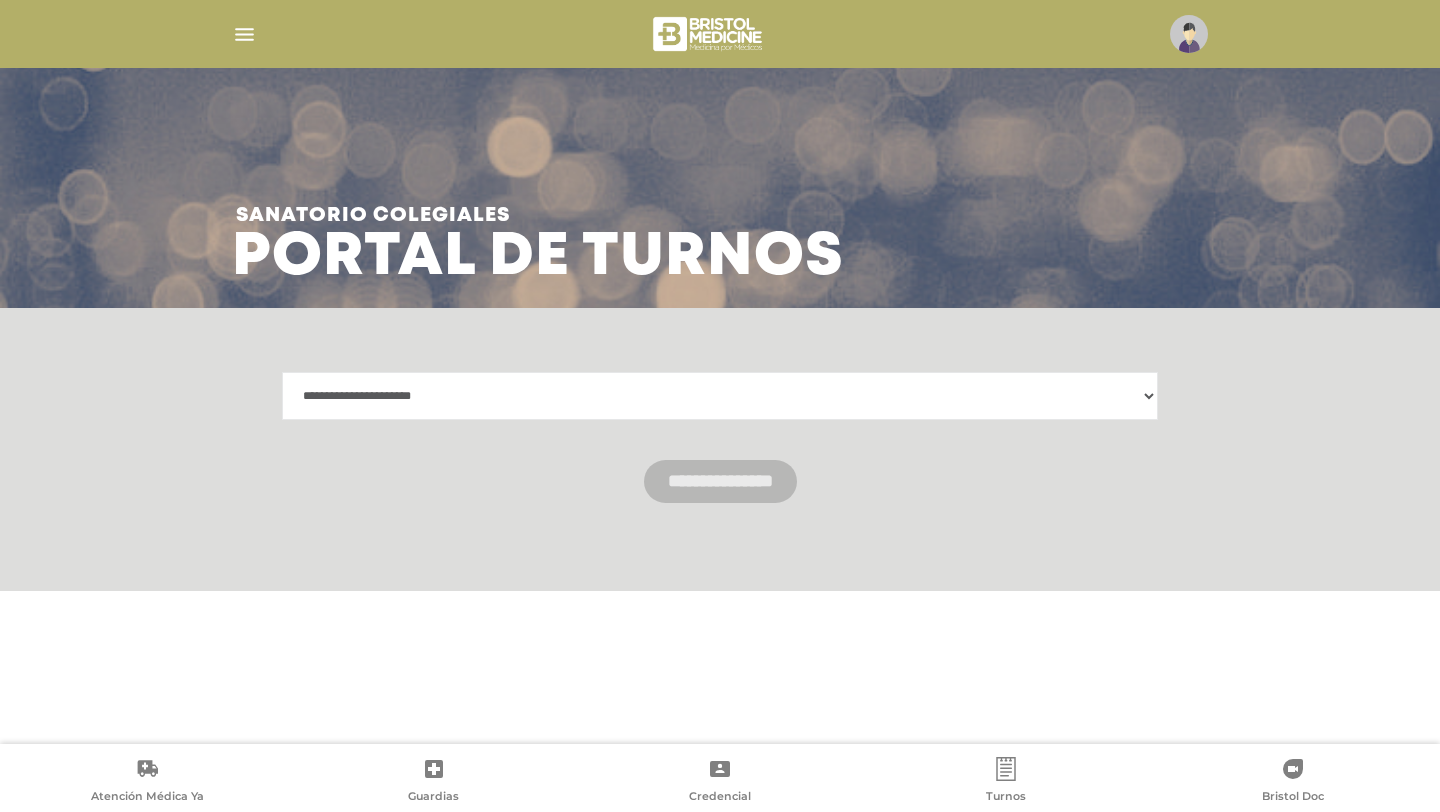 scroll, scrollTop: 0, scrollLeft: 0, axis: both 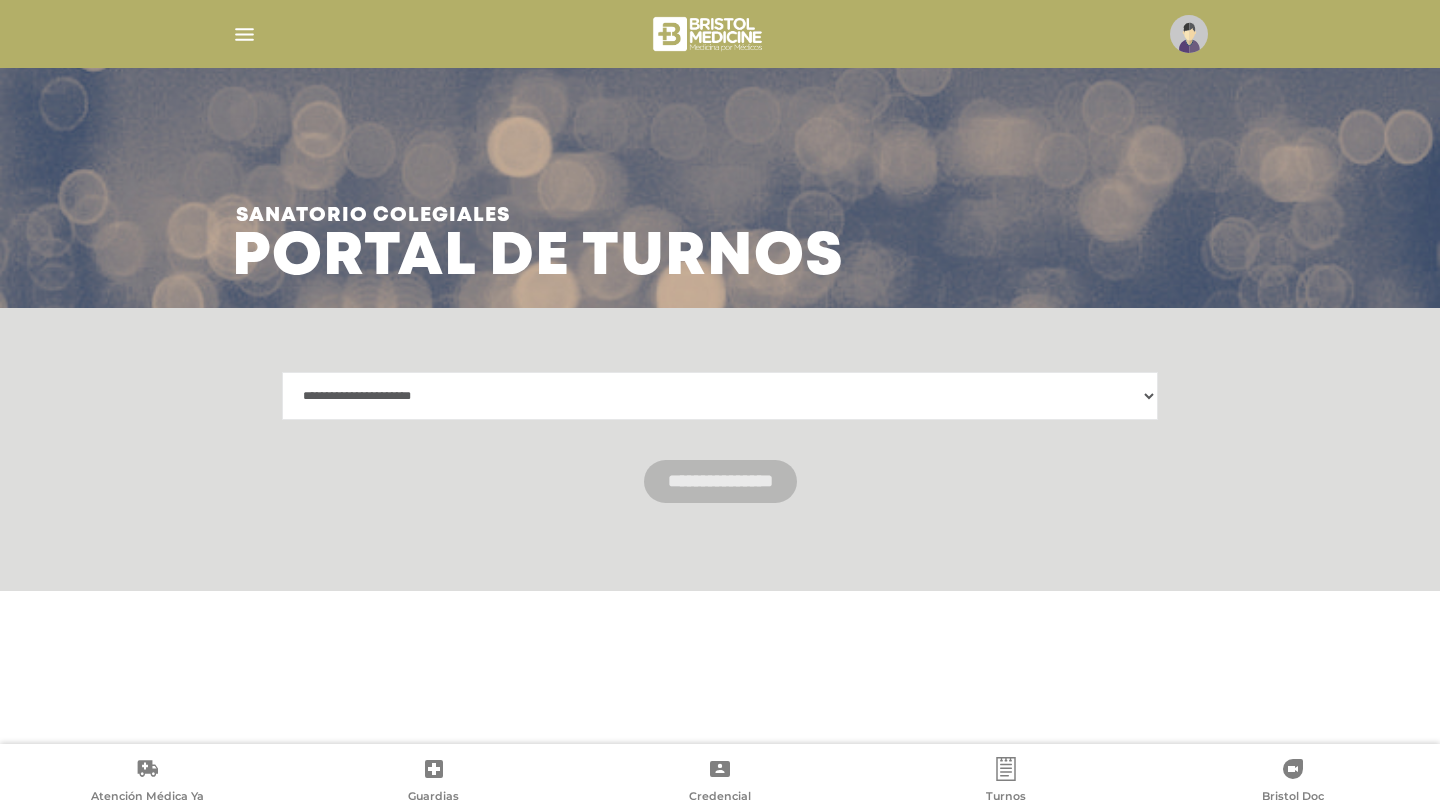 click on "**********" at bounding box center (720, 396) 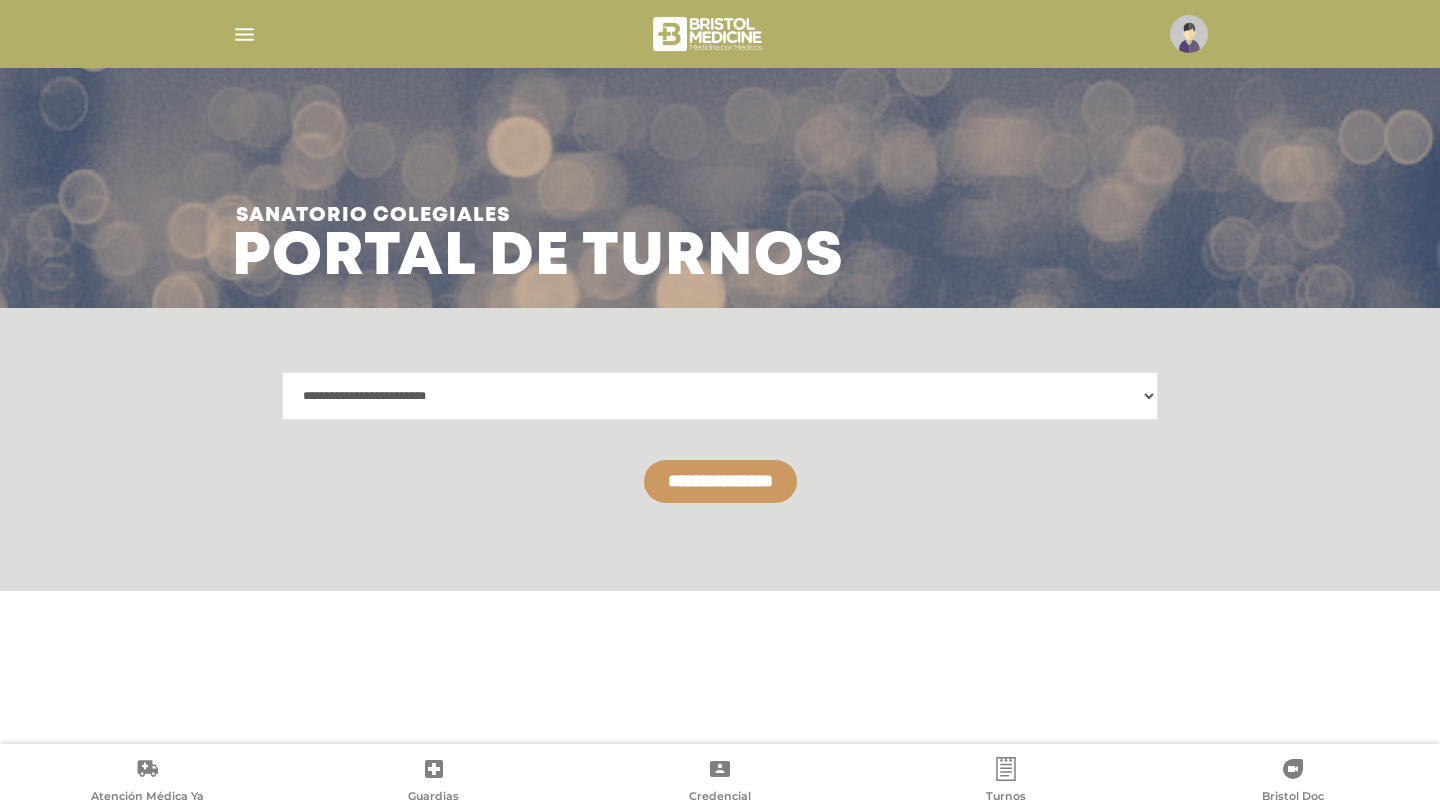 click on "**********" at bounding box center (720, 481) 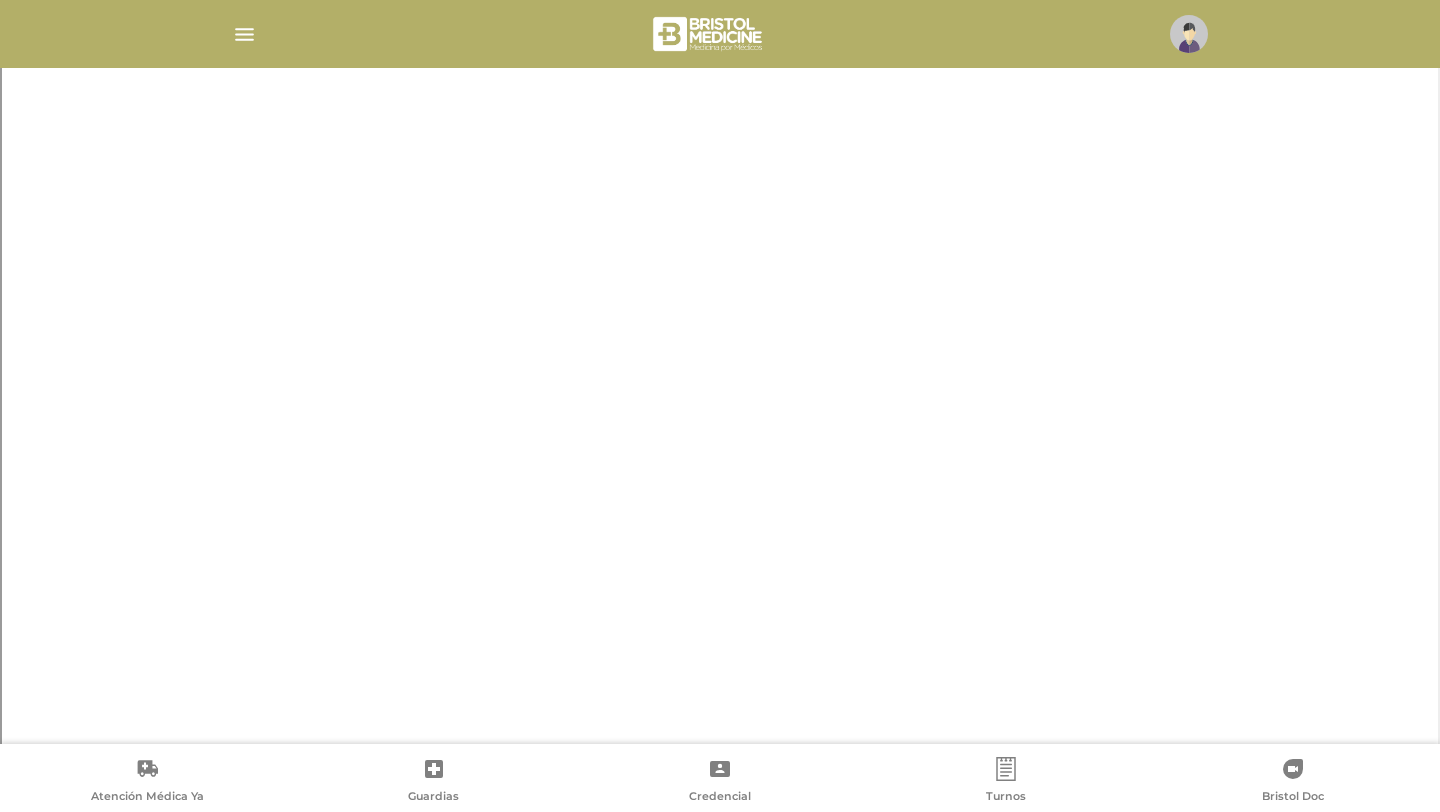 scroll, scrollTop: 784, scrollLeft: 0, axis: vertical 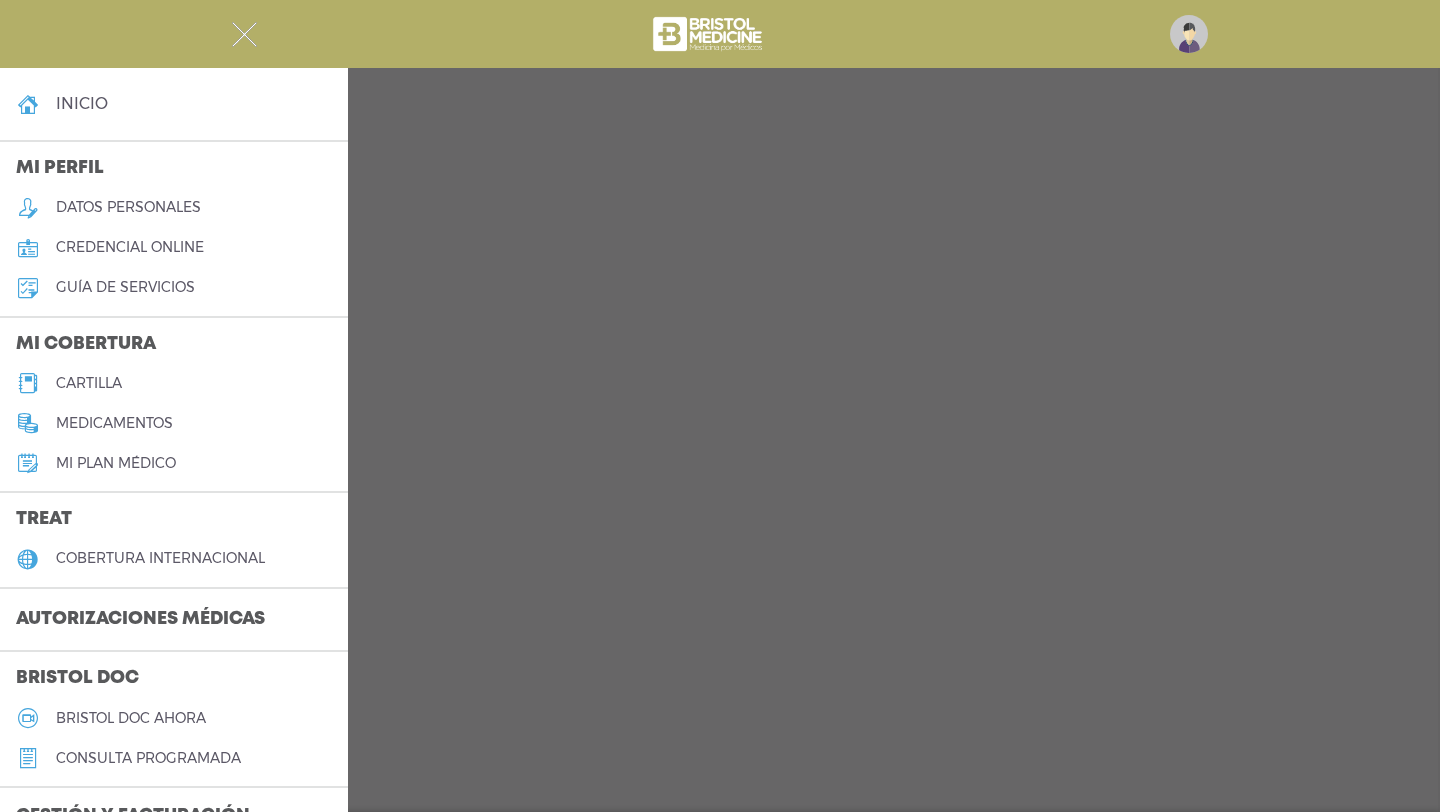 click on "cartilla" at bounding box center [89, 383] 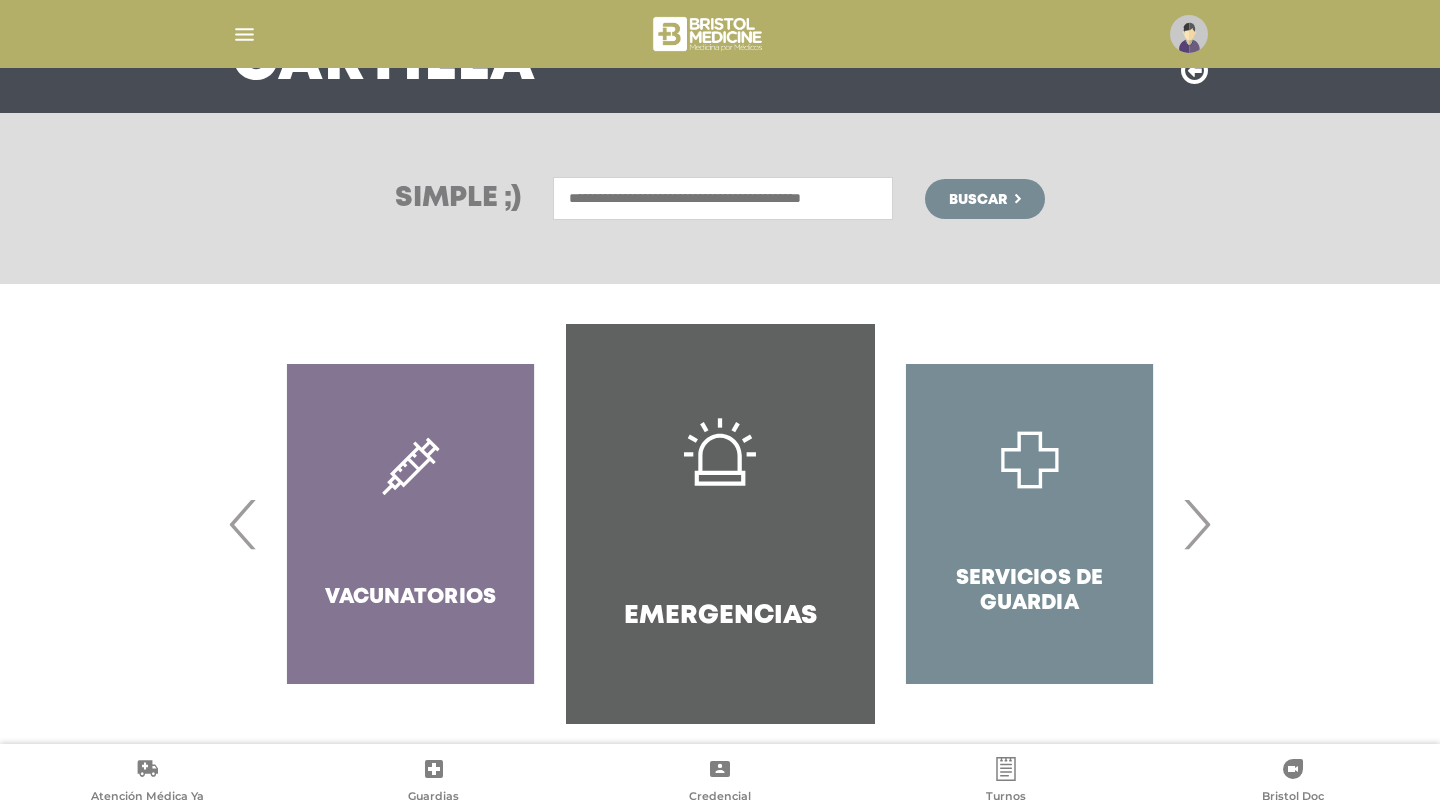scroll, scrollTop: 215, scrollLeft: 0, axis: vertical 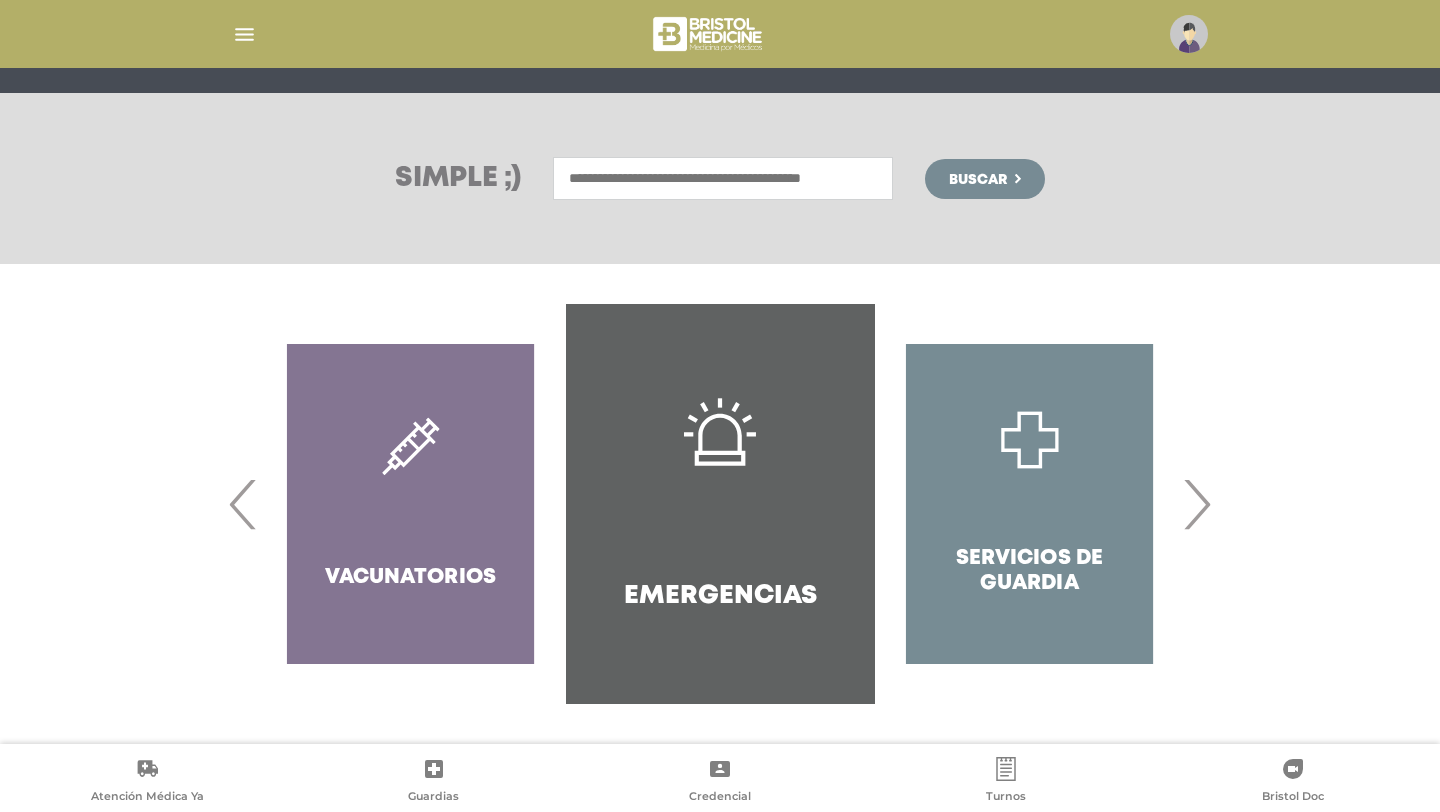 click on "›" at bounding box center (1196, 504) 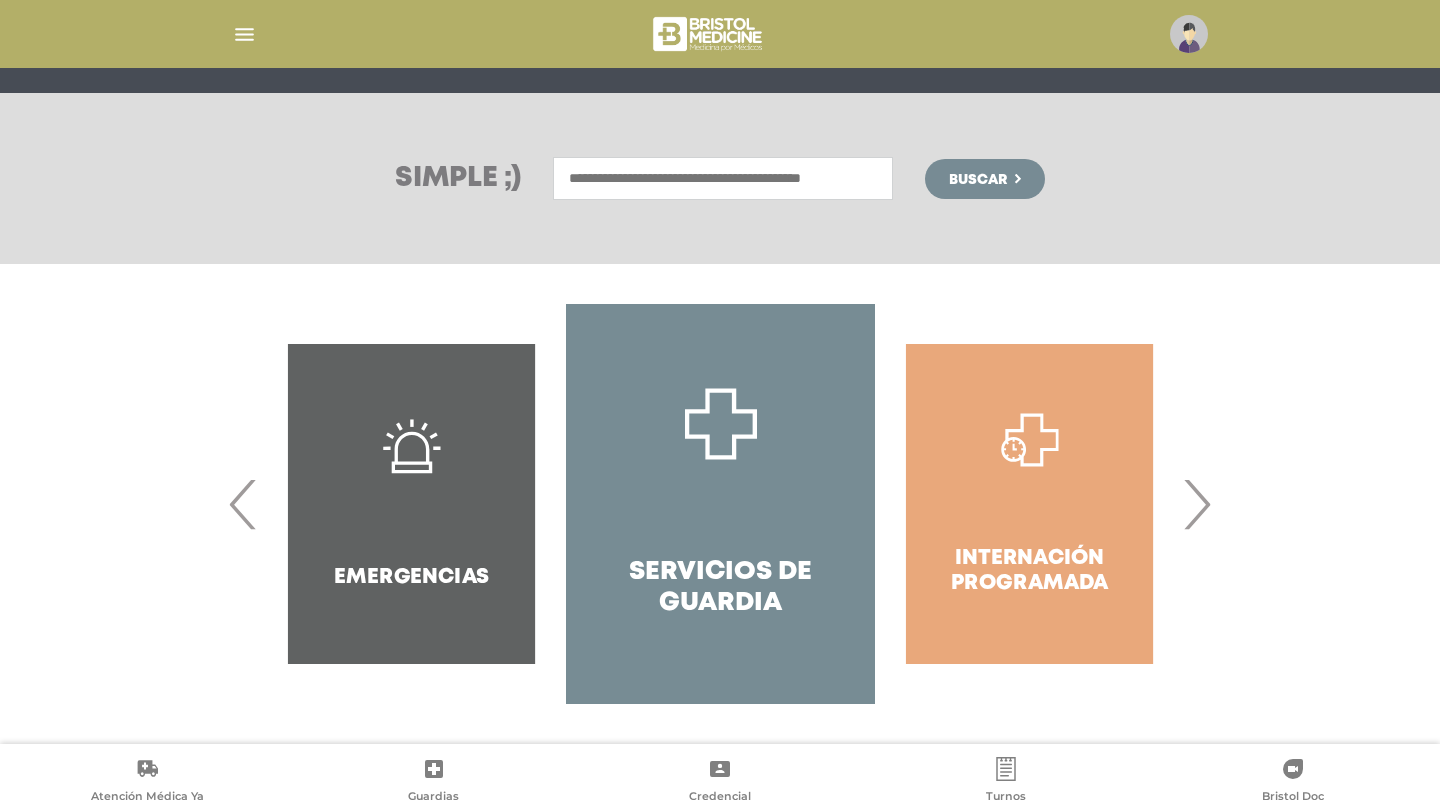 click on "›" at bounding box center (1196, 504) 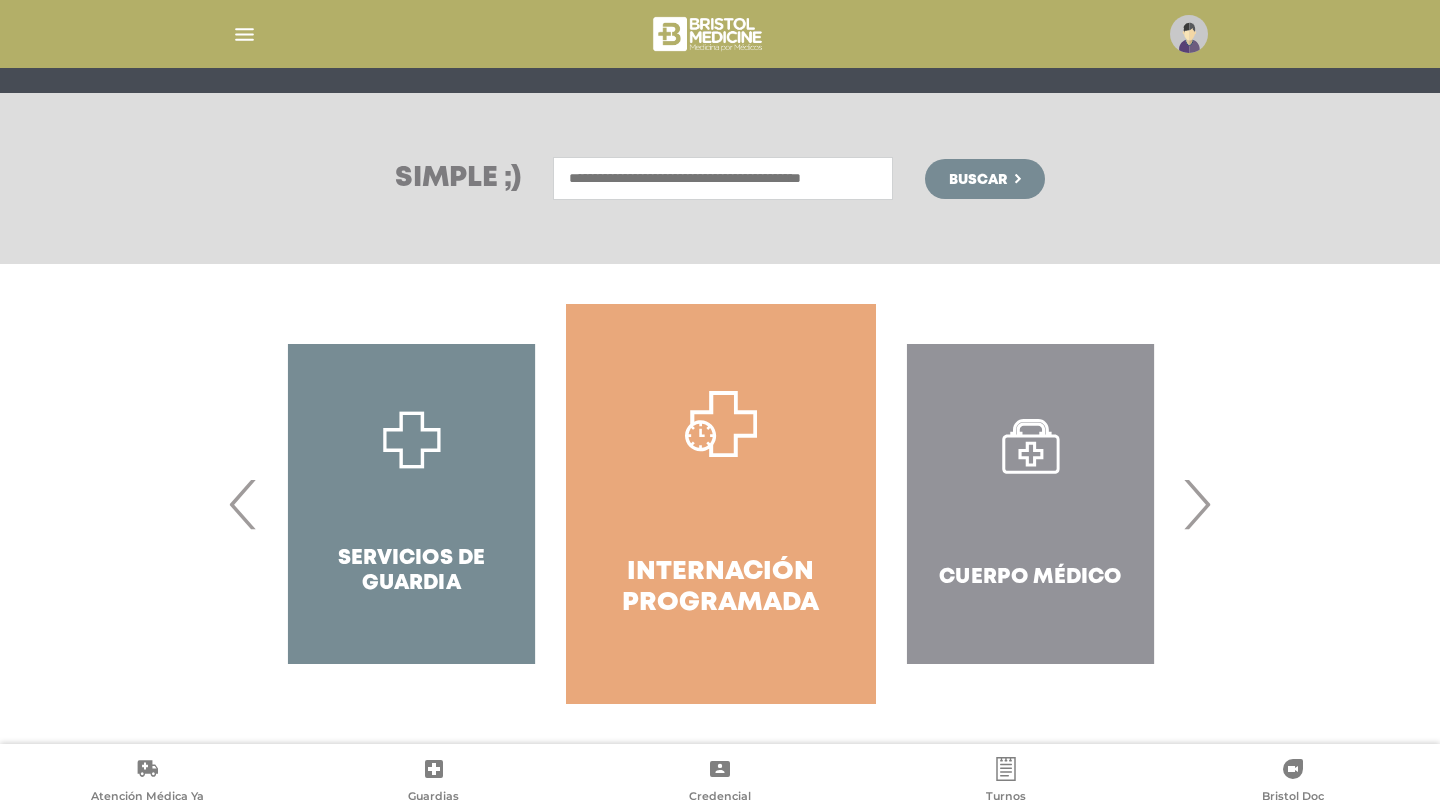 click on "›" at bounding box center [1196, 504] 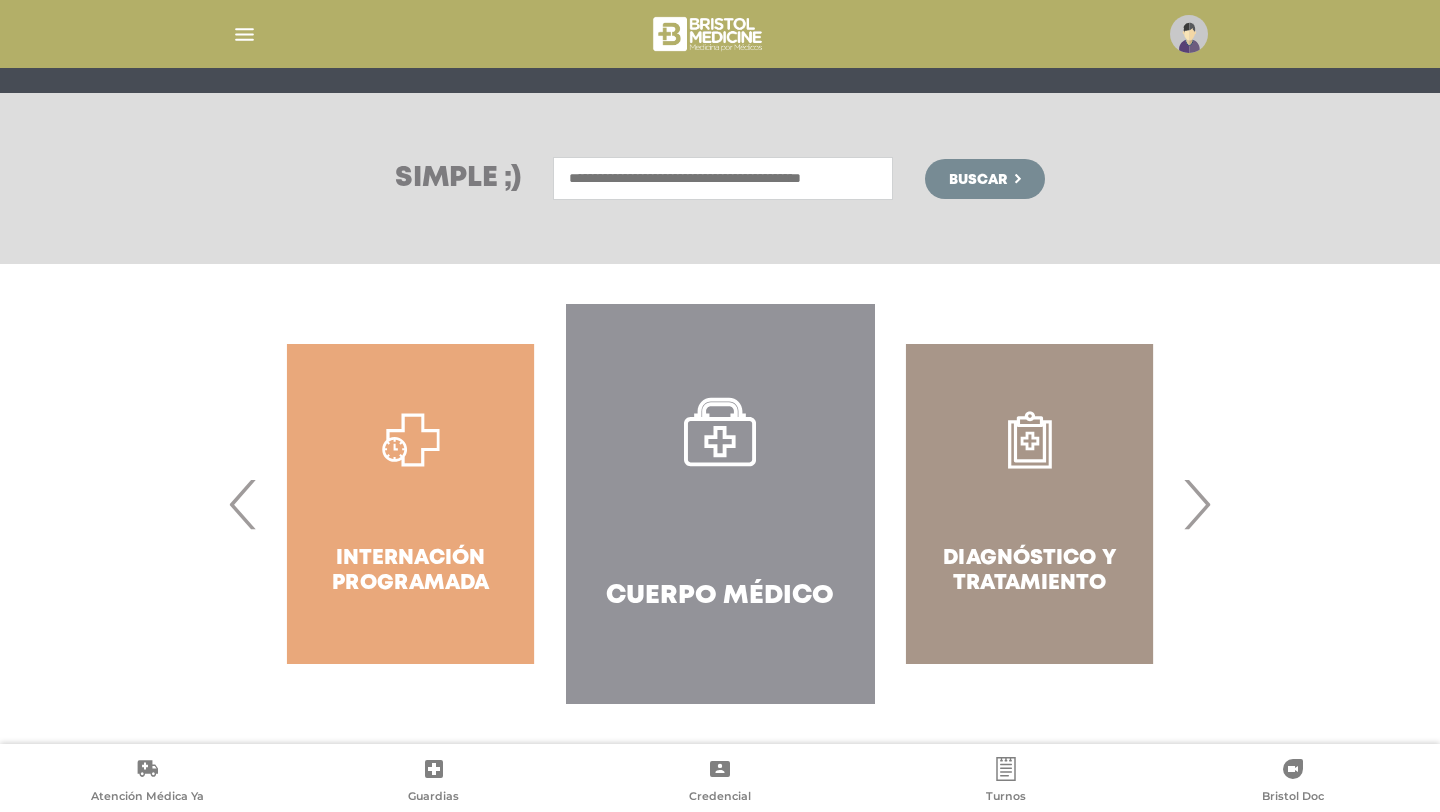 click on "›" at bounding box center [1196, 504] 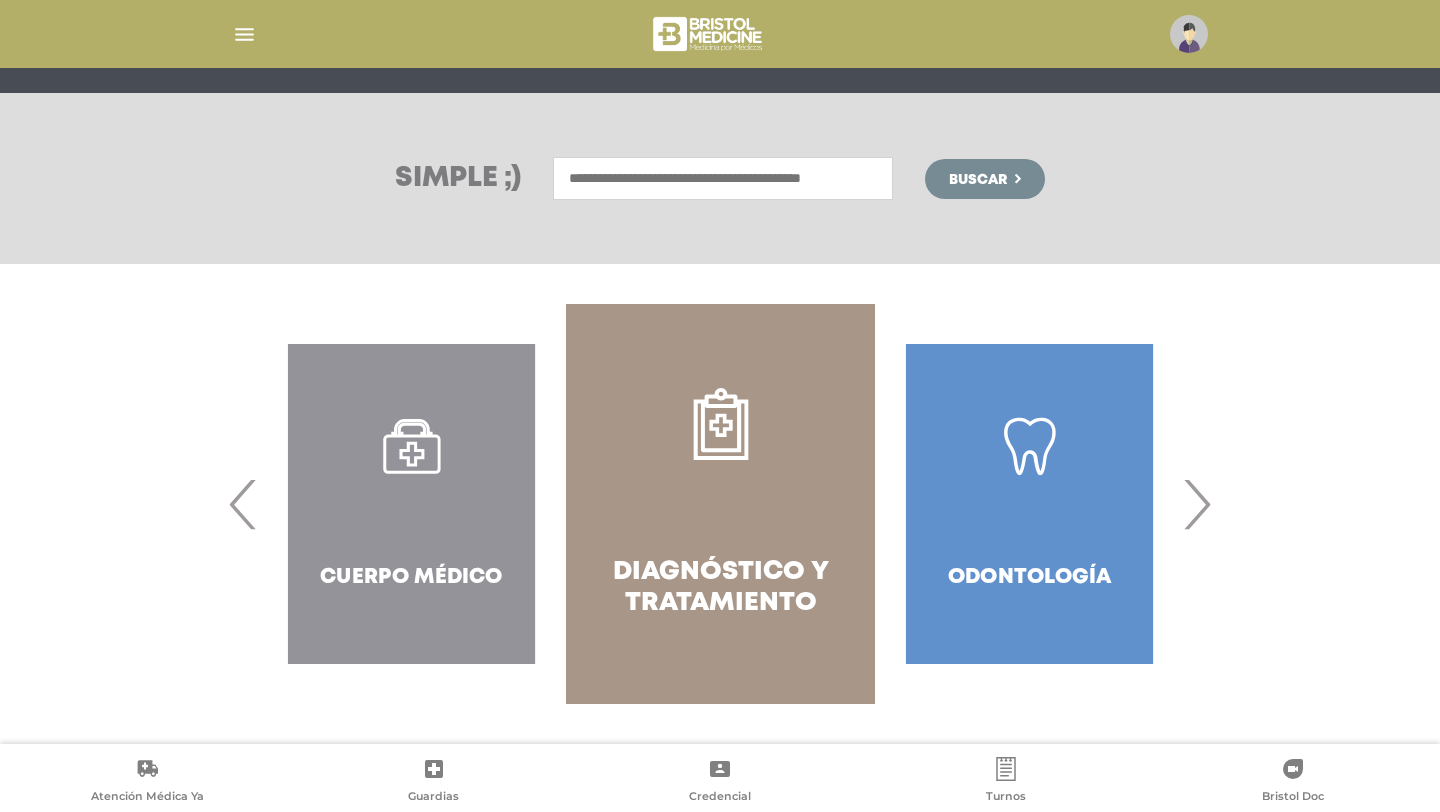 click on "›" at bounding box center [1196, 504] 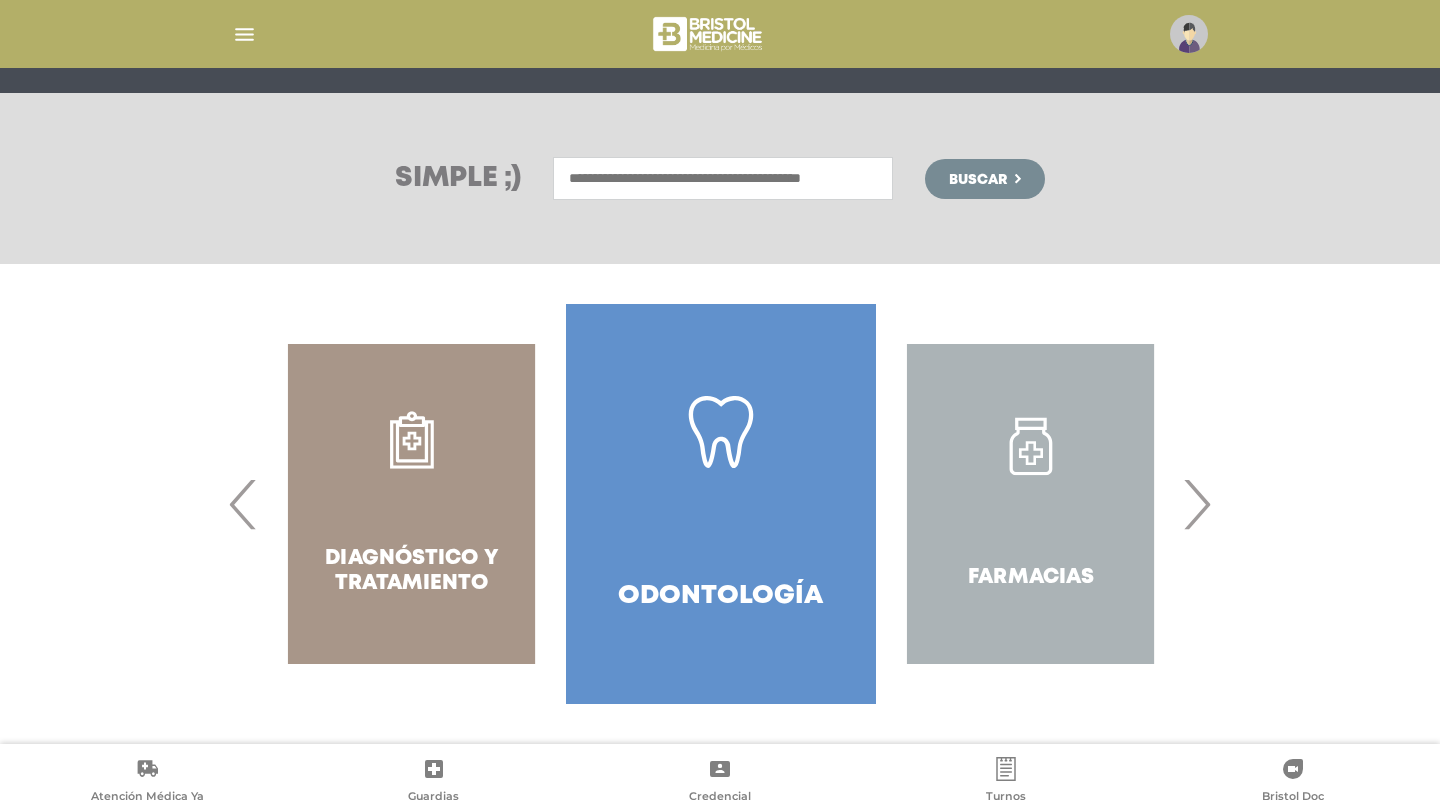 click on "Odontología" at bounding box center (720, 504) 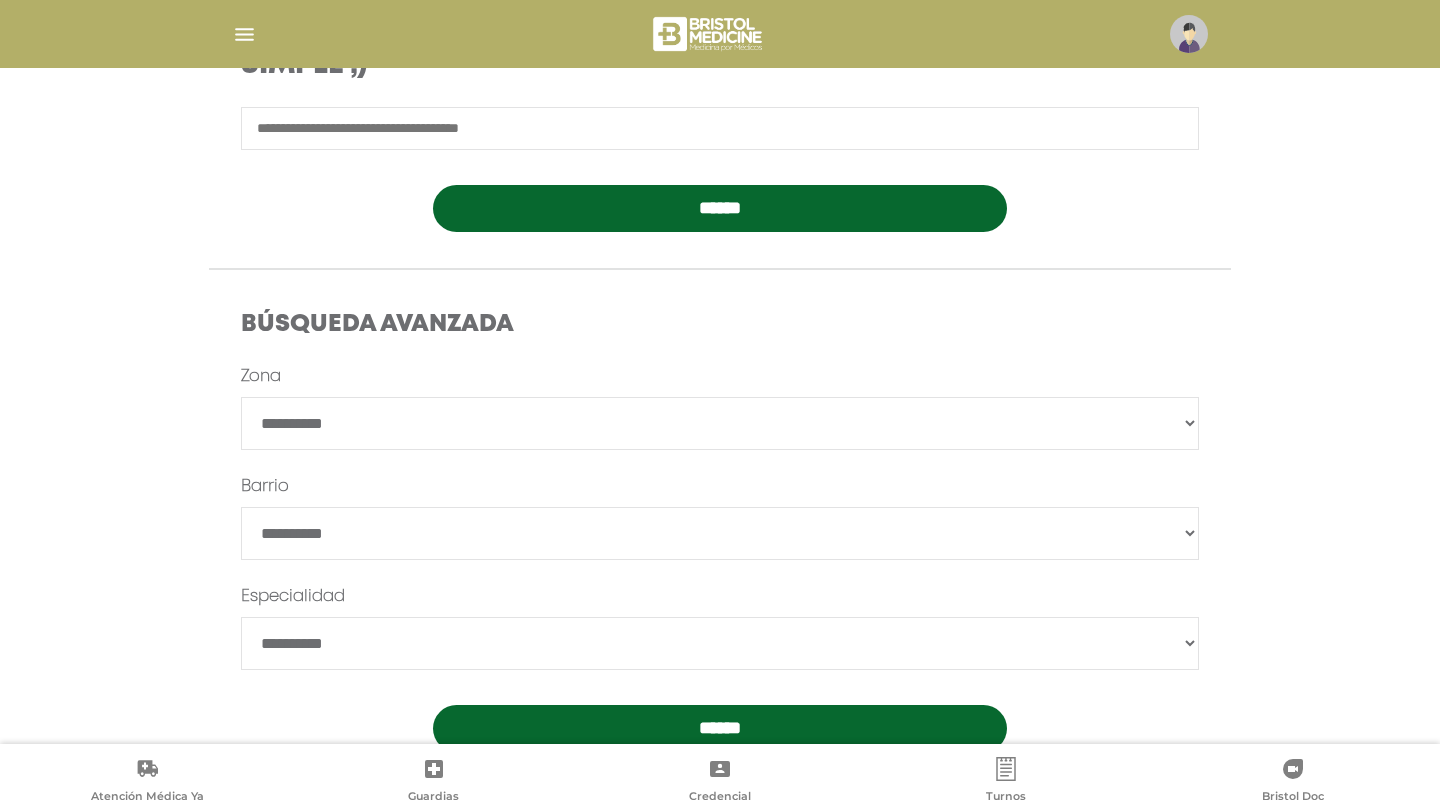 scroll, scrollTop: 387, scrollLeft: 0, axis: vertical 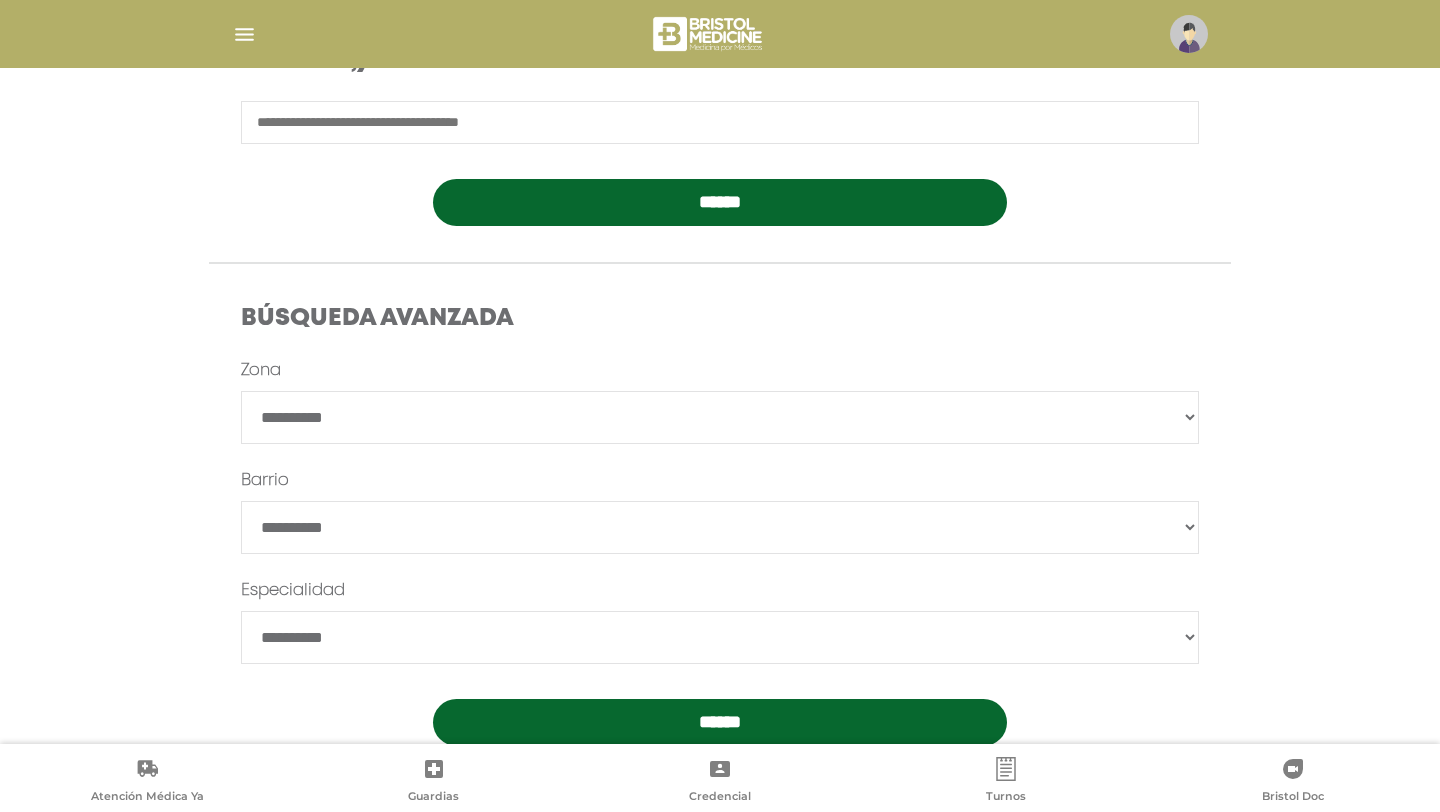 click on "**********" at bounding box center (720, 637) 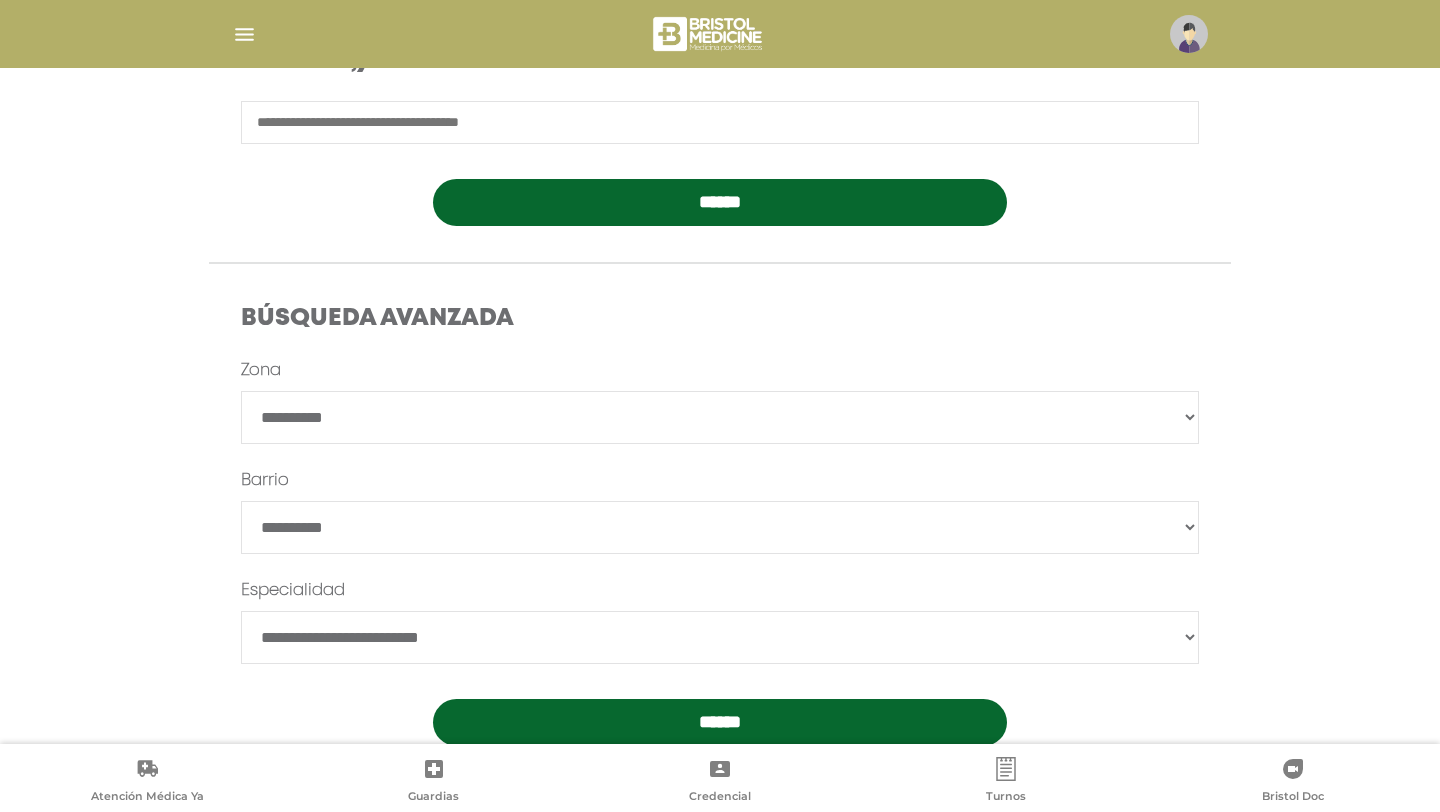 click on "**********" at bounding box center (720, 417) 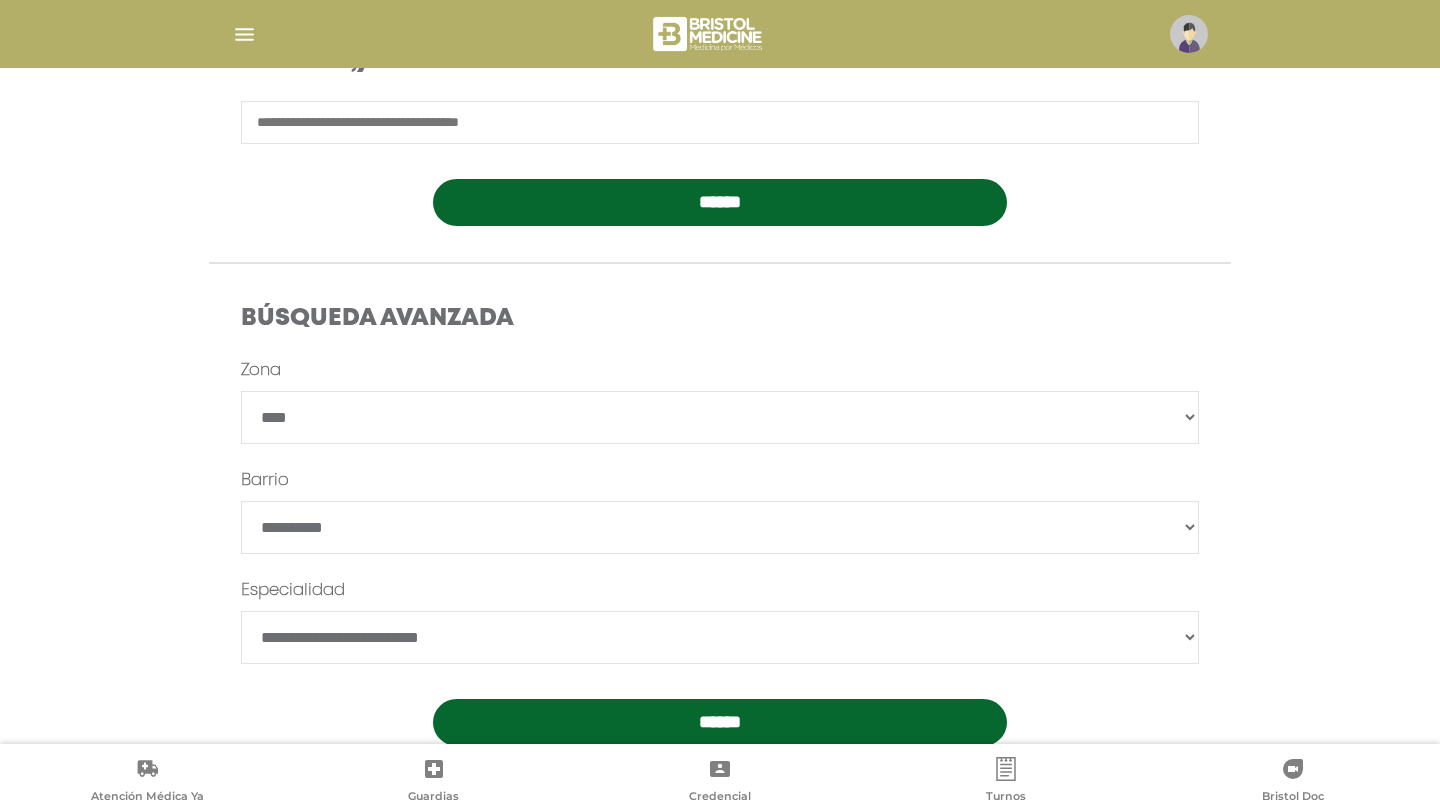 click on "******" at bounding box center (720, 722) 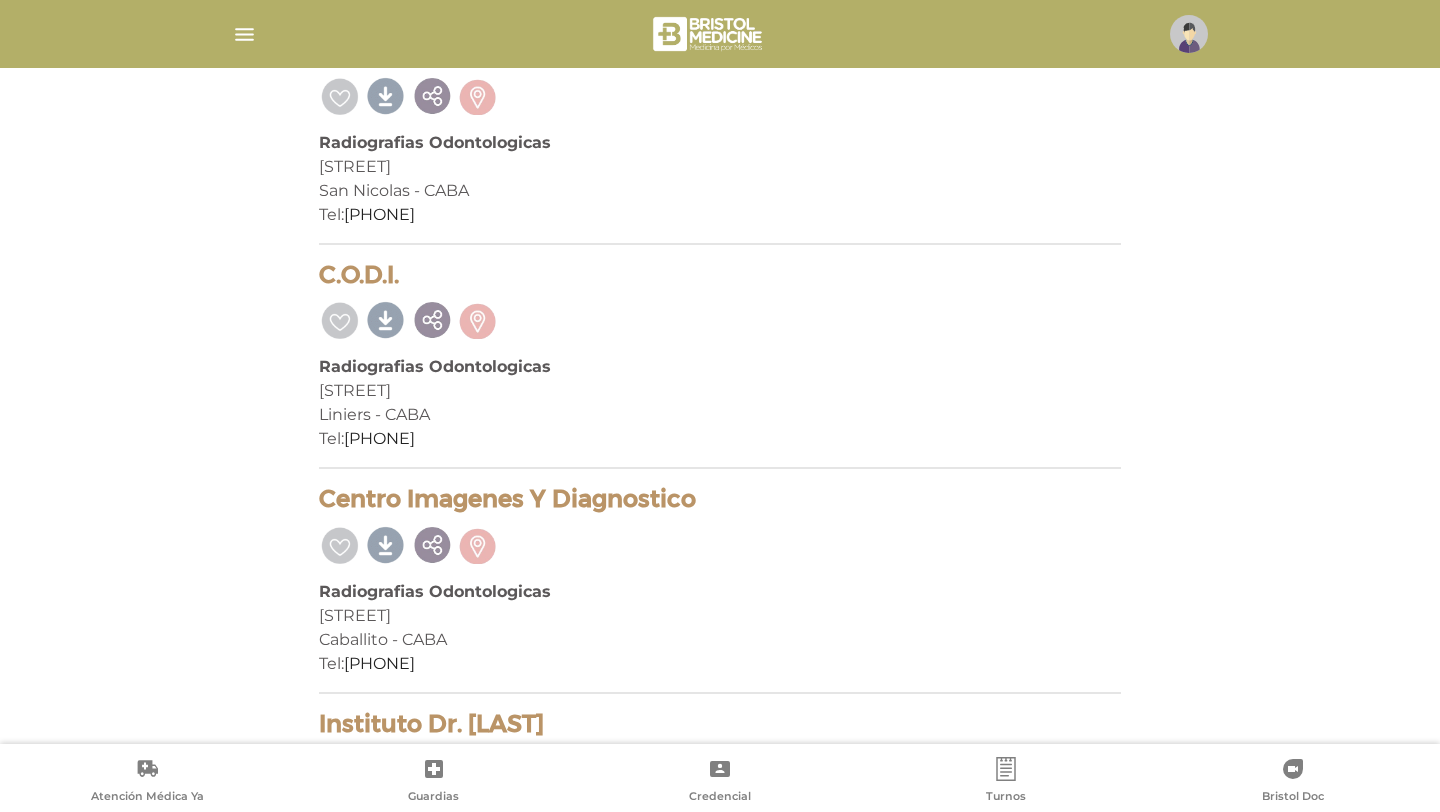 scroll, scrollTop: 459, scrollLeft: 0, axis: vertical 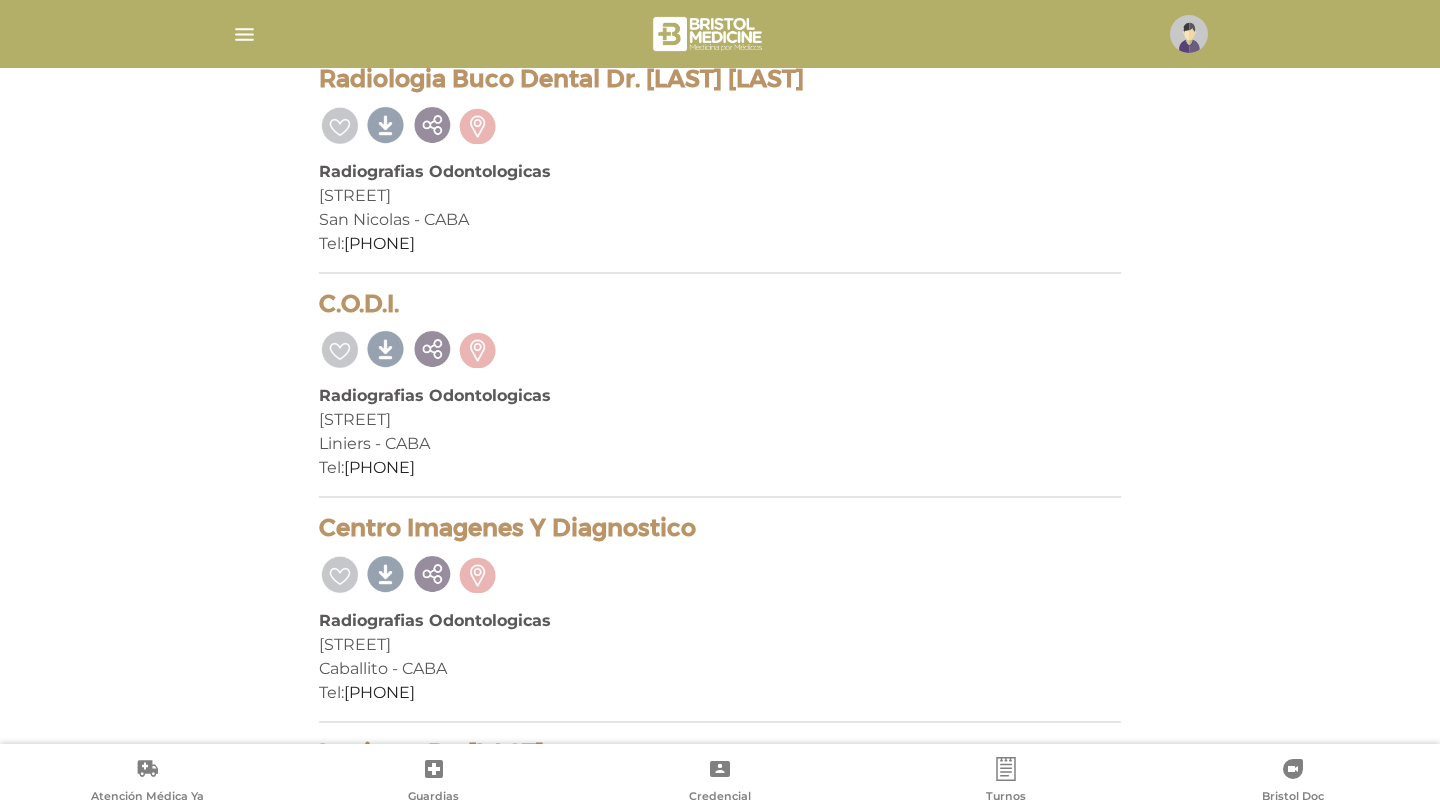 click at bounding box center [478, 572] 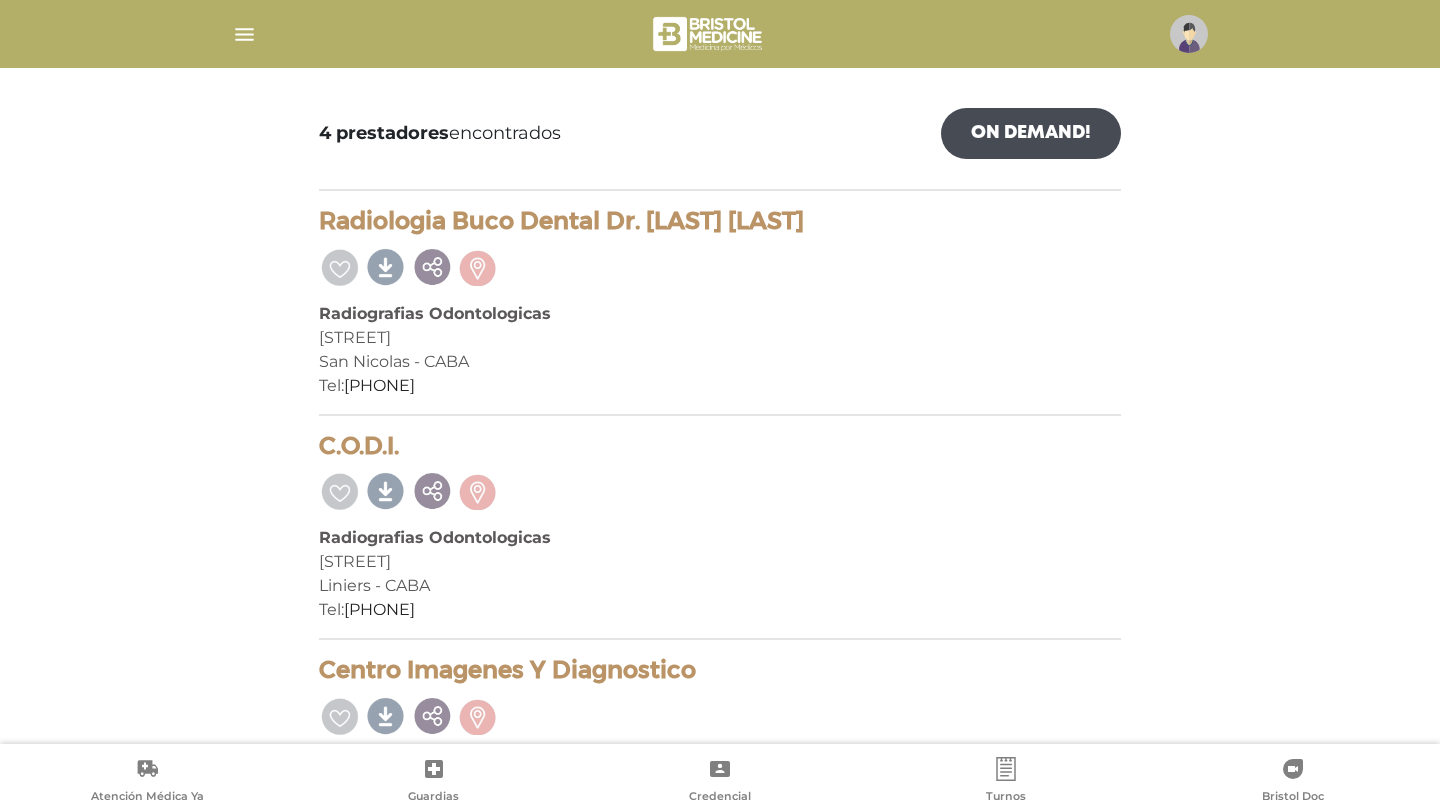 scroll, scrollTop: 279, scrollLeft: 0, axis: vertical 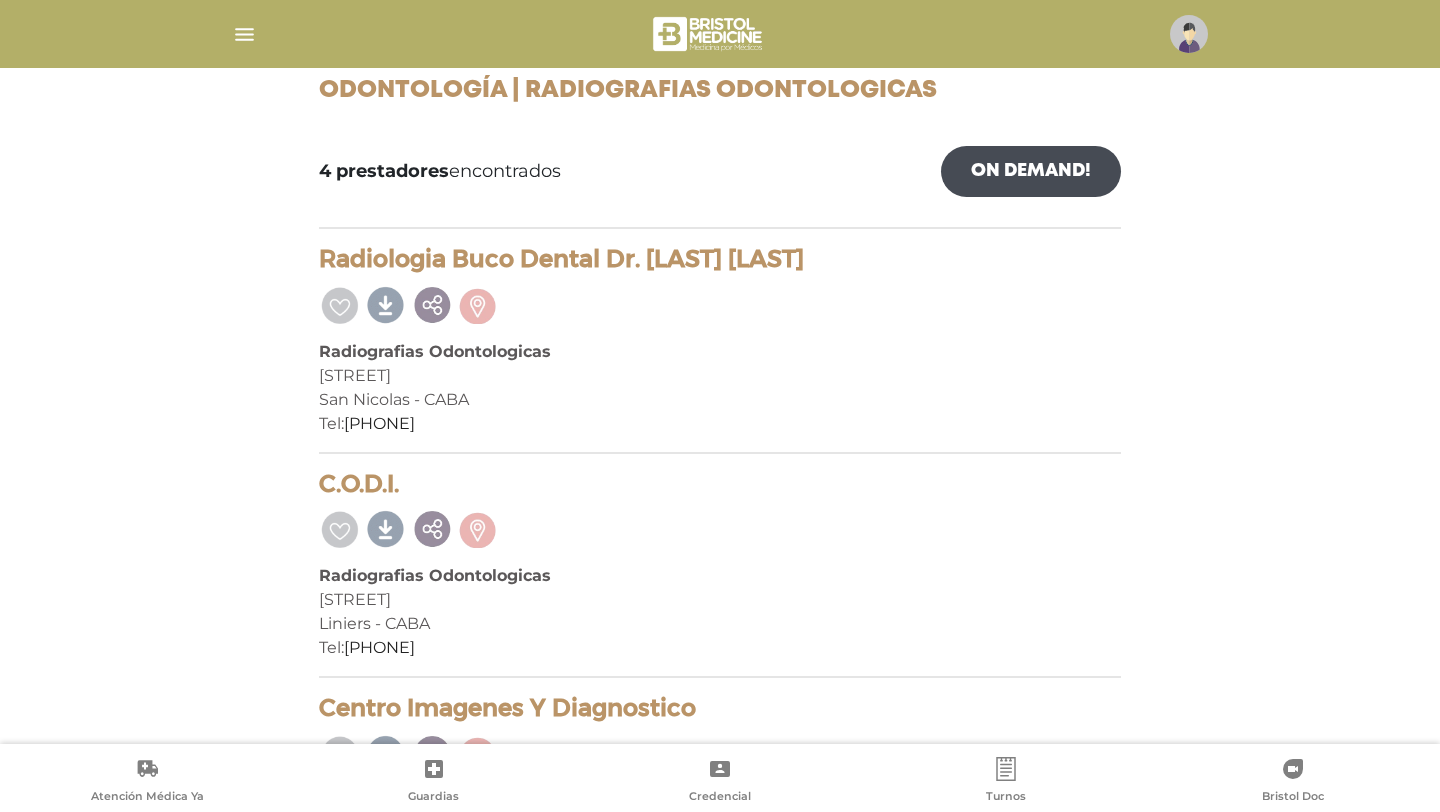 click at bounding box center [478, 303] 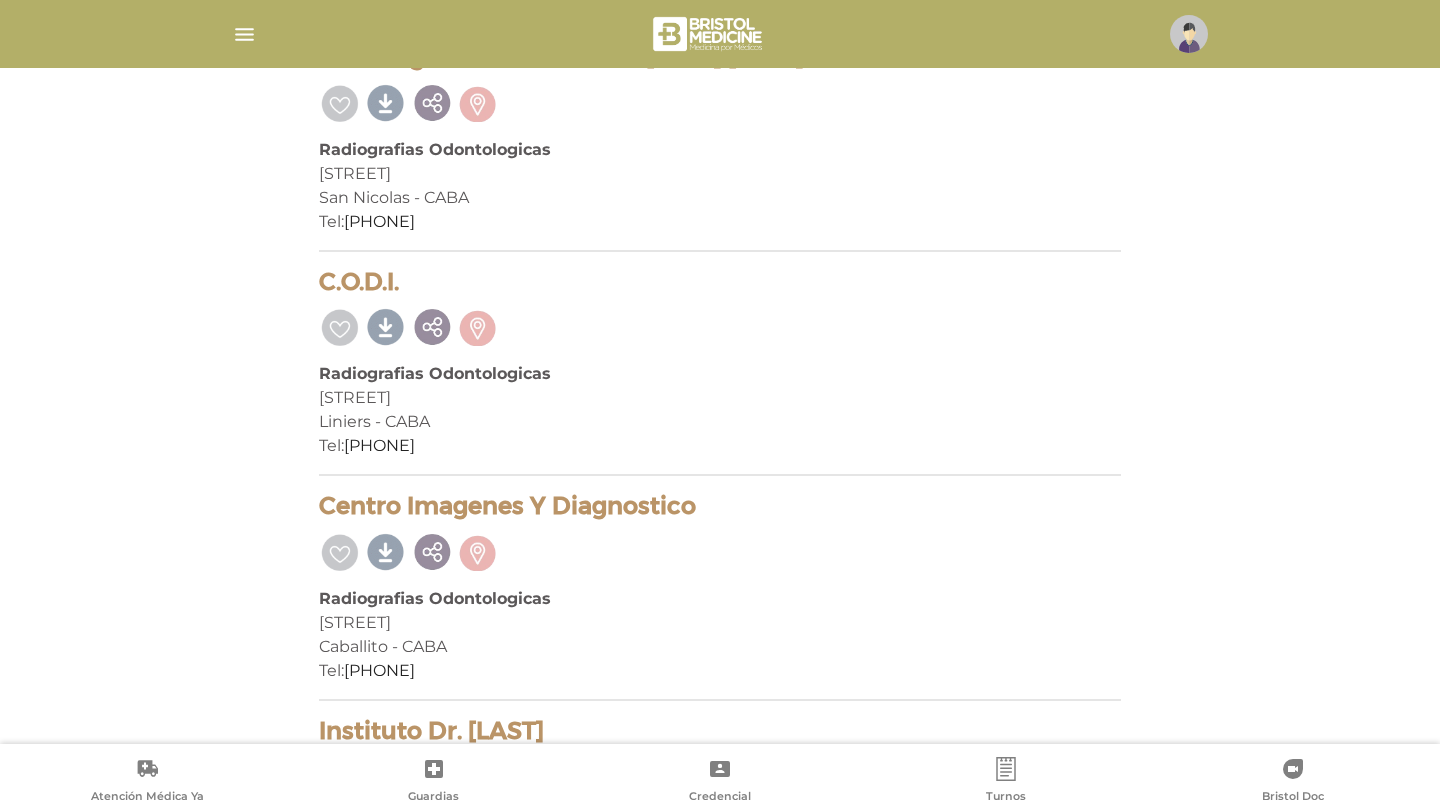 scroll, scrollTop: 472, scrollLeft: 0, axis: vertical 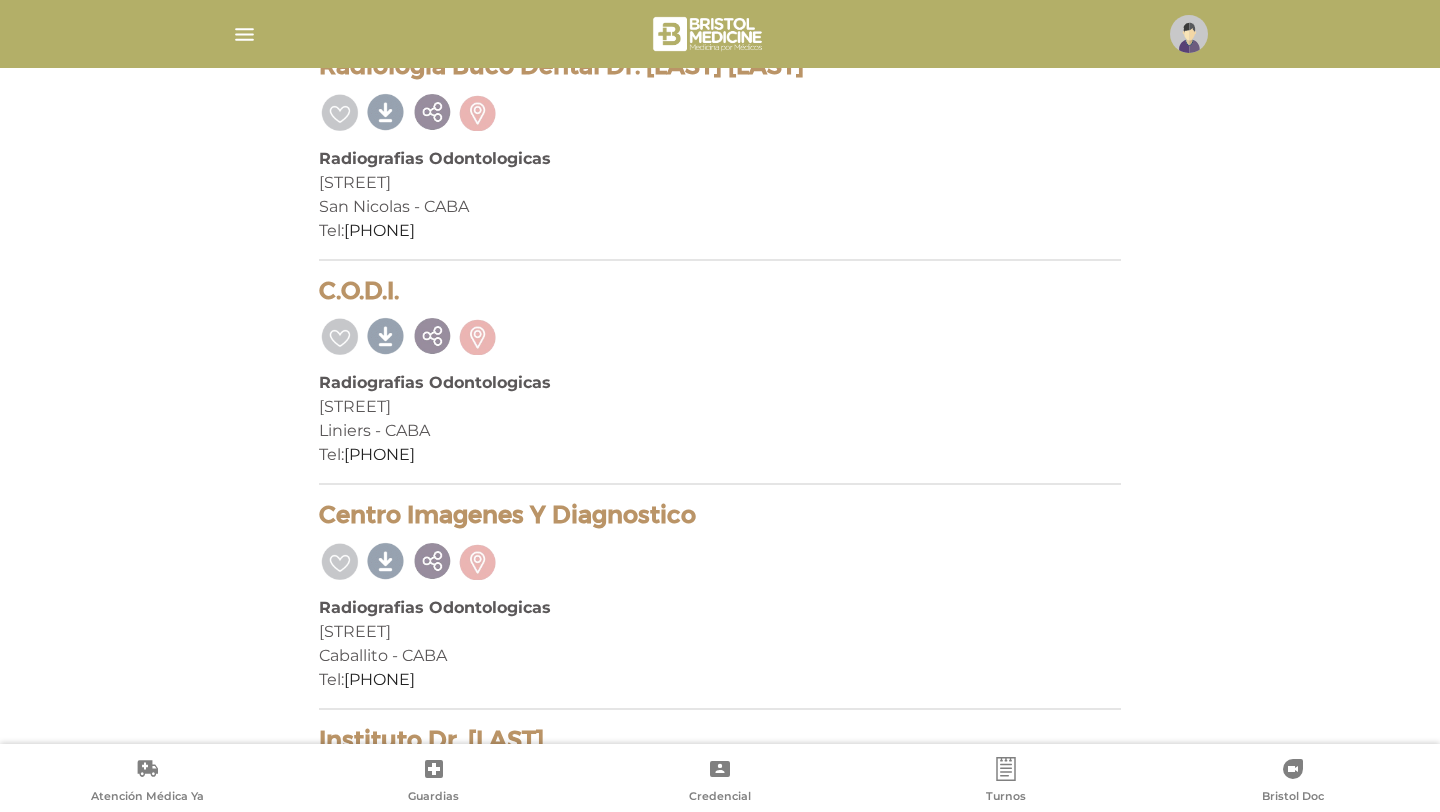 click at bounding box center [478, 334] 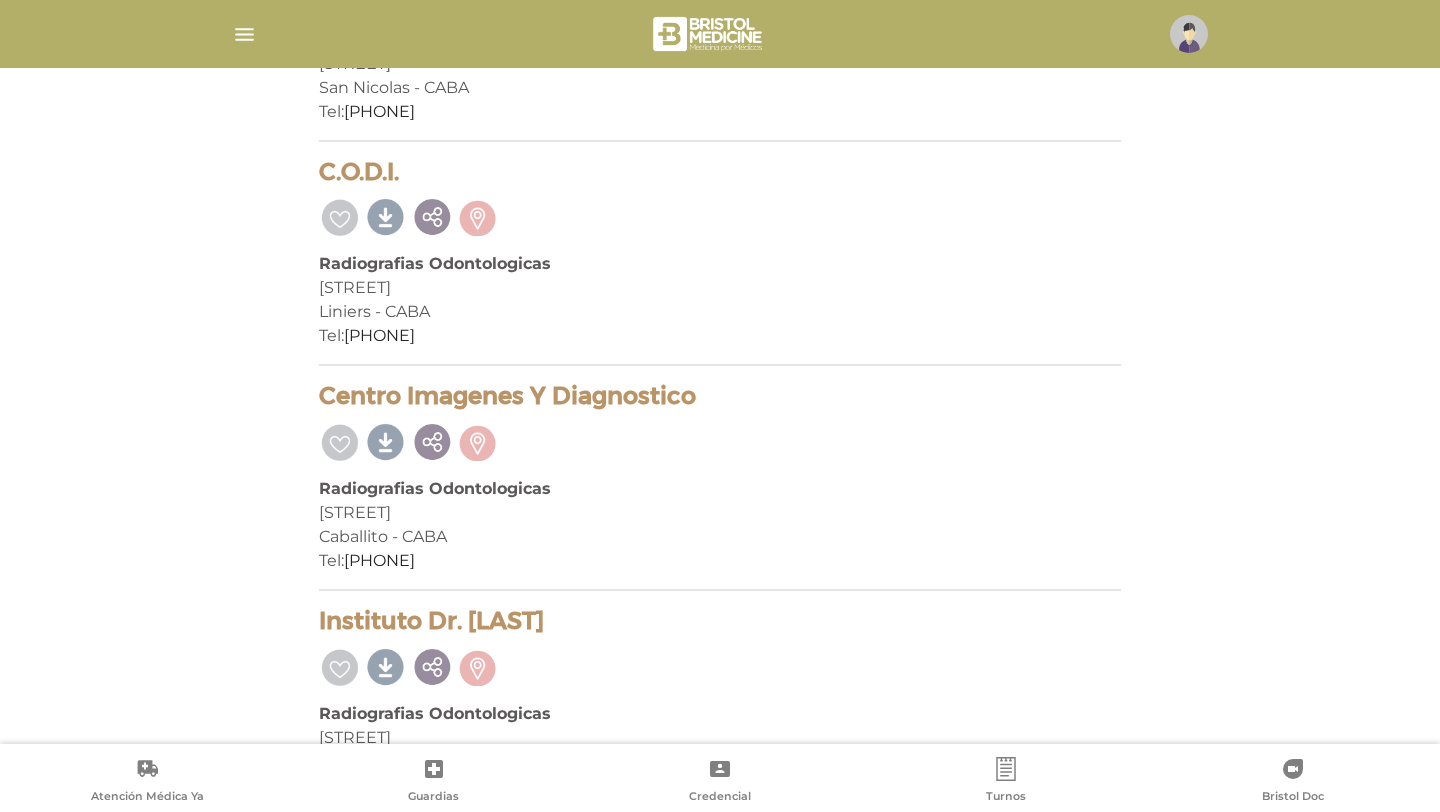 scroll, scrollTop: 601, scrollLeft: 0, axis: vertical 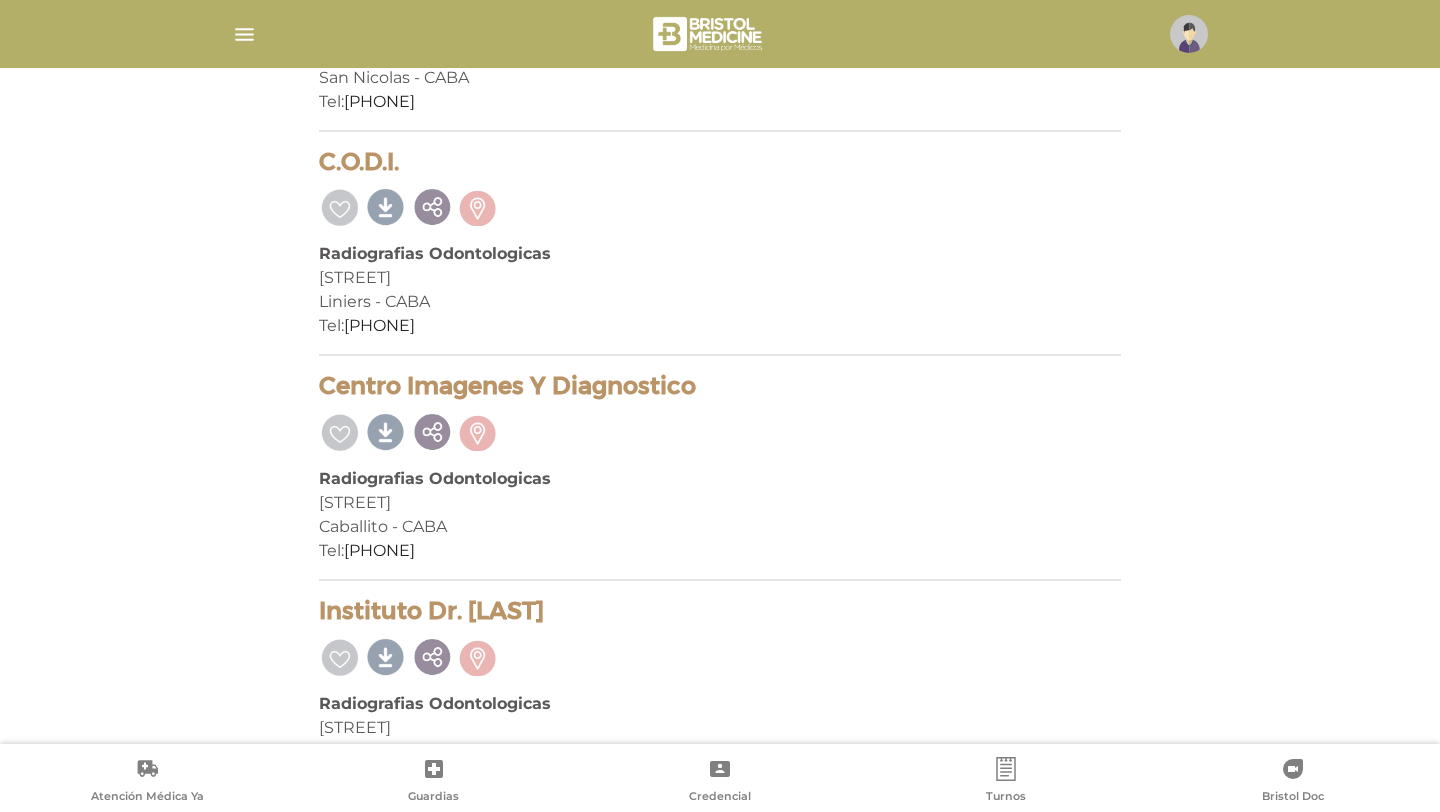 click at bounding box center (478, 430) 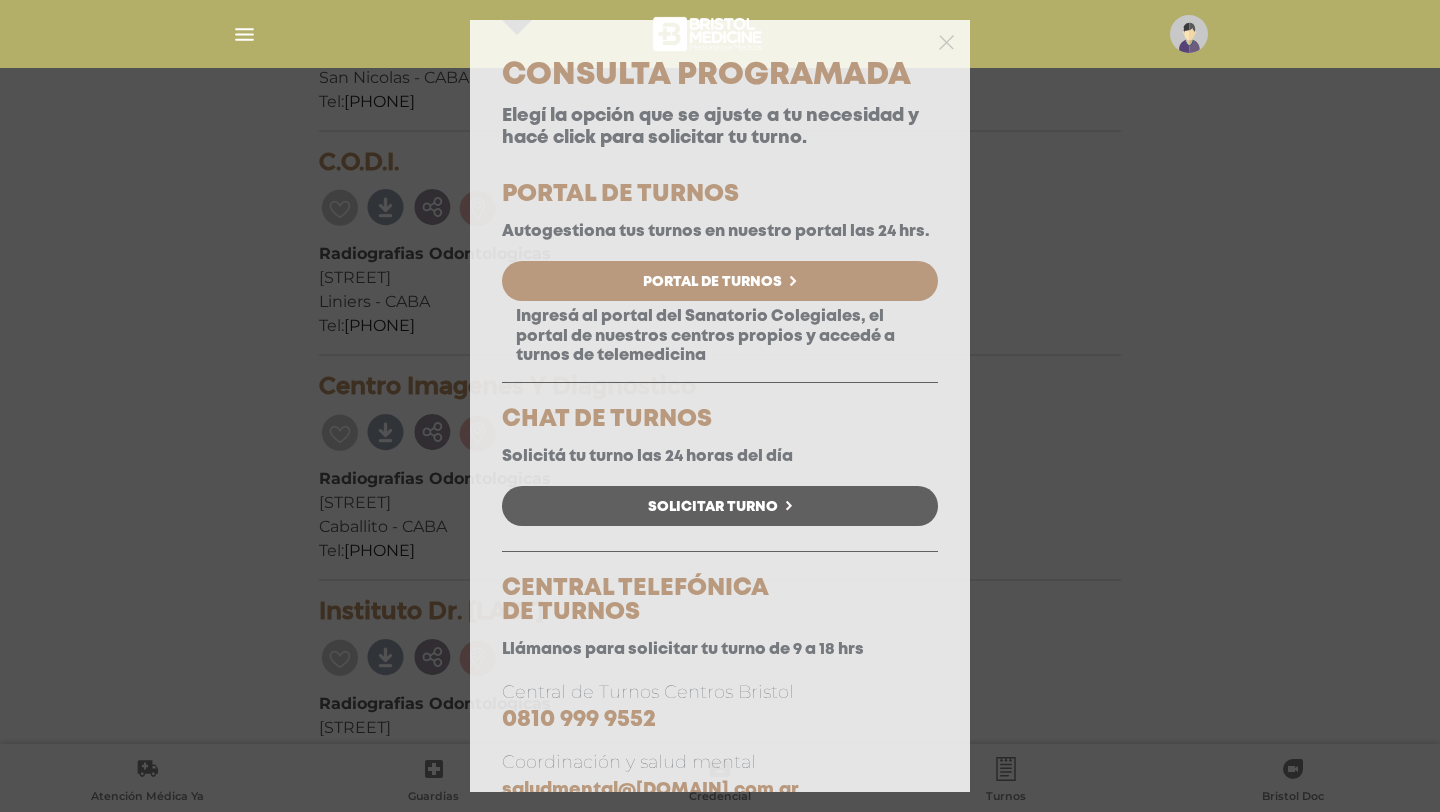 click on "Portal de Turnos" at bounding box center [720, 281] 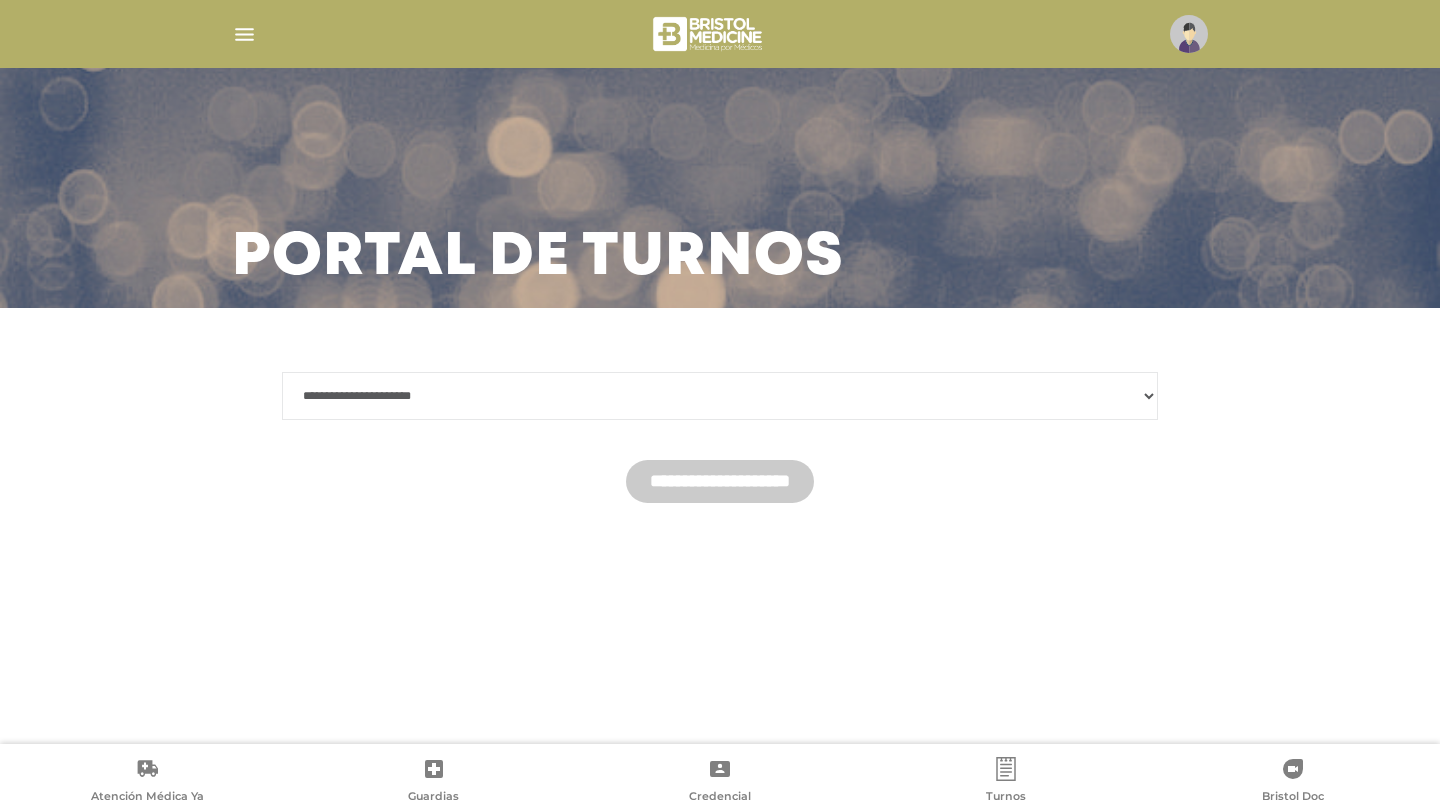 scroll, scrollTop: 0, scrollLeft: 0, axis: both 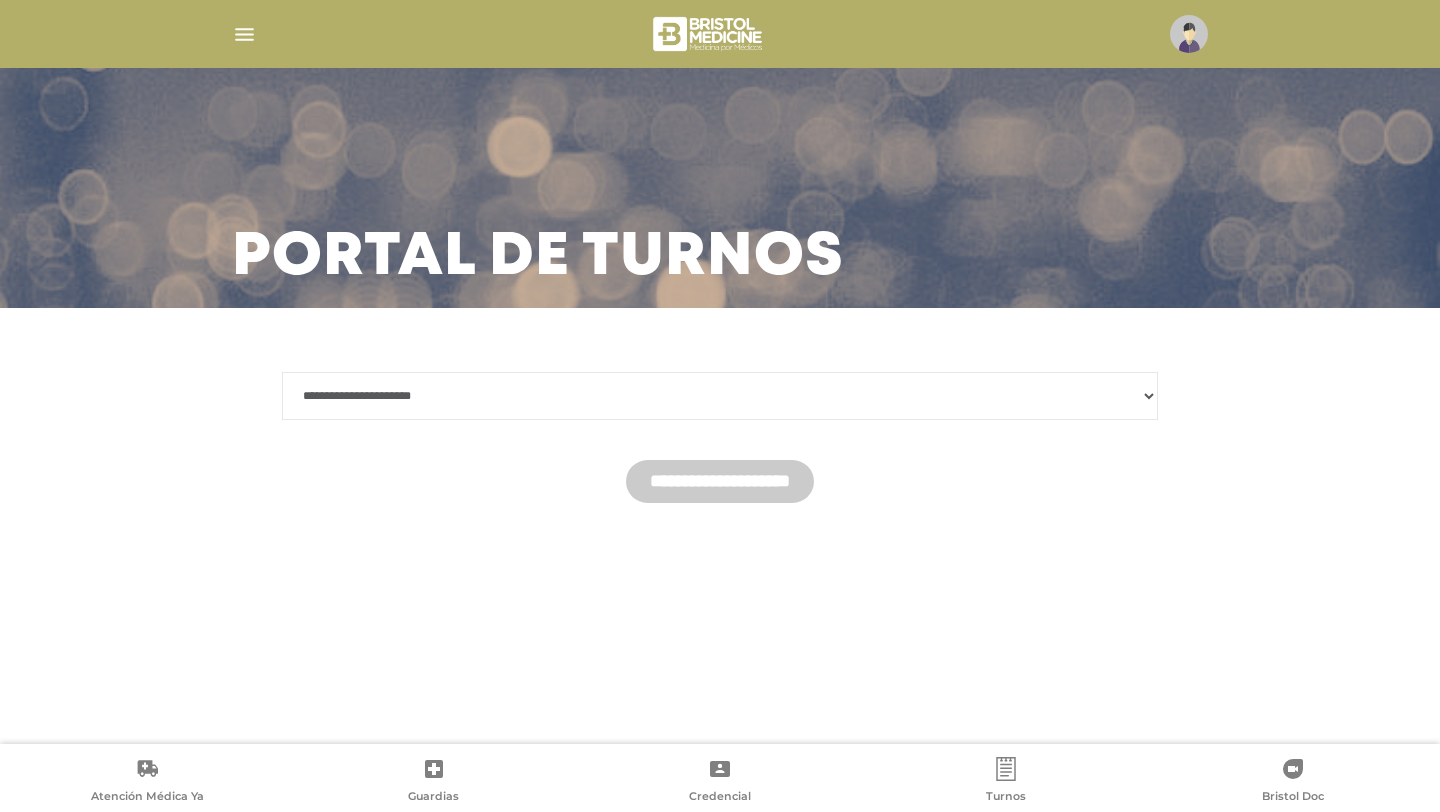 select on "*******" 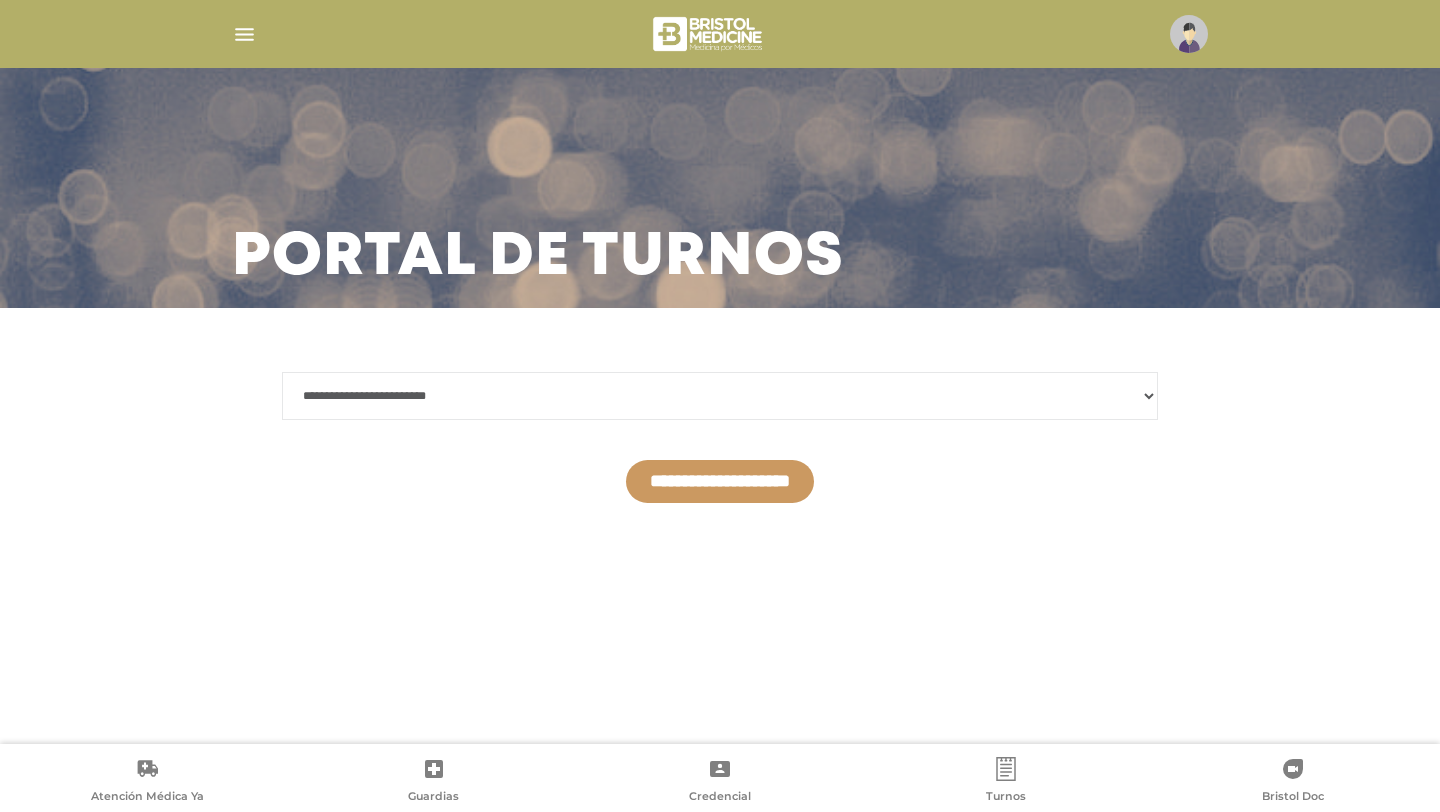 click on "**********" at bounding box center (720, 481) 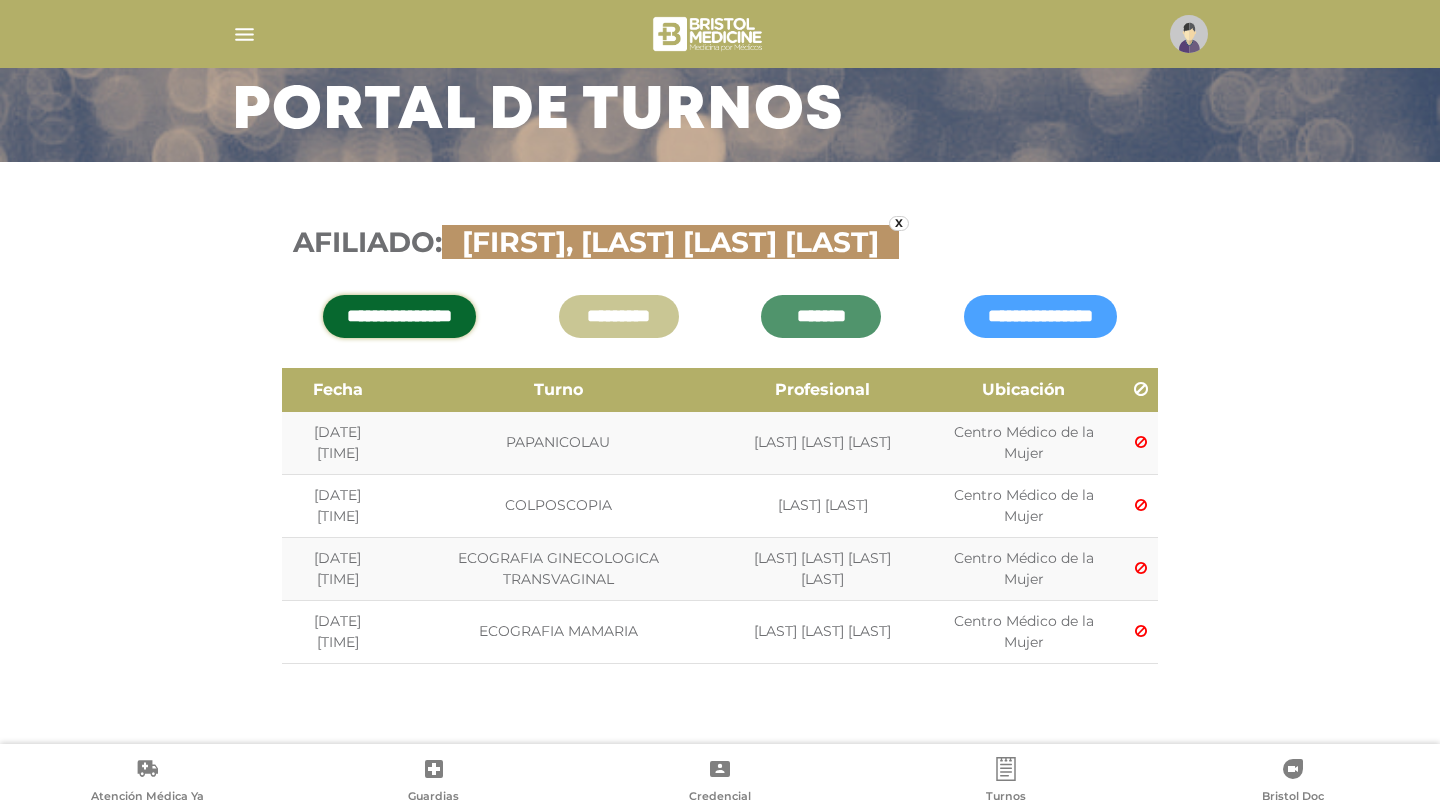 scroll, scrollTop: 154, scrollLeft: 0, axis: vertical 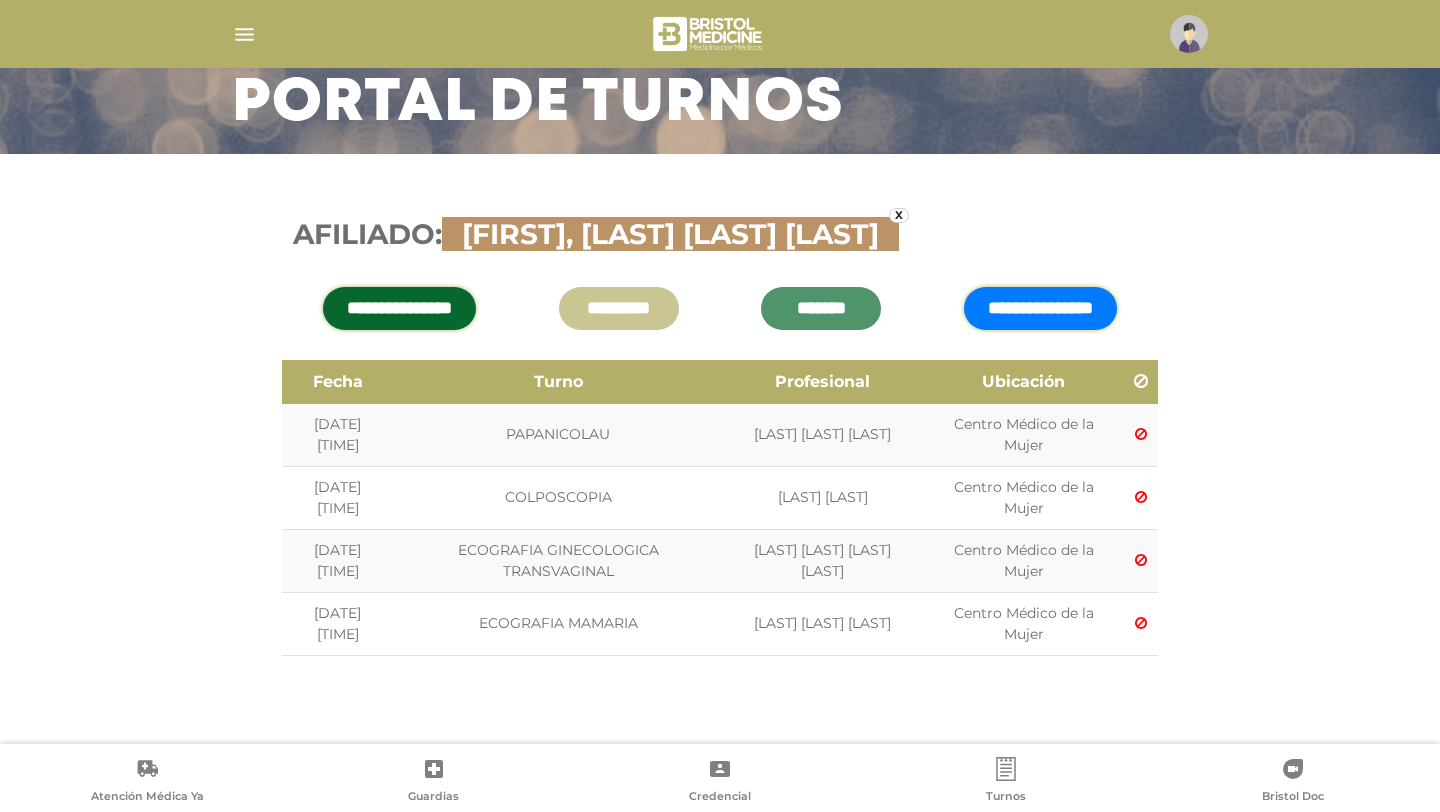 click on "**********" at bounding box center (1040, 308) 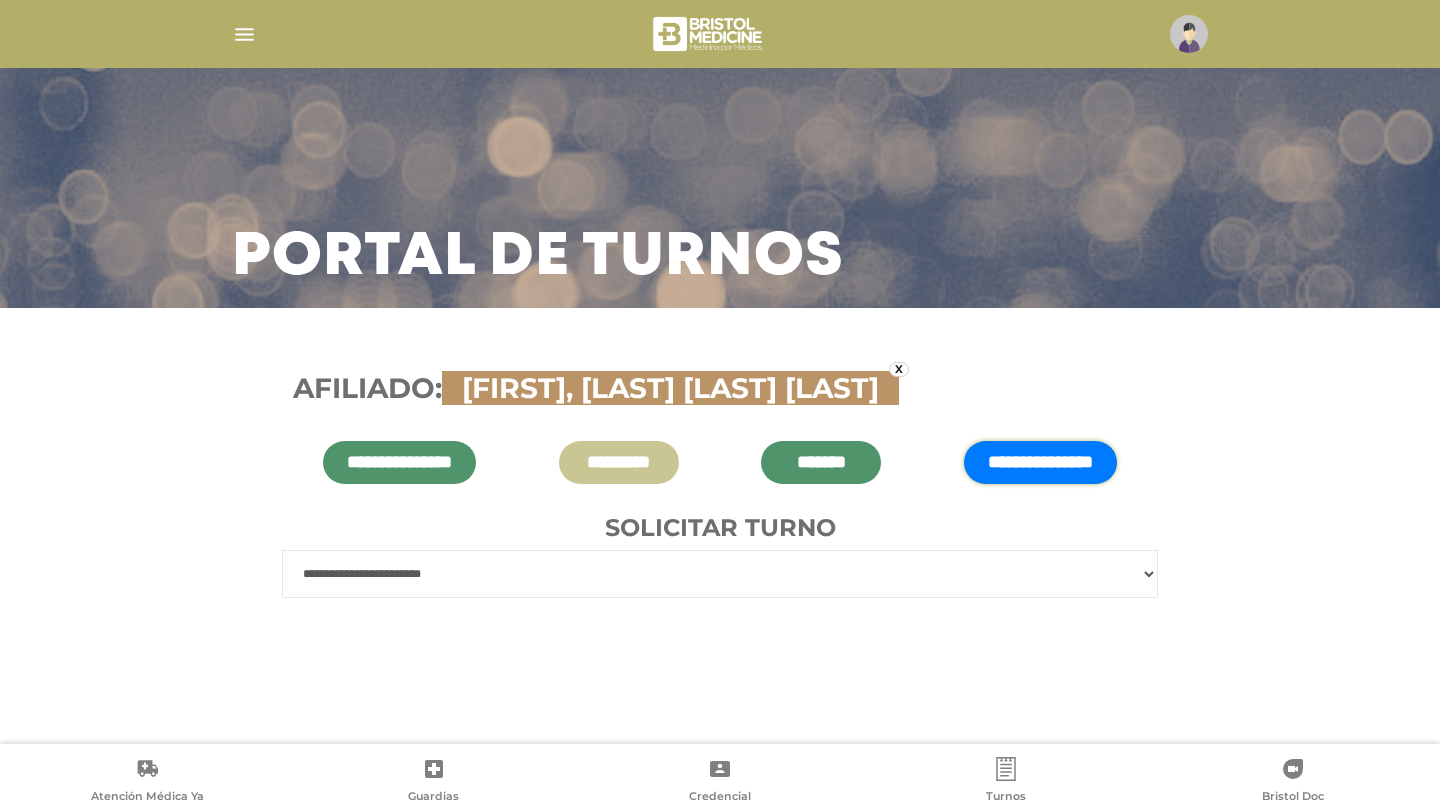 scroll, scrollTop: 0, scrollLeft: 0, axis: both 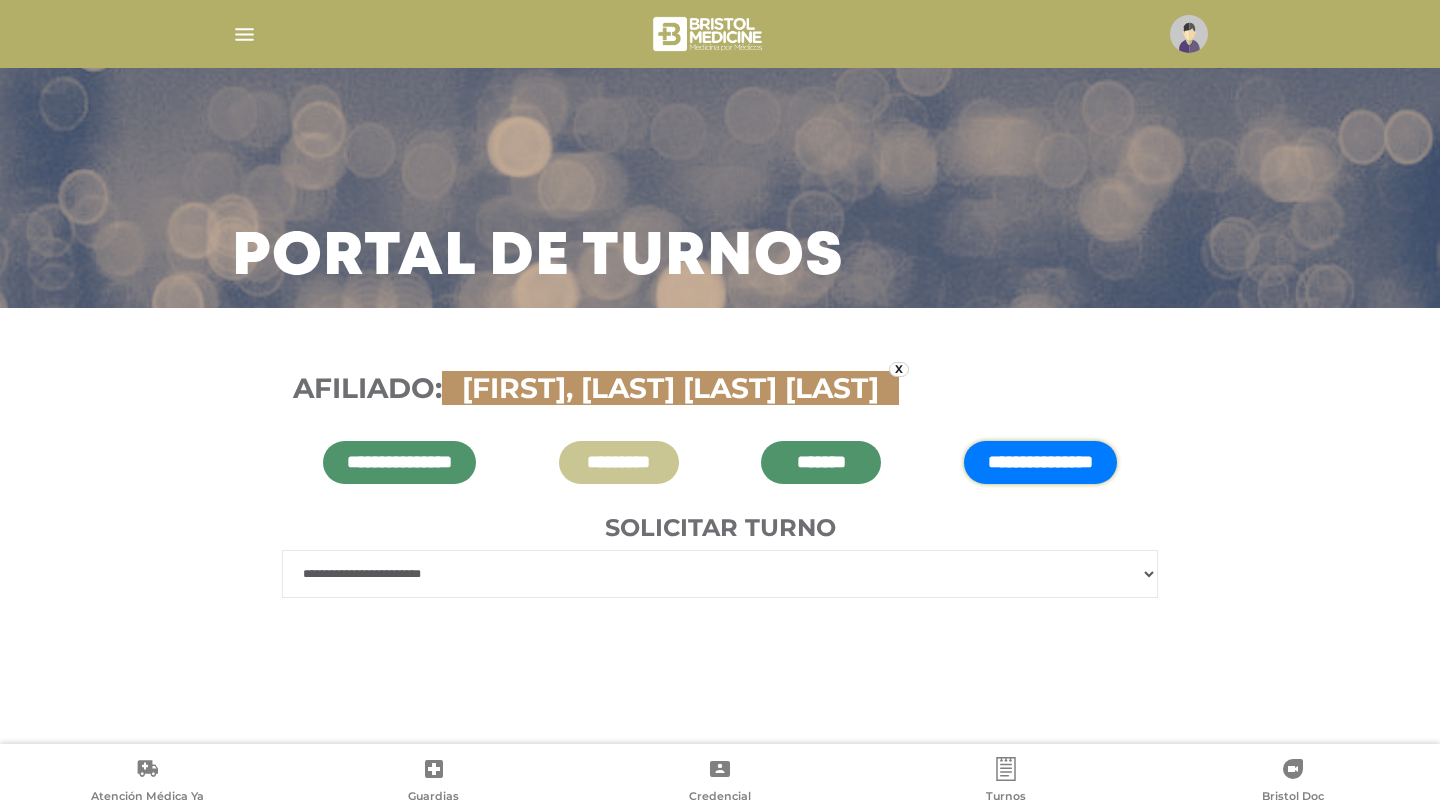 click on "**********" at bounding box center [720, 574] 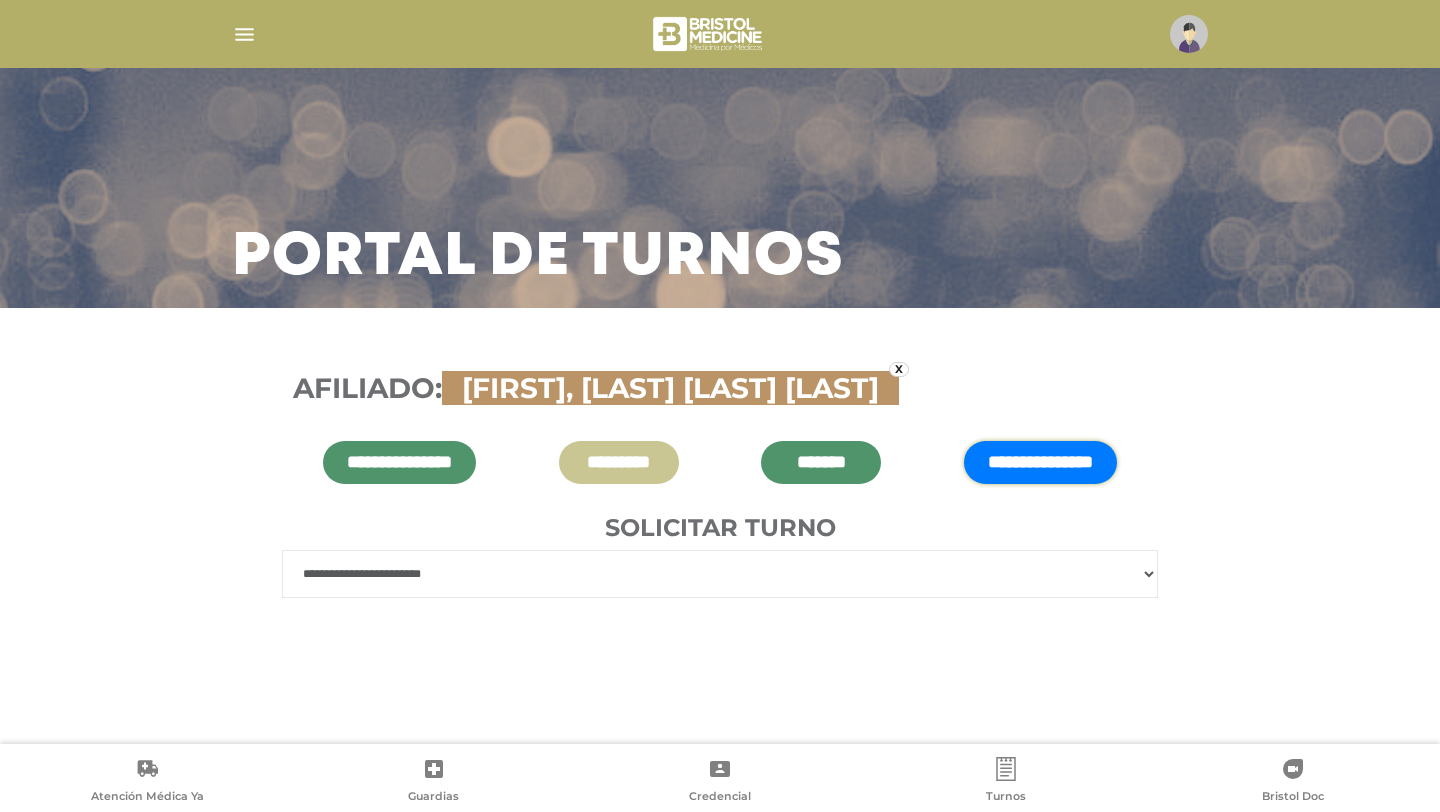 select on "***" 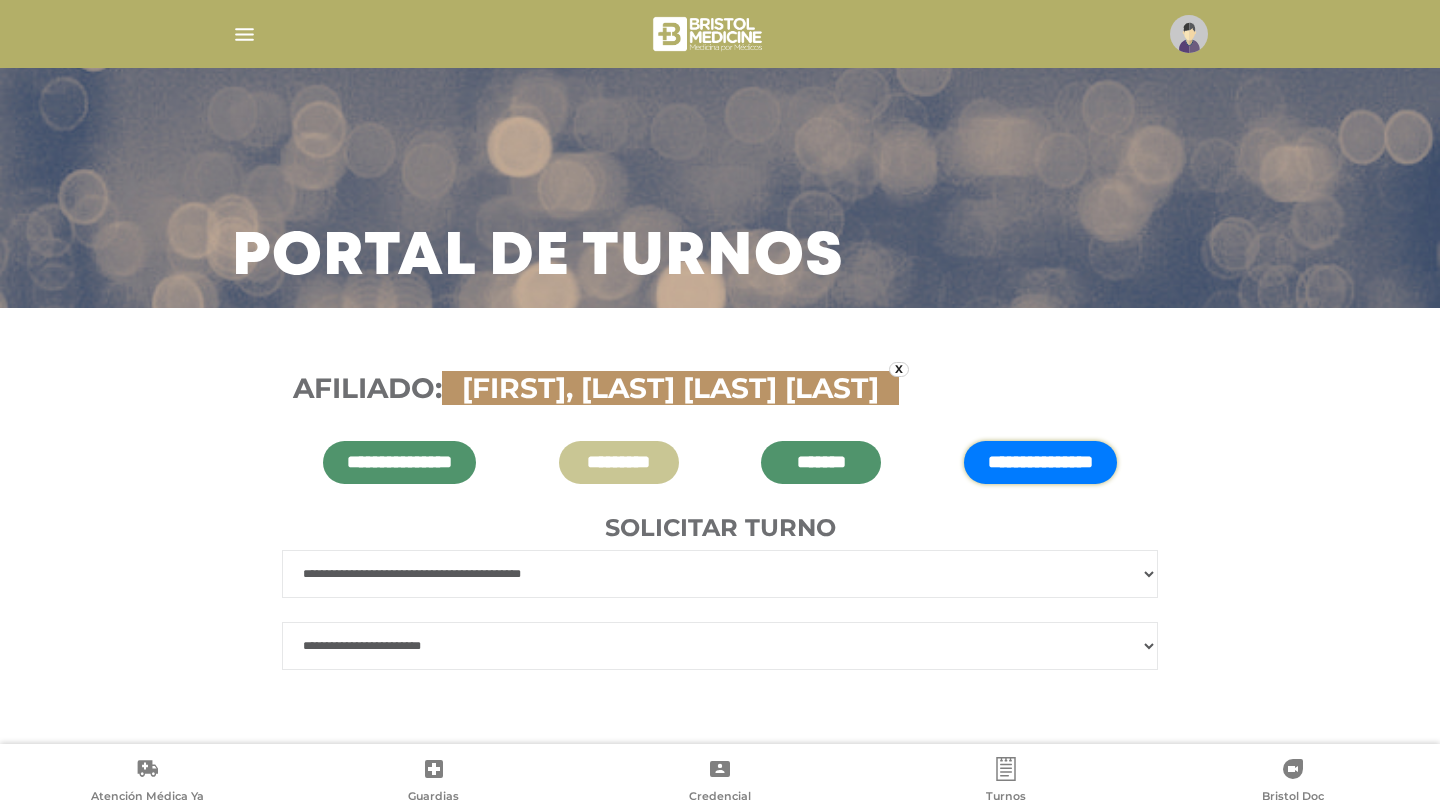 click on "**********" at bounding box center (720, 646) 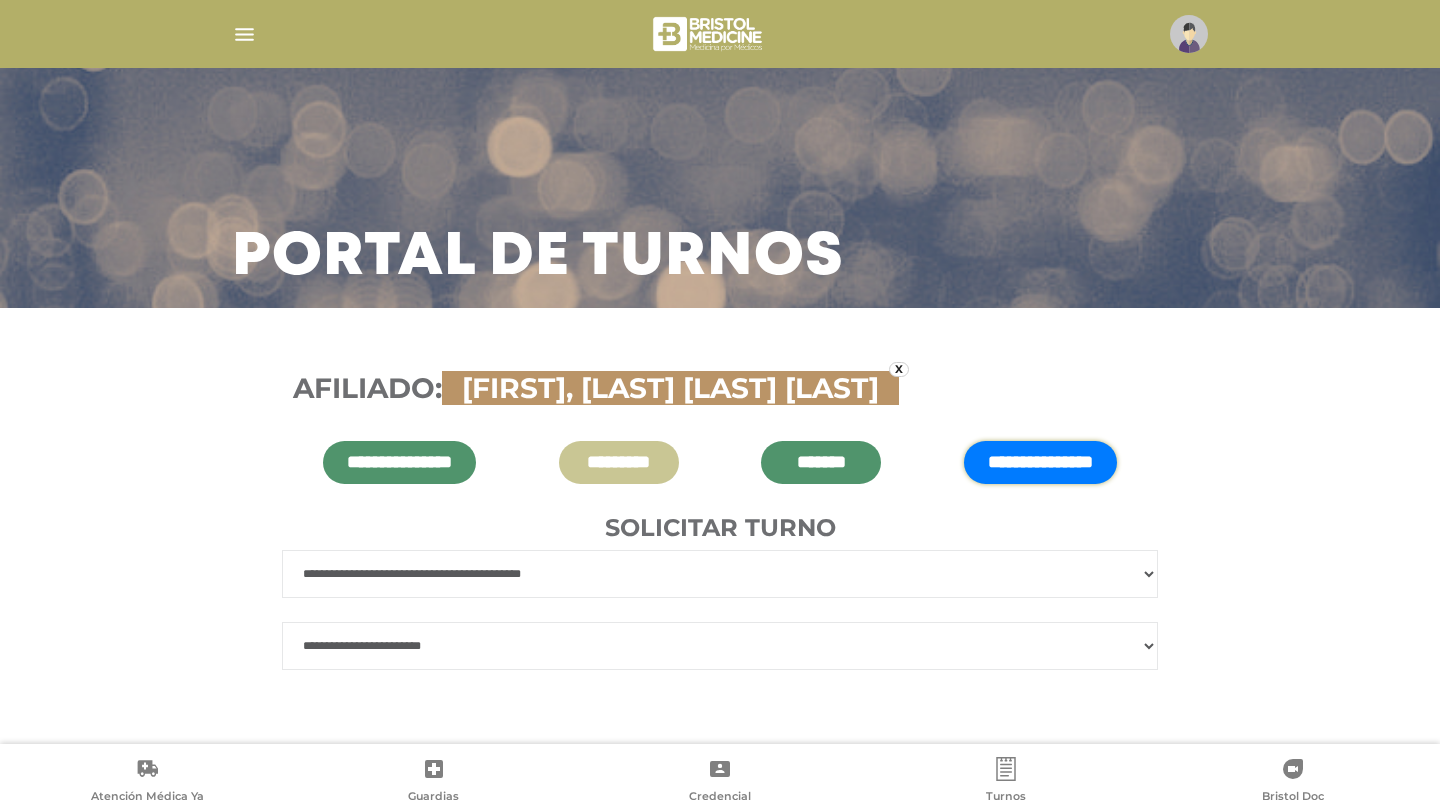 select on "*" 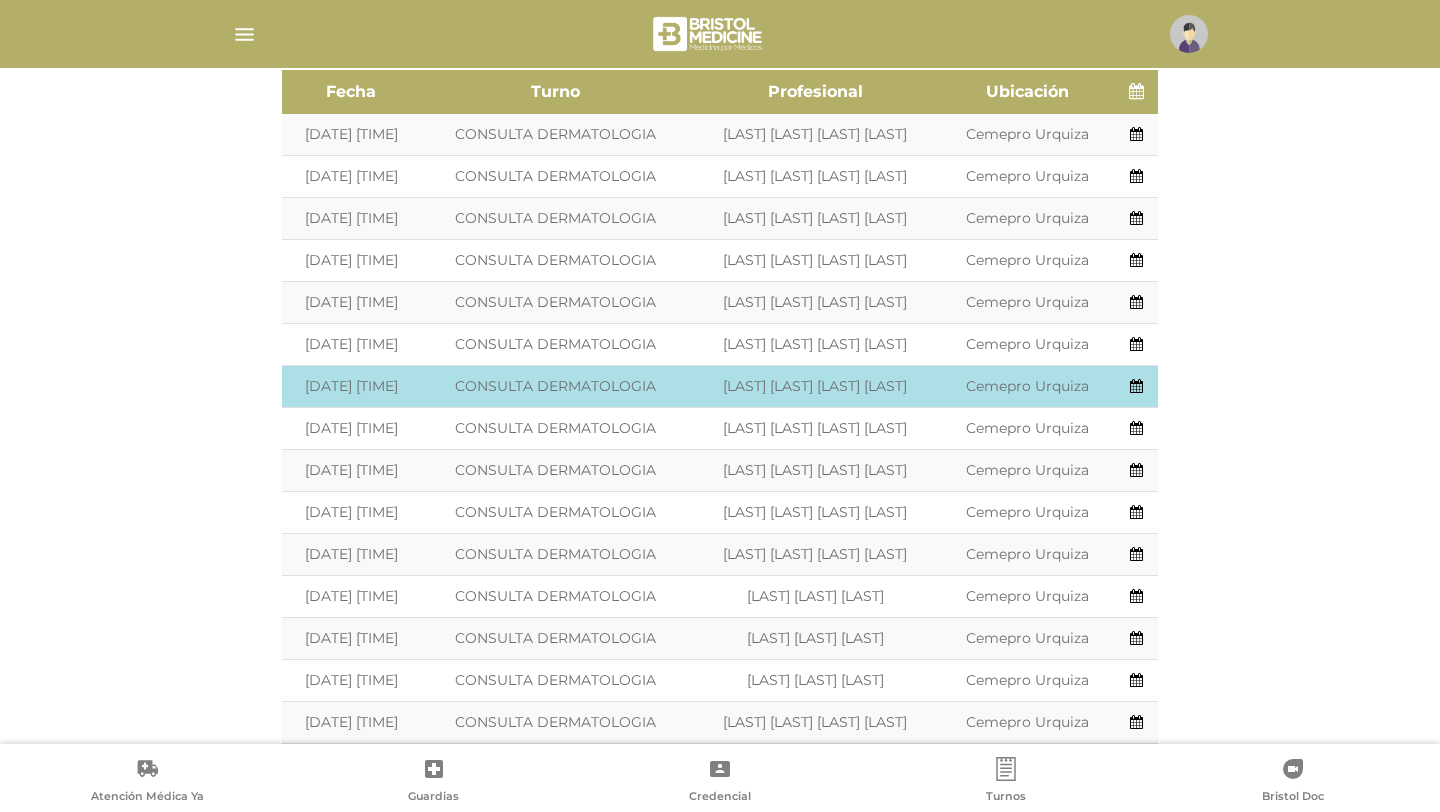 scroll, scrollTop: 648, scrollLeft: 0, axis: vertical 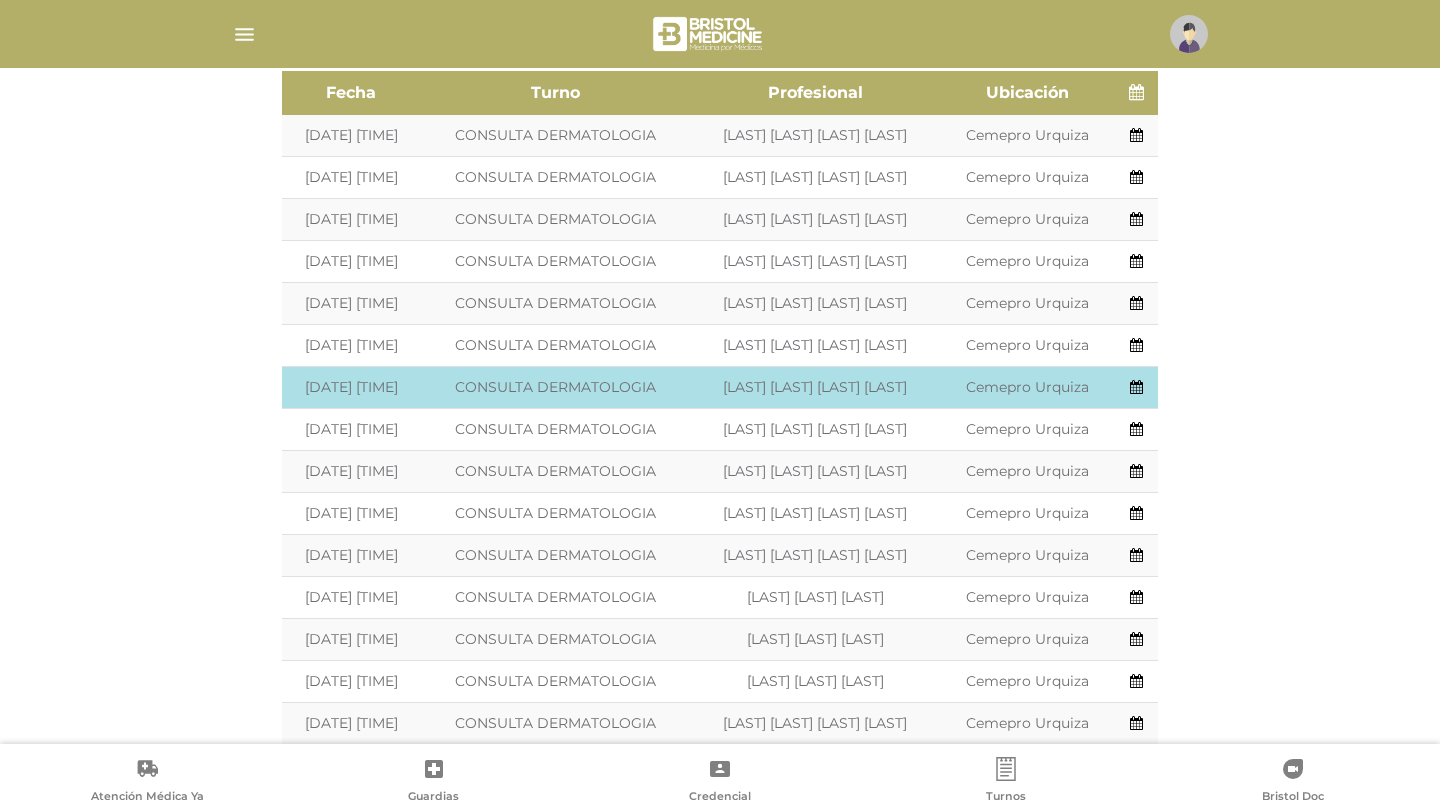 click on "Reservar:" at bounding box center [1136, 556] 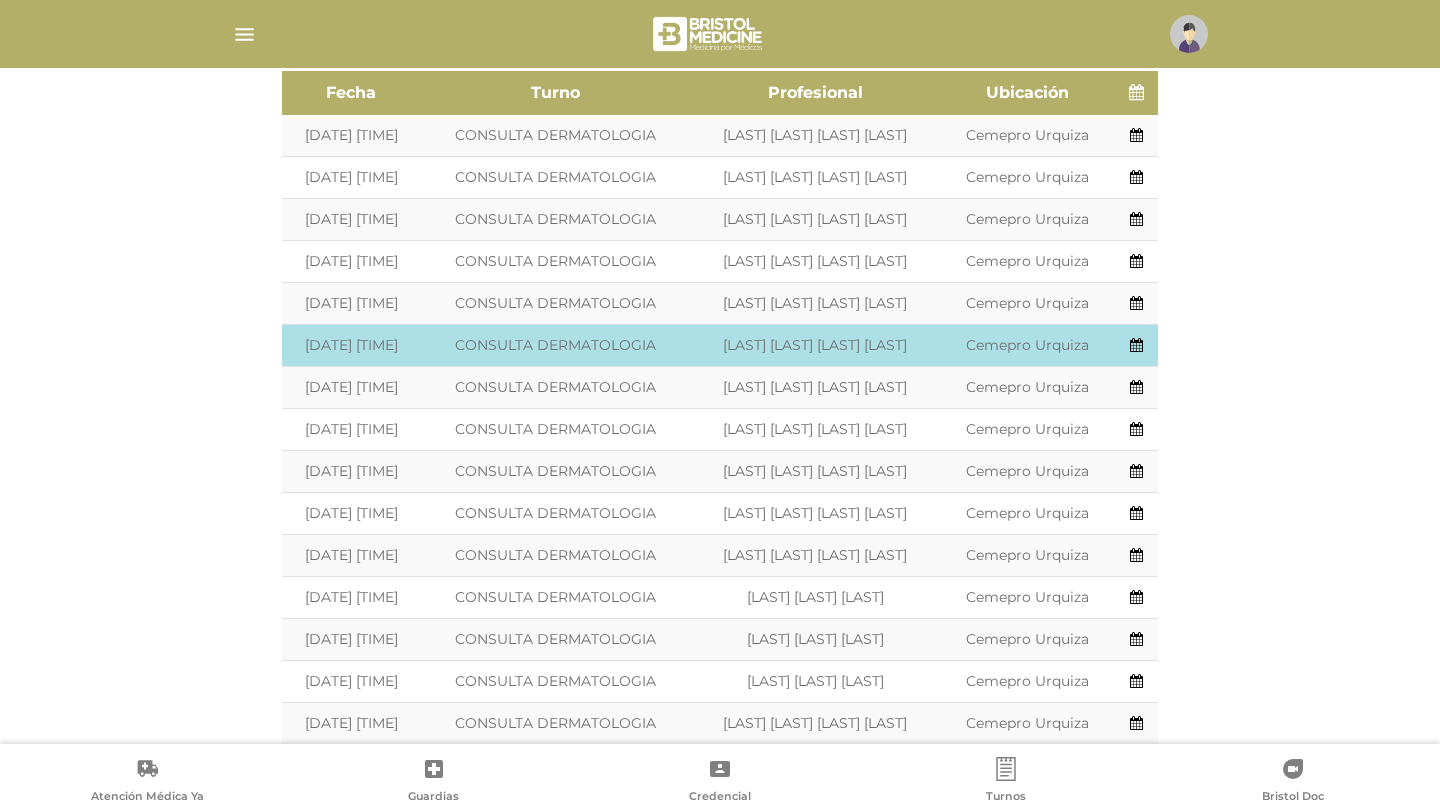 click at bounding box center (1136, 345) 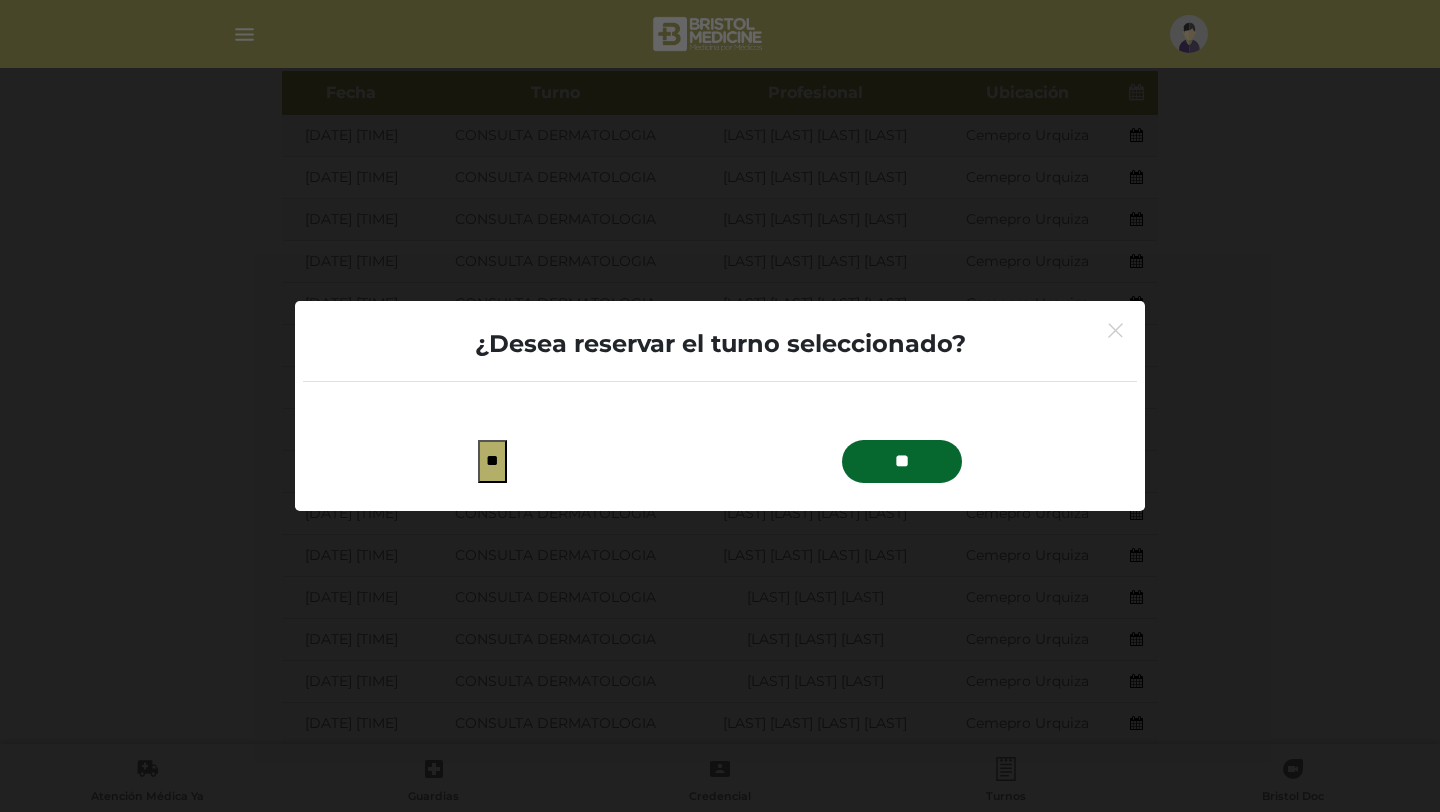 click on "**" at bounding box center (902, 461) 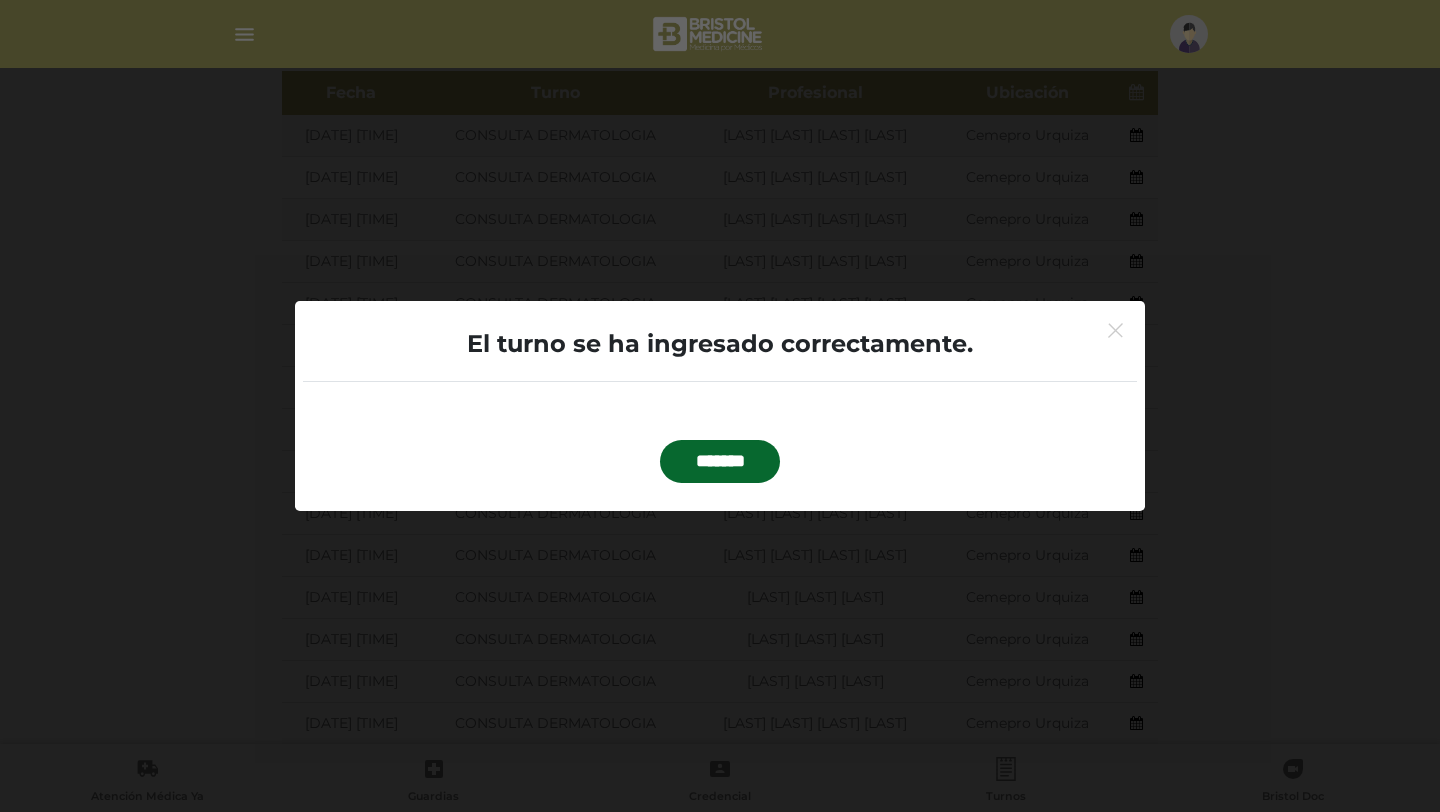 click on "*******" at bounding box center (720, 461) 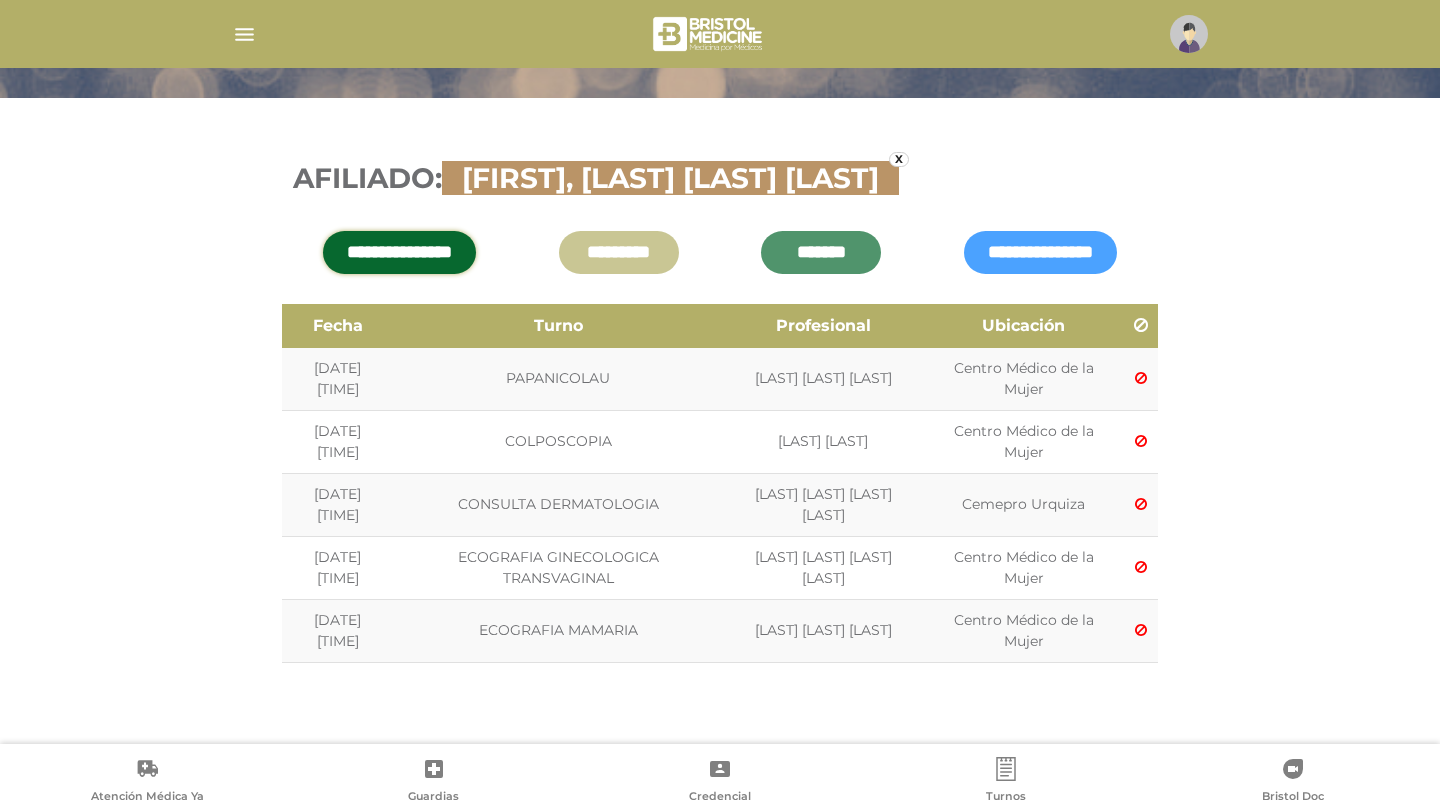 scroll, scrollTop: 217, scrollLeft: 0, axis: vertical 